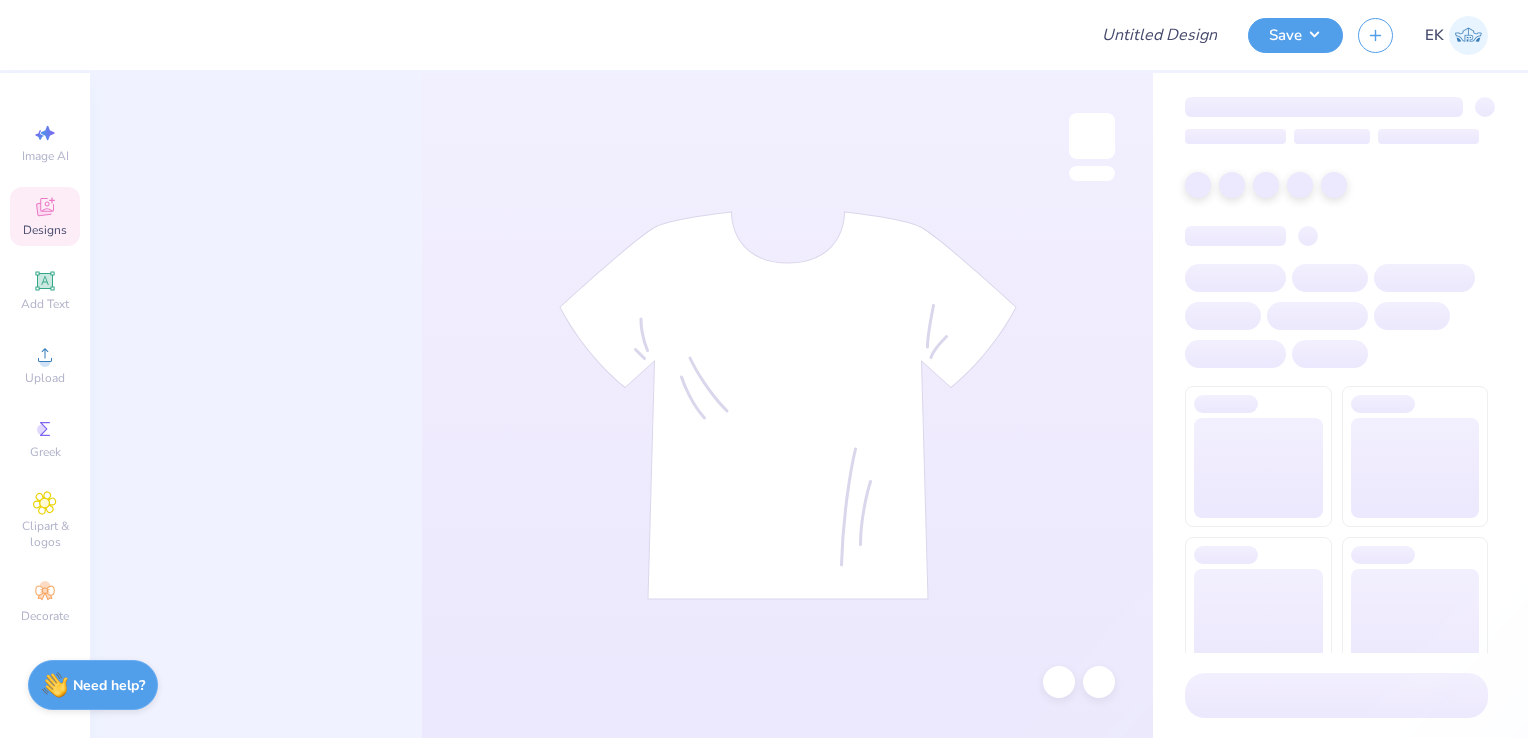 scroll, scrollTop: 0, scrollLeft: 0, axis: both 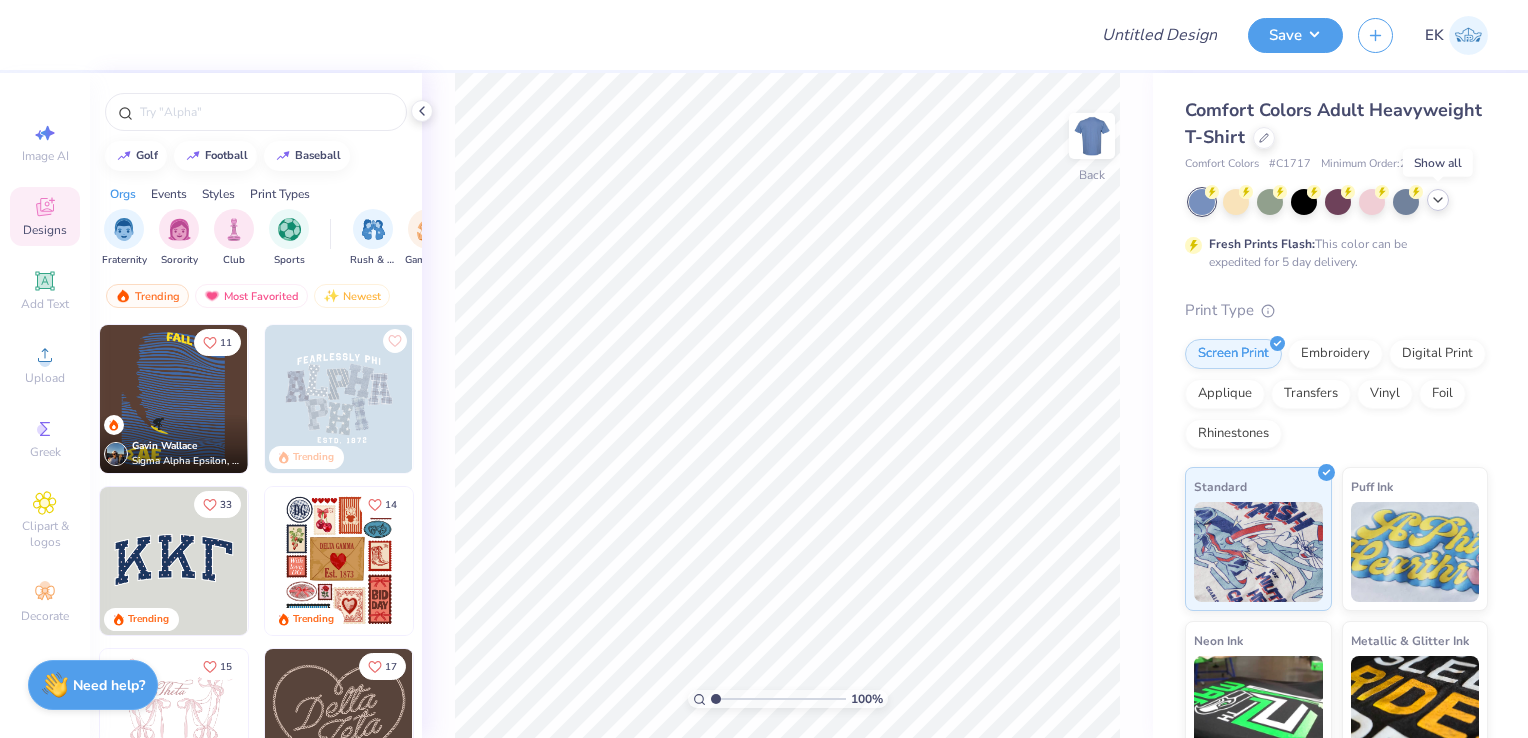 click 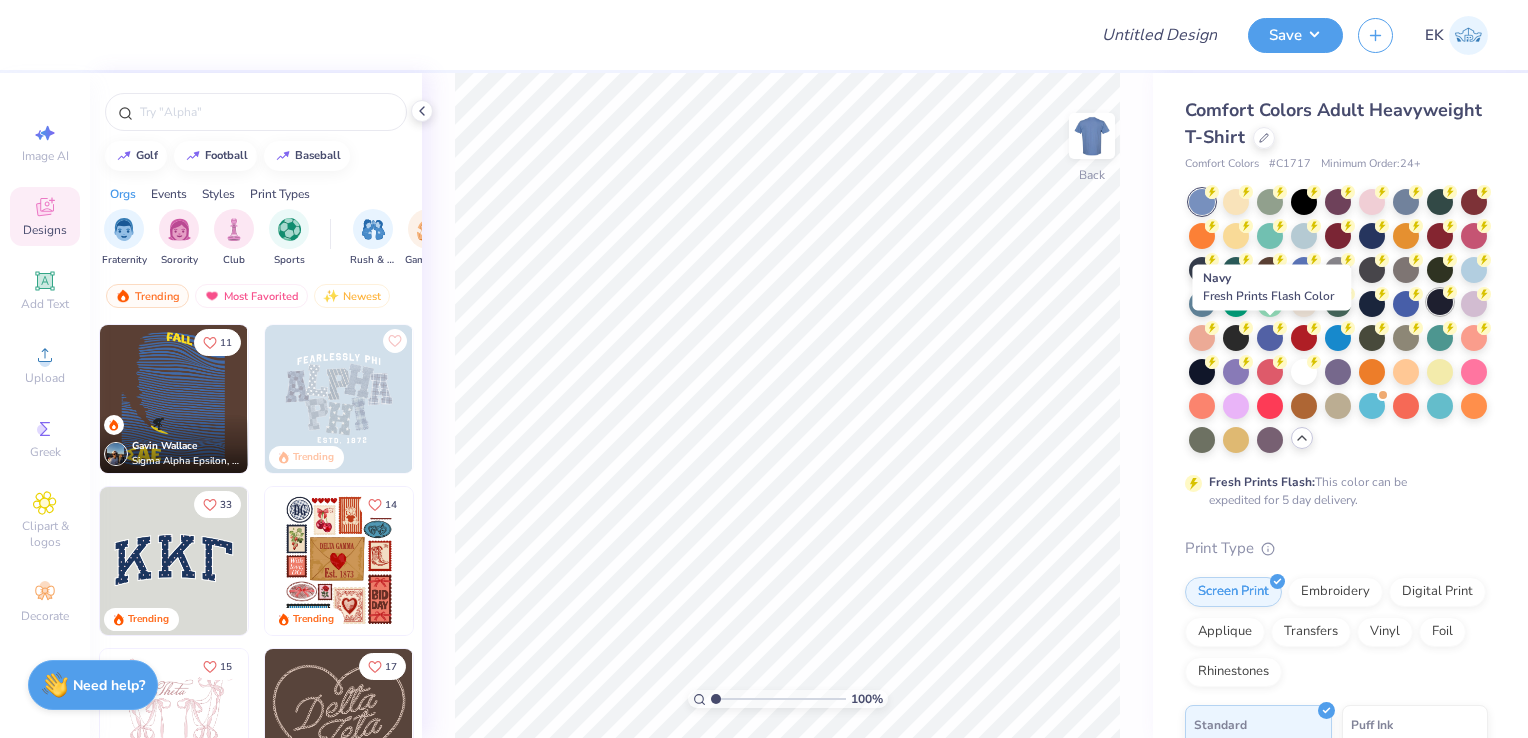 click at bounding box center (1440, 302) 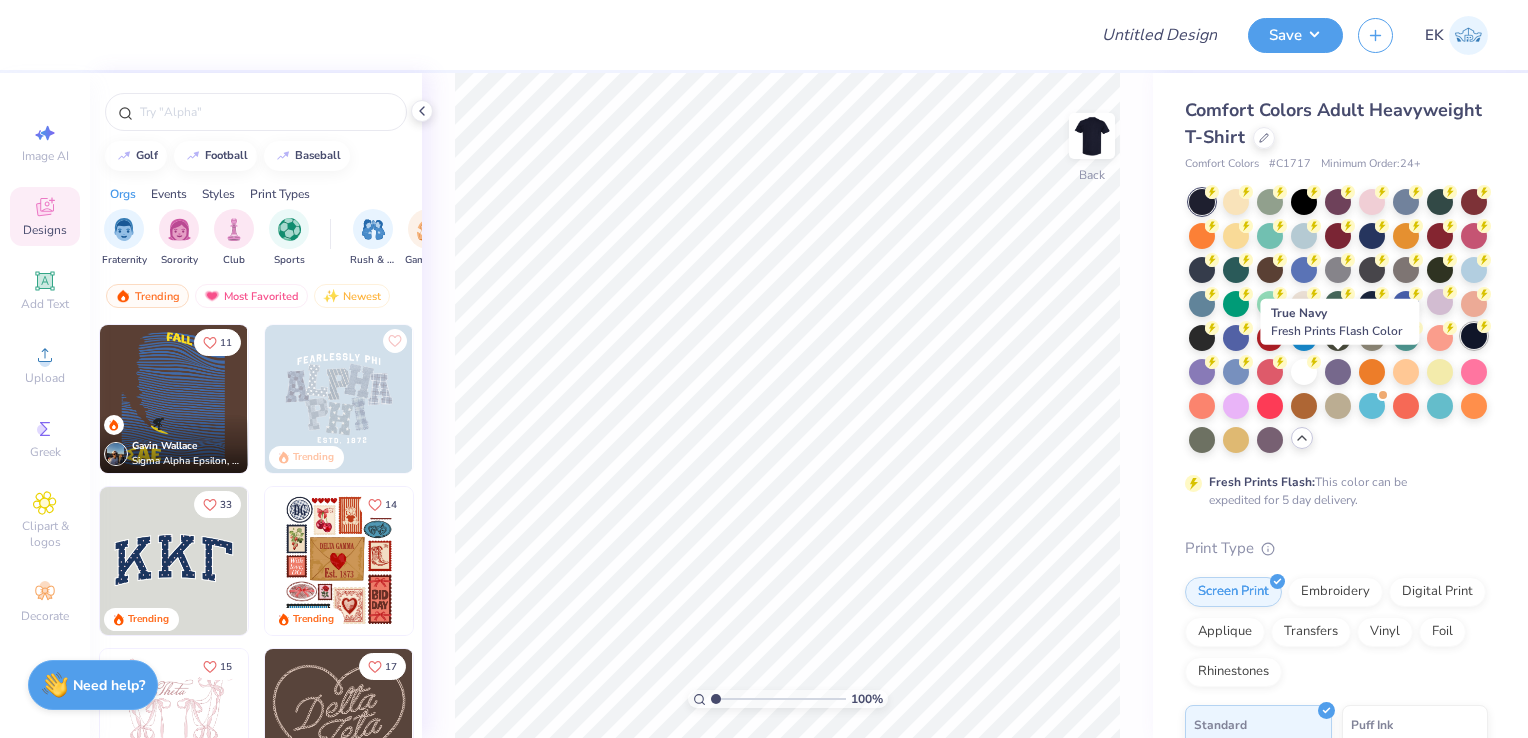 click at bounding box center (1474, 336) 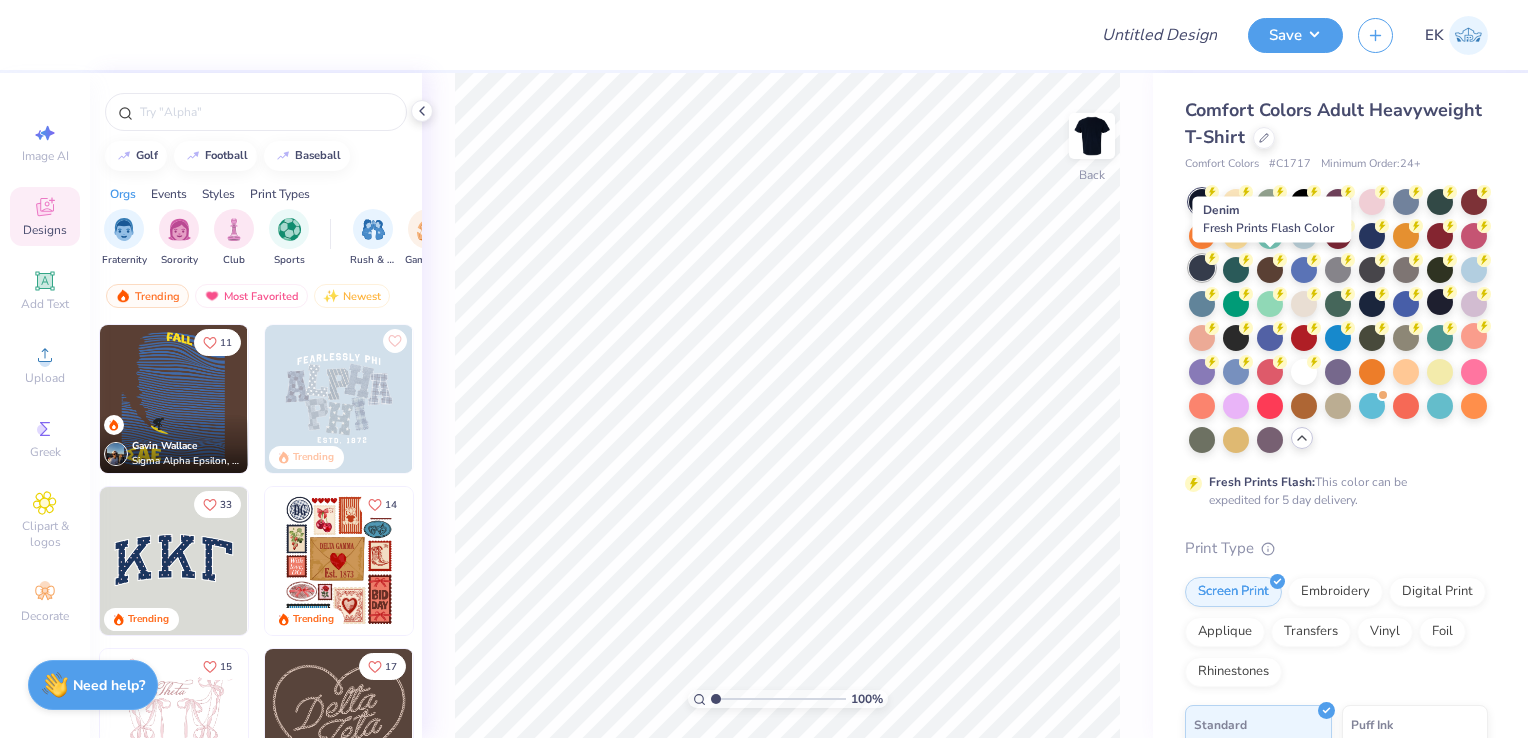 click at bounding box center (1202, 268) 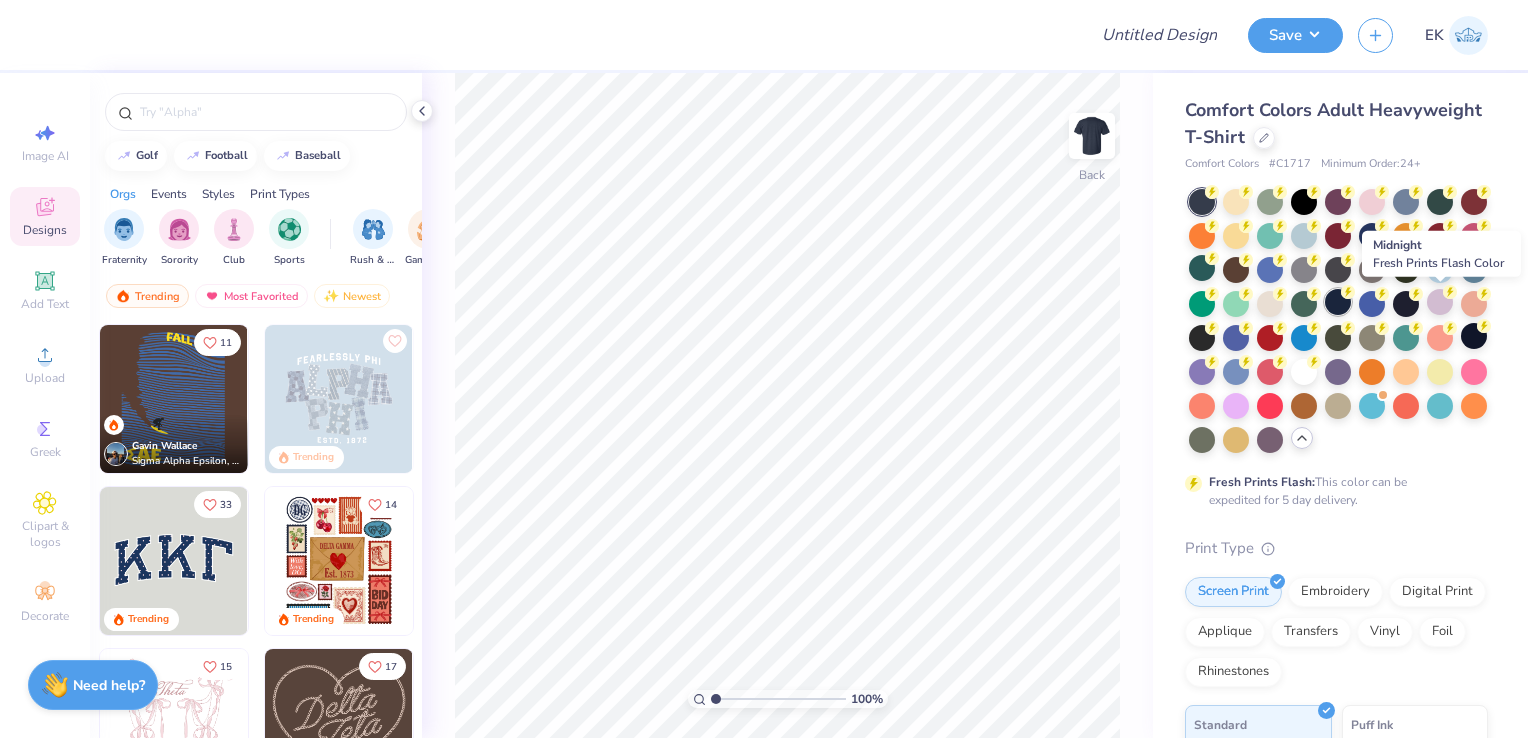 click at bounding box center (1338, 302) 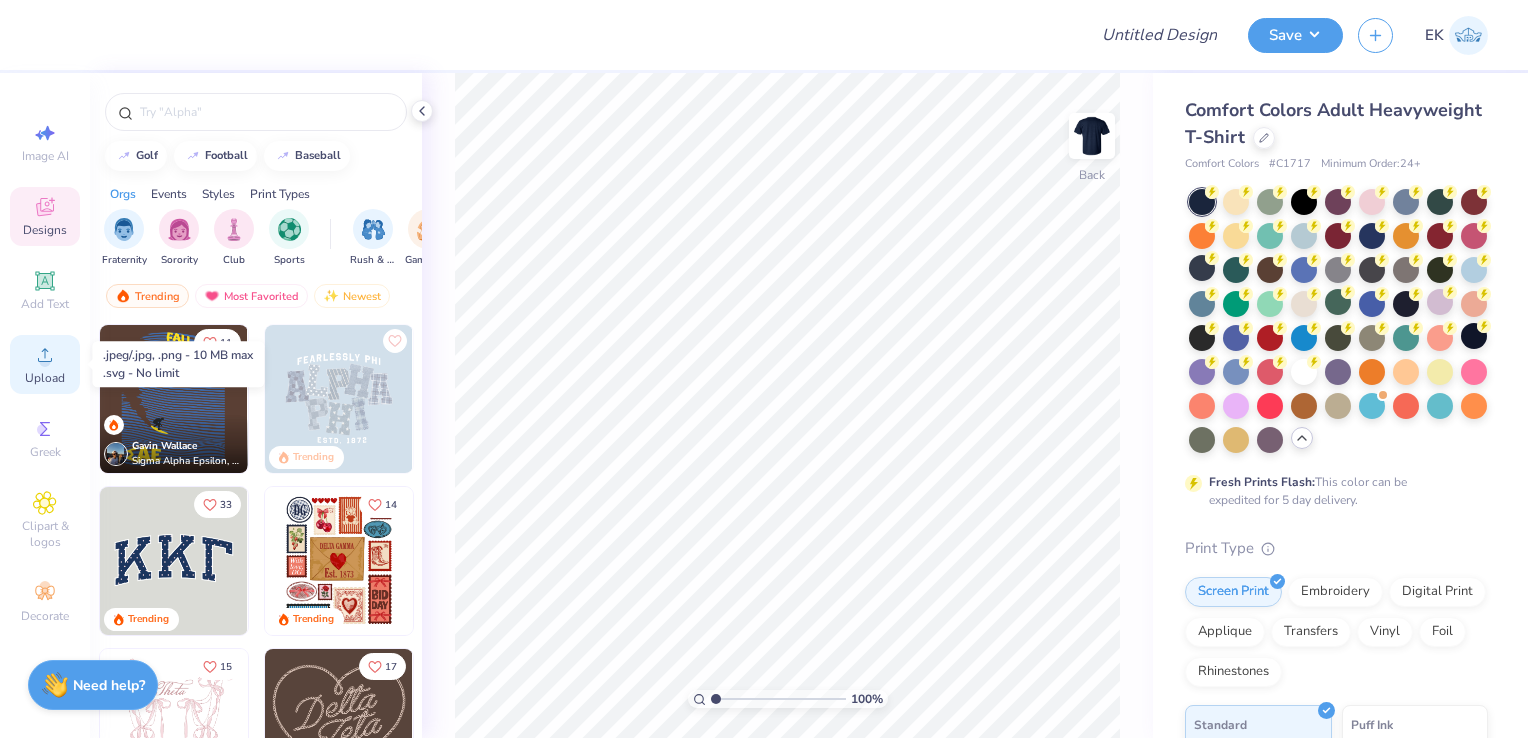 click 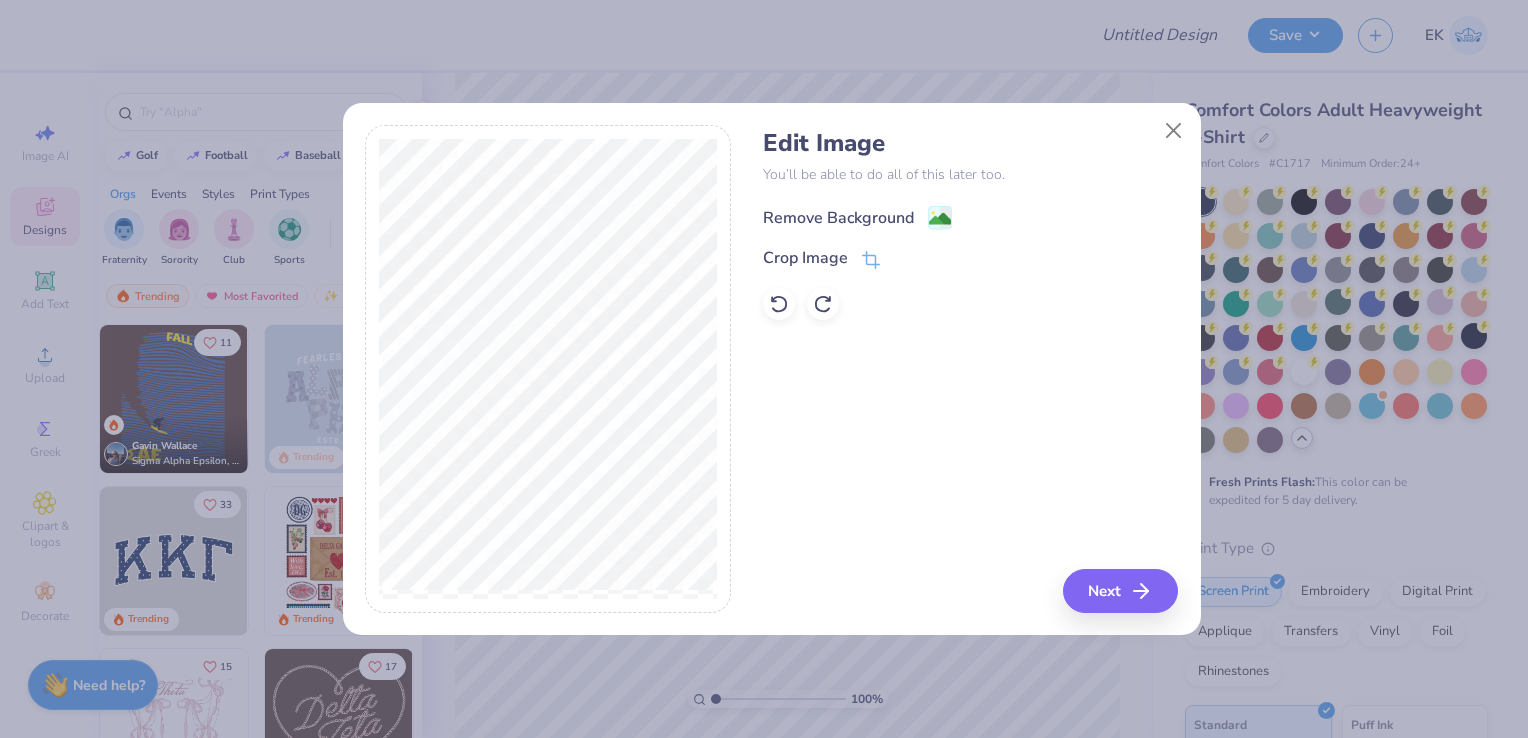 click on "Remove Background" at bounding box center (838, 218) 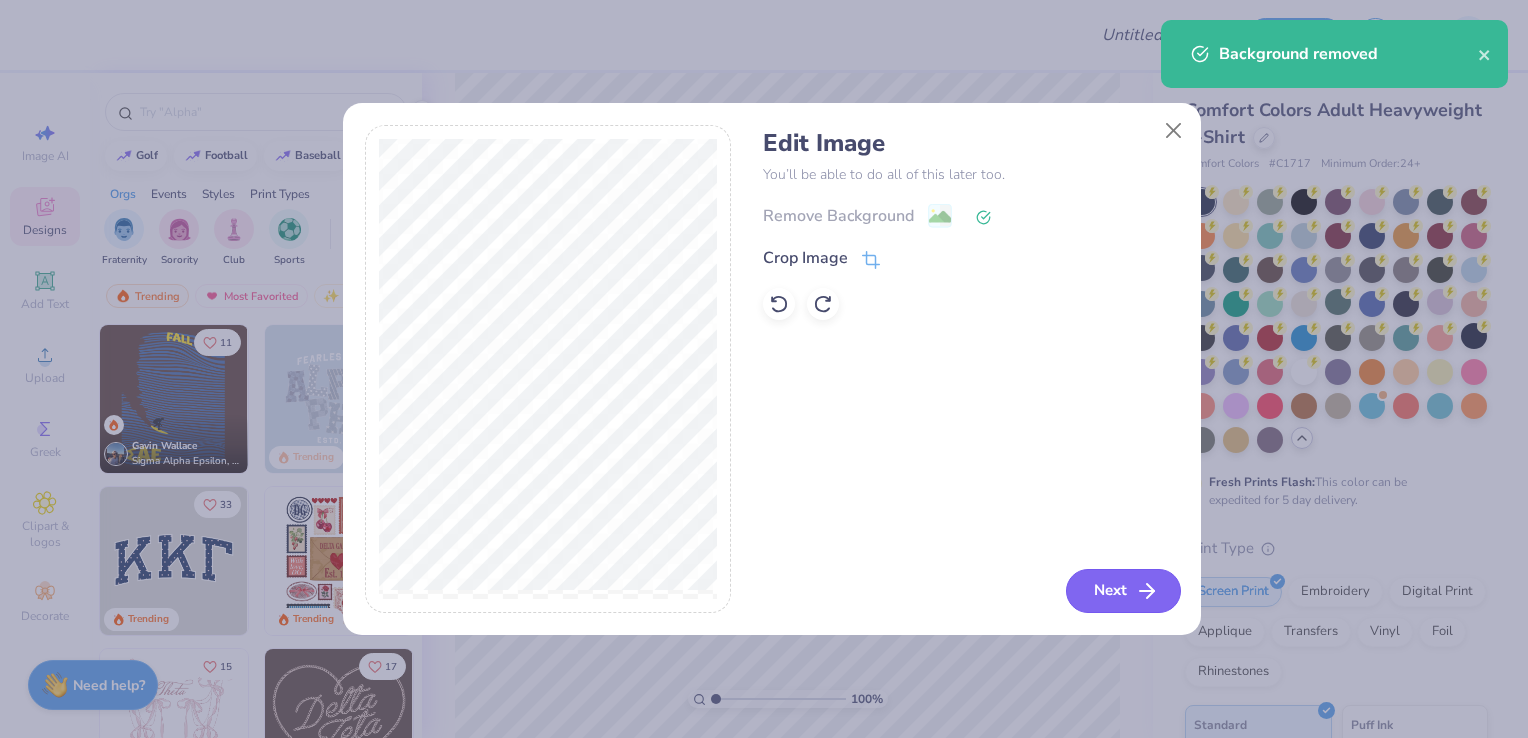 click on "Next" at bounding box center [1123, 591] 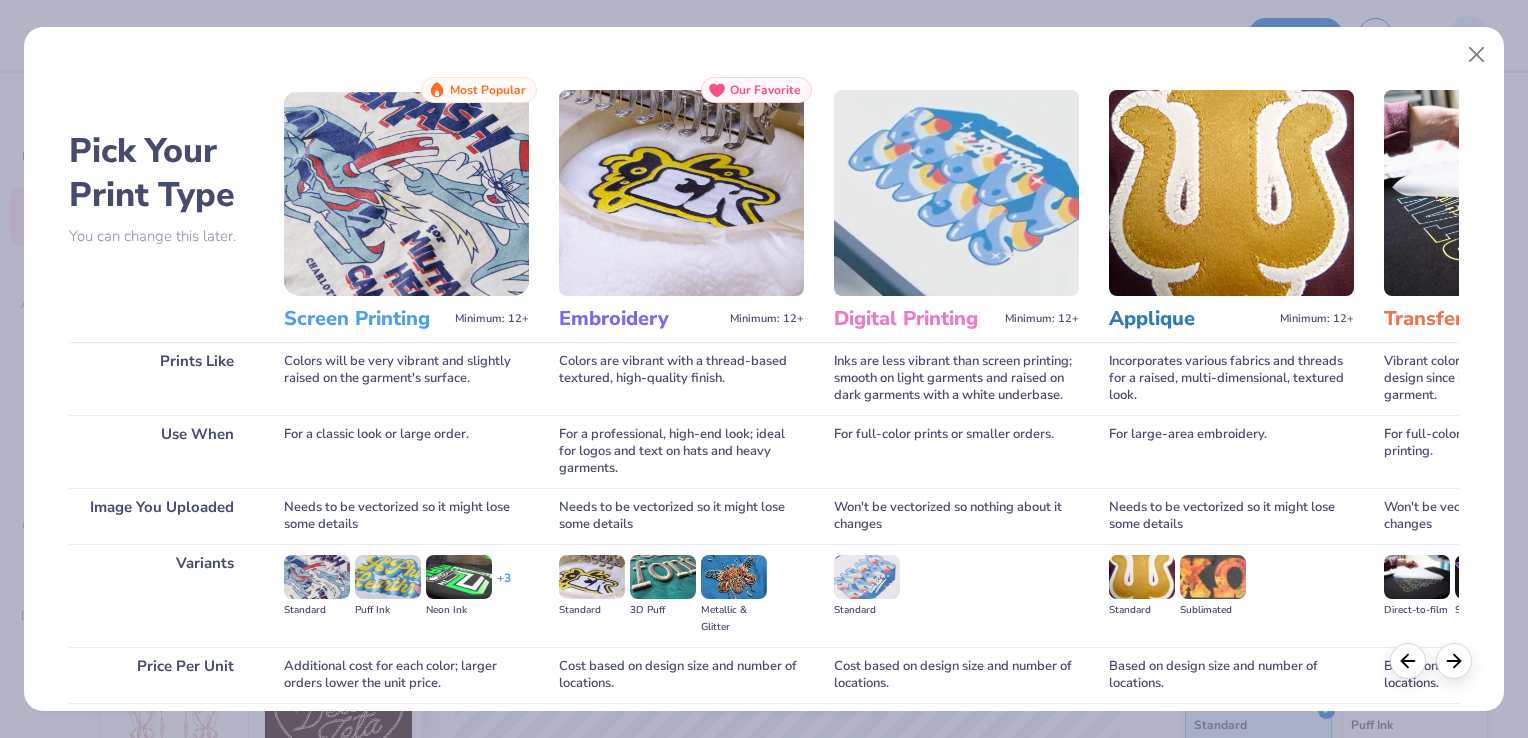 scroll, scrollTop: 158, scrollLeft: 0, axis: vertical 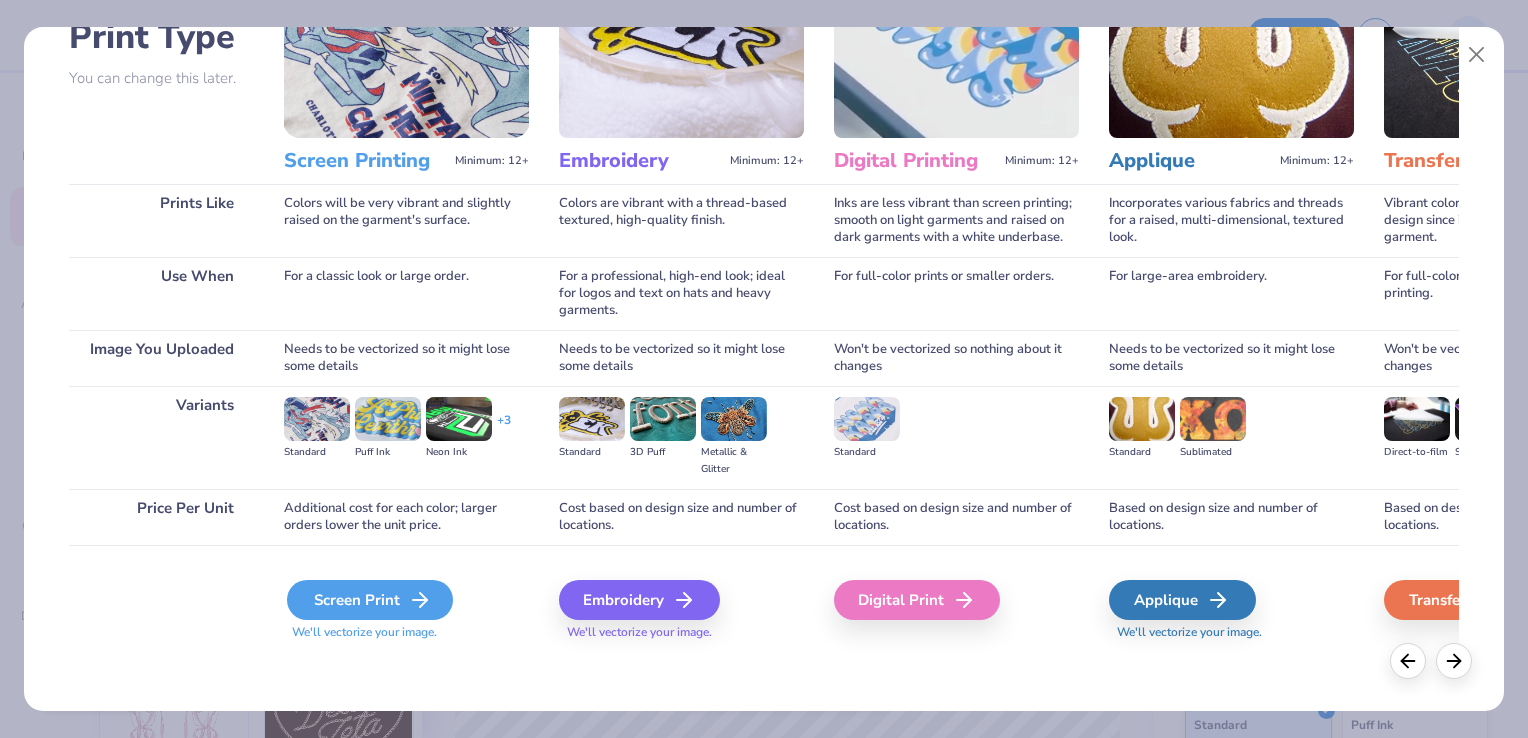 click on "Screen Print" at bounding box center [370, 600] 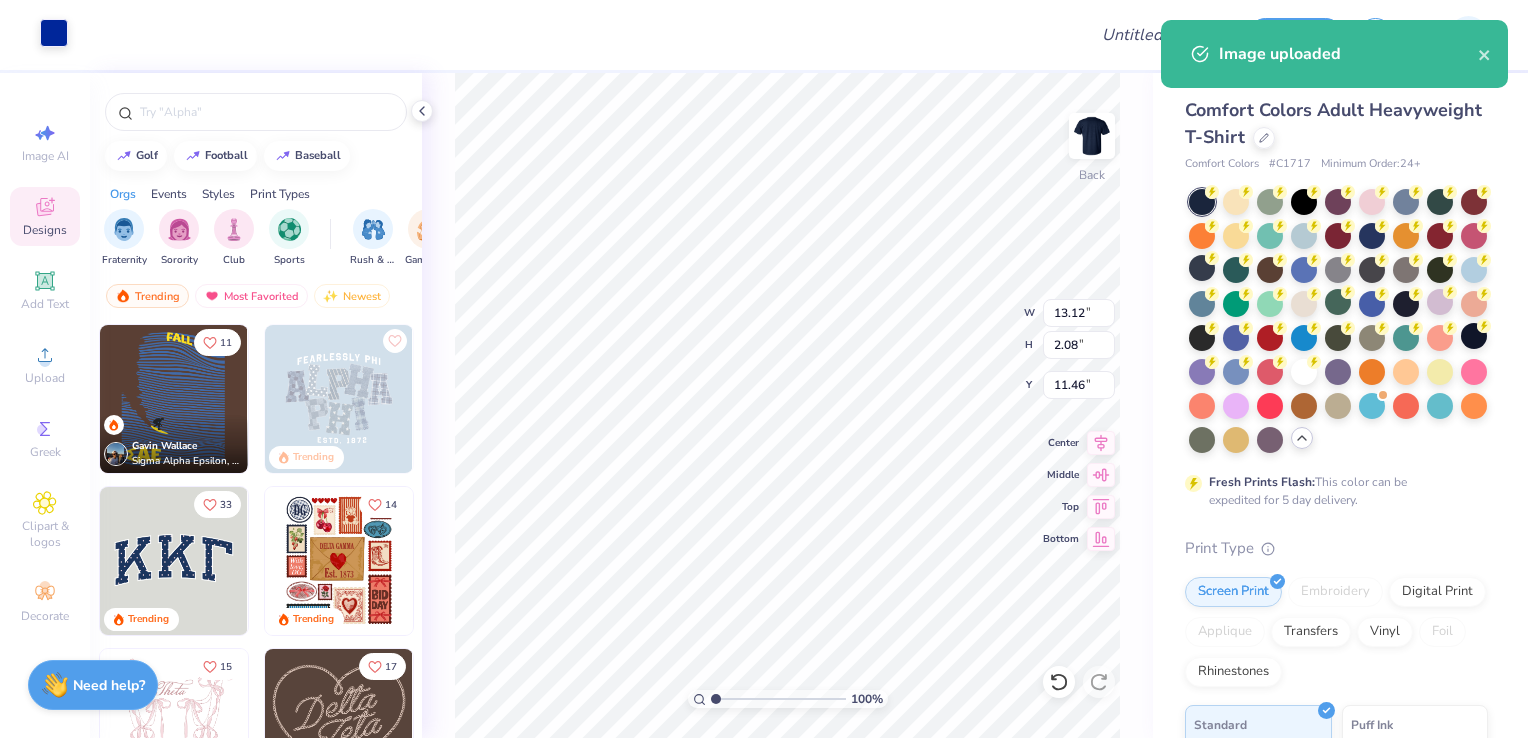click at bounding box center (54, 33) 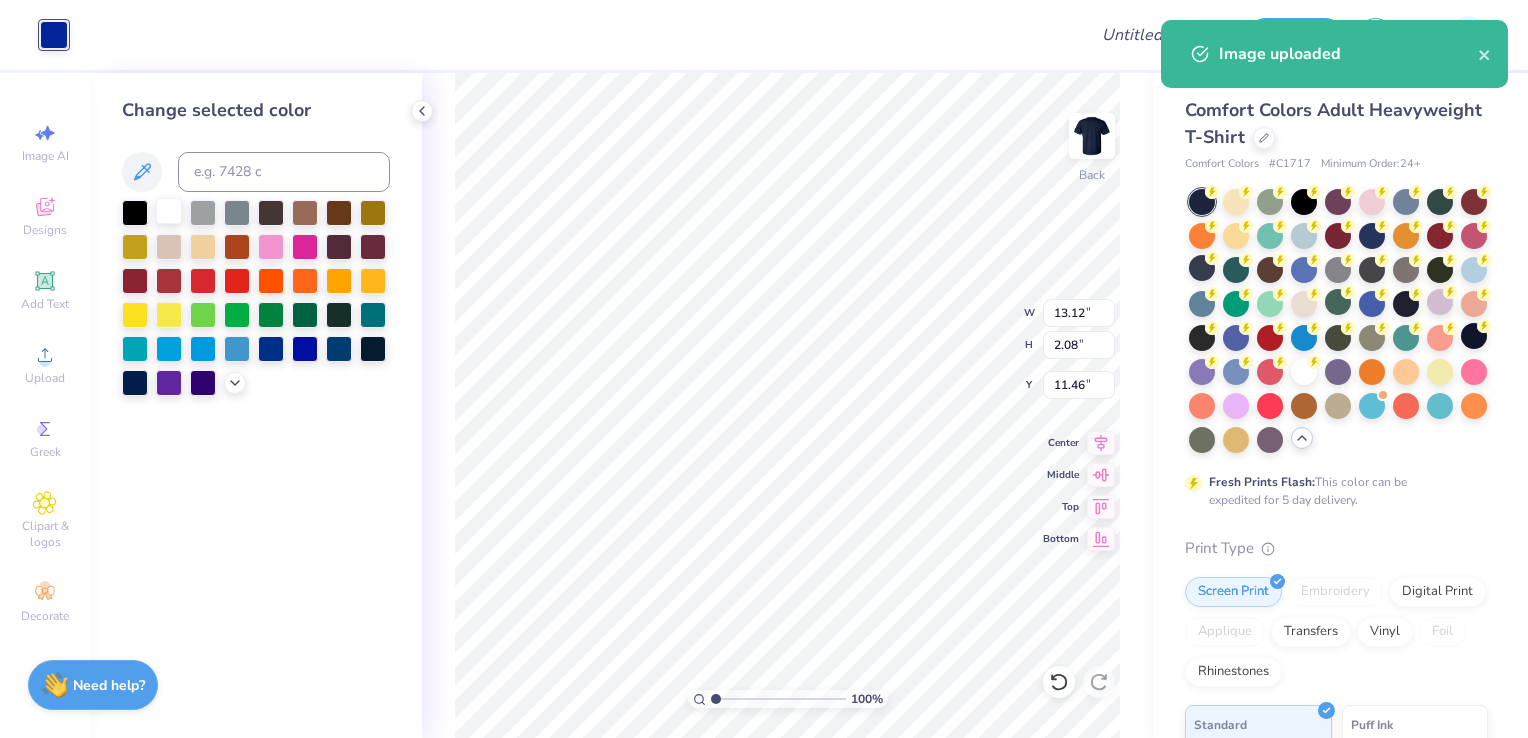 click at bounding box center [169, 211] 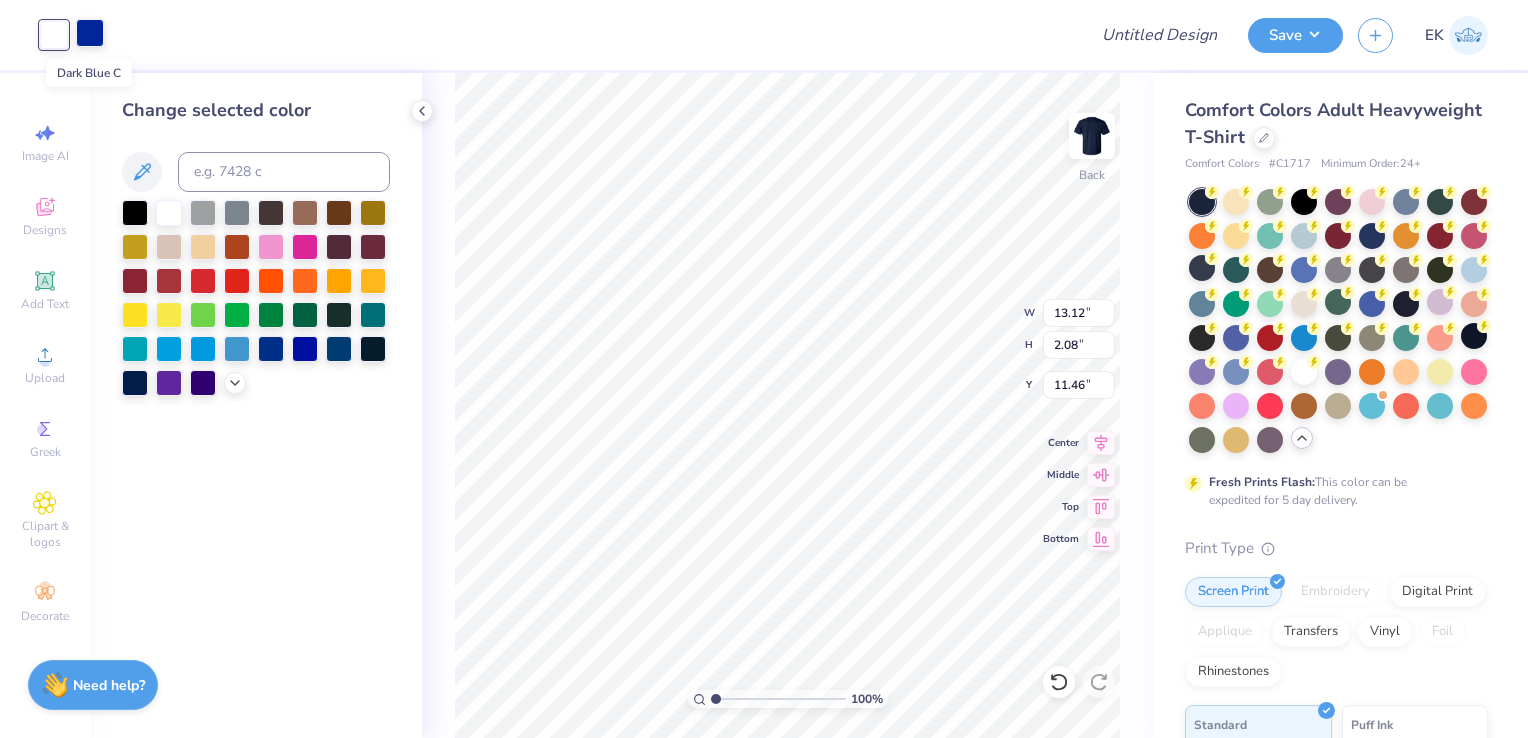 click at bounding box center (90, 33) 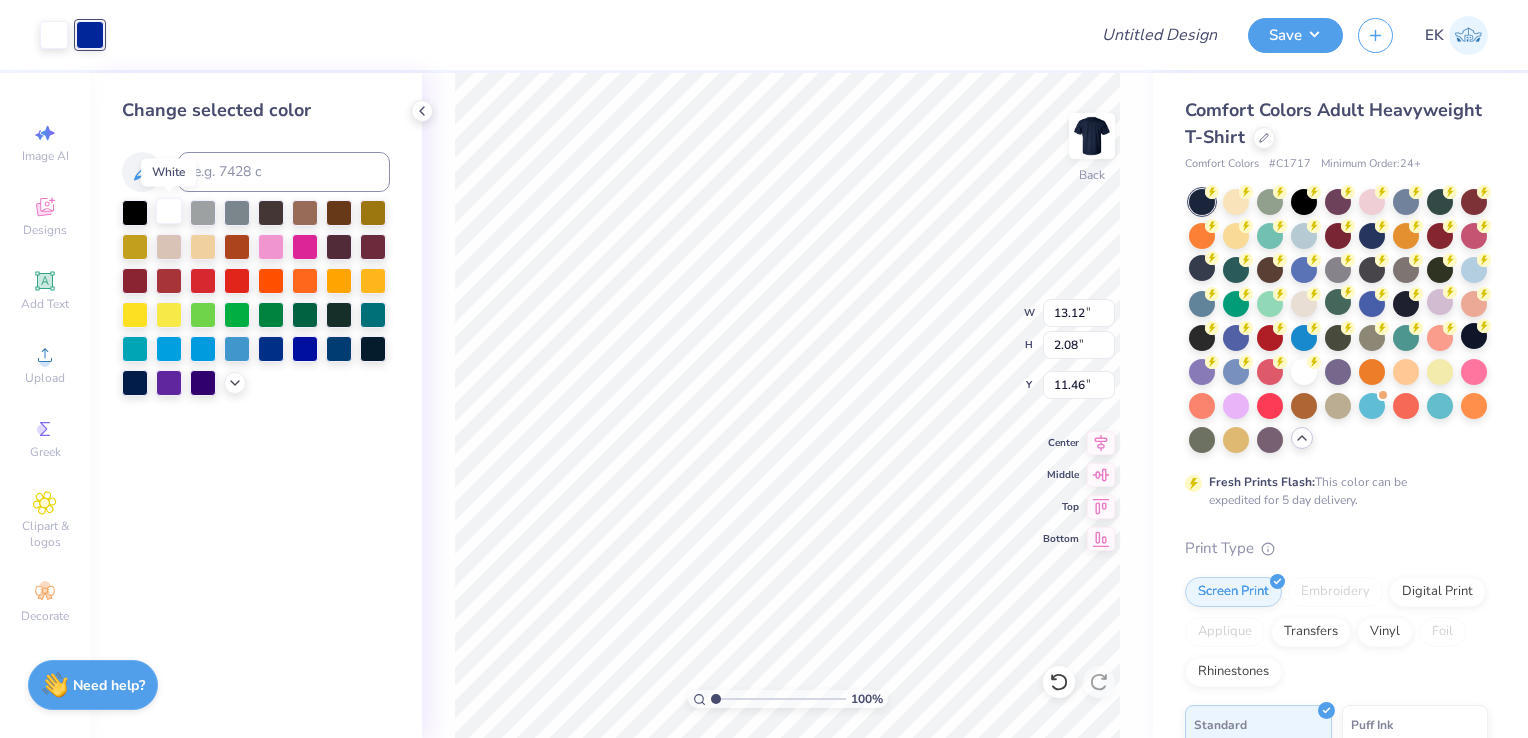 click at bounding box center (169, 211) 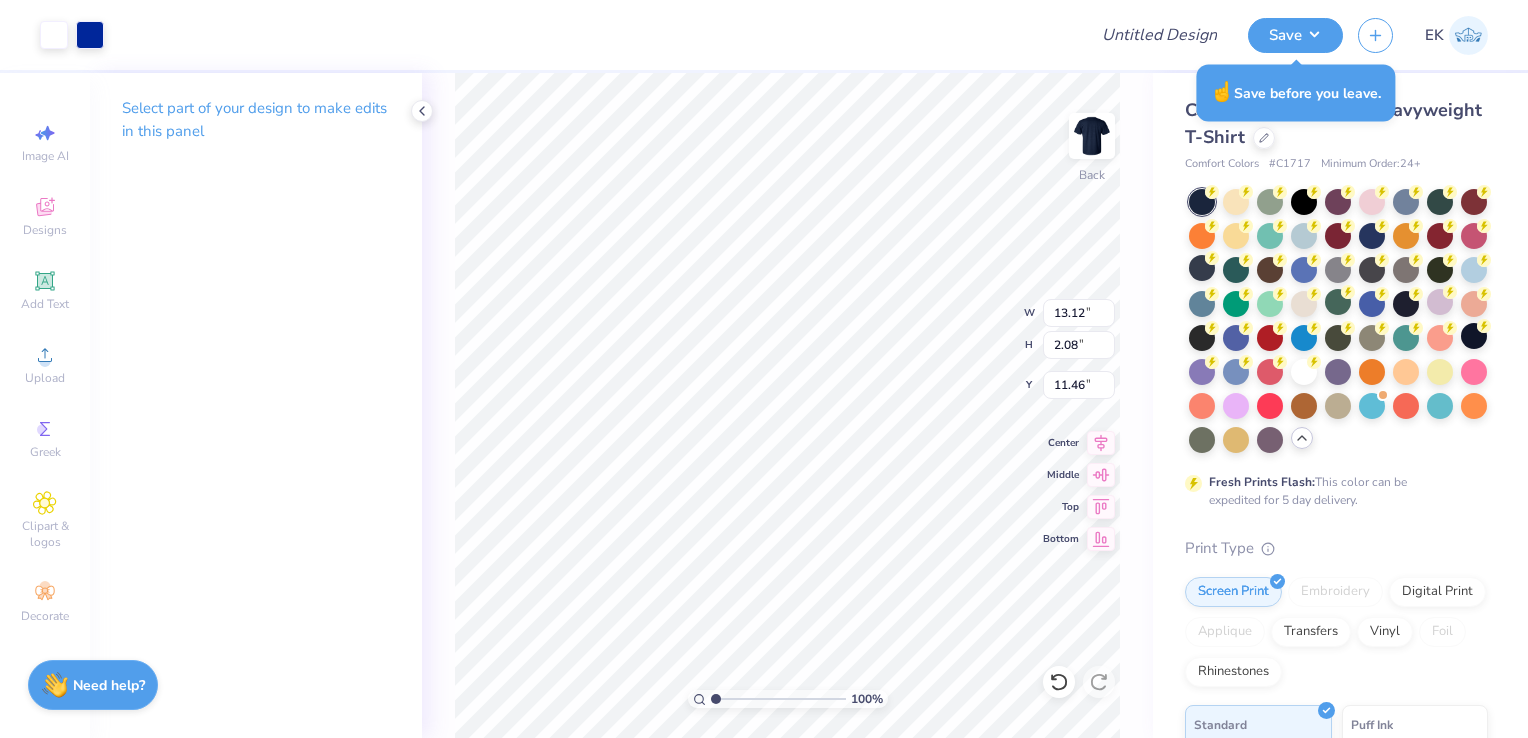 type on "3.00" 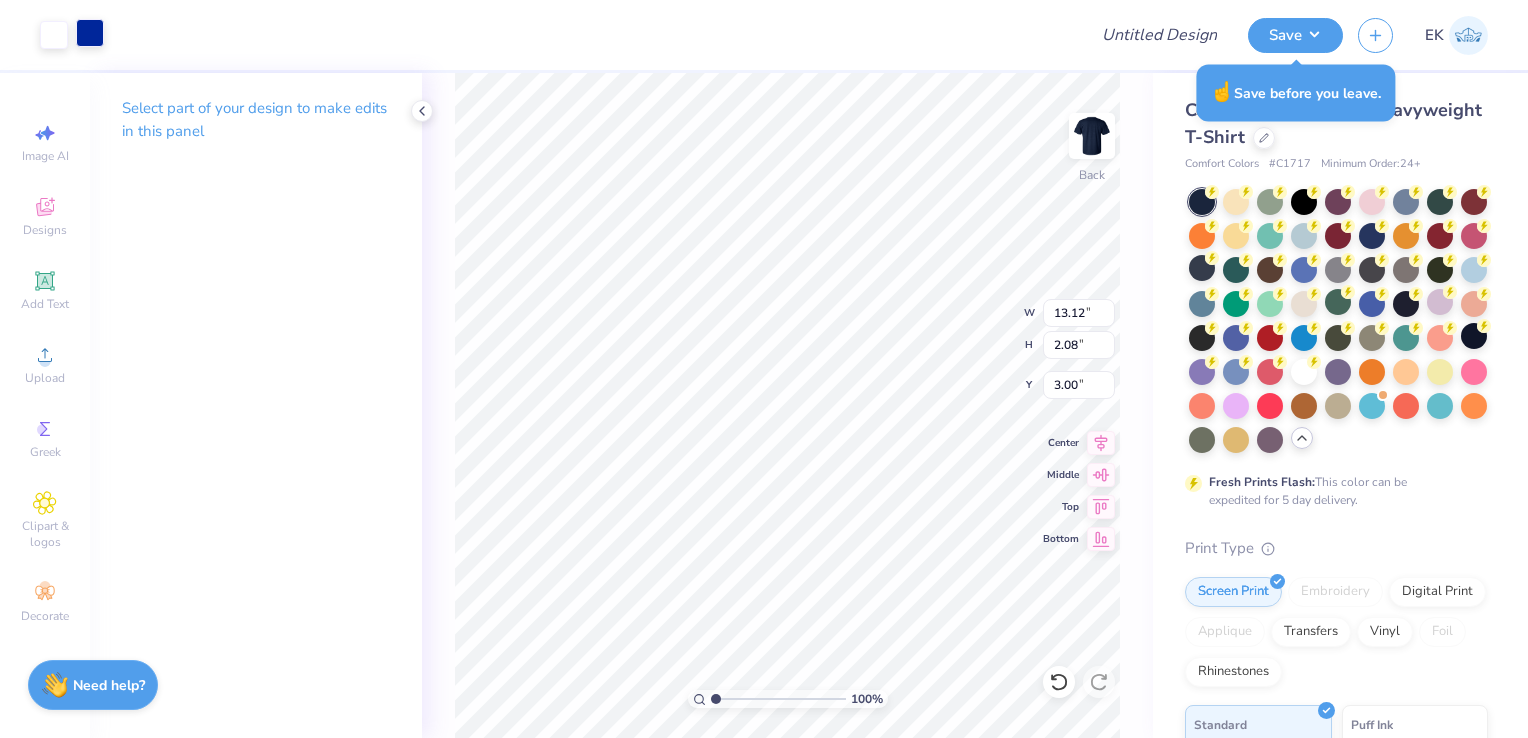 click at bounding box center (90, 33) 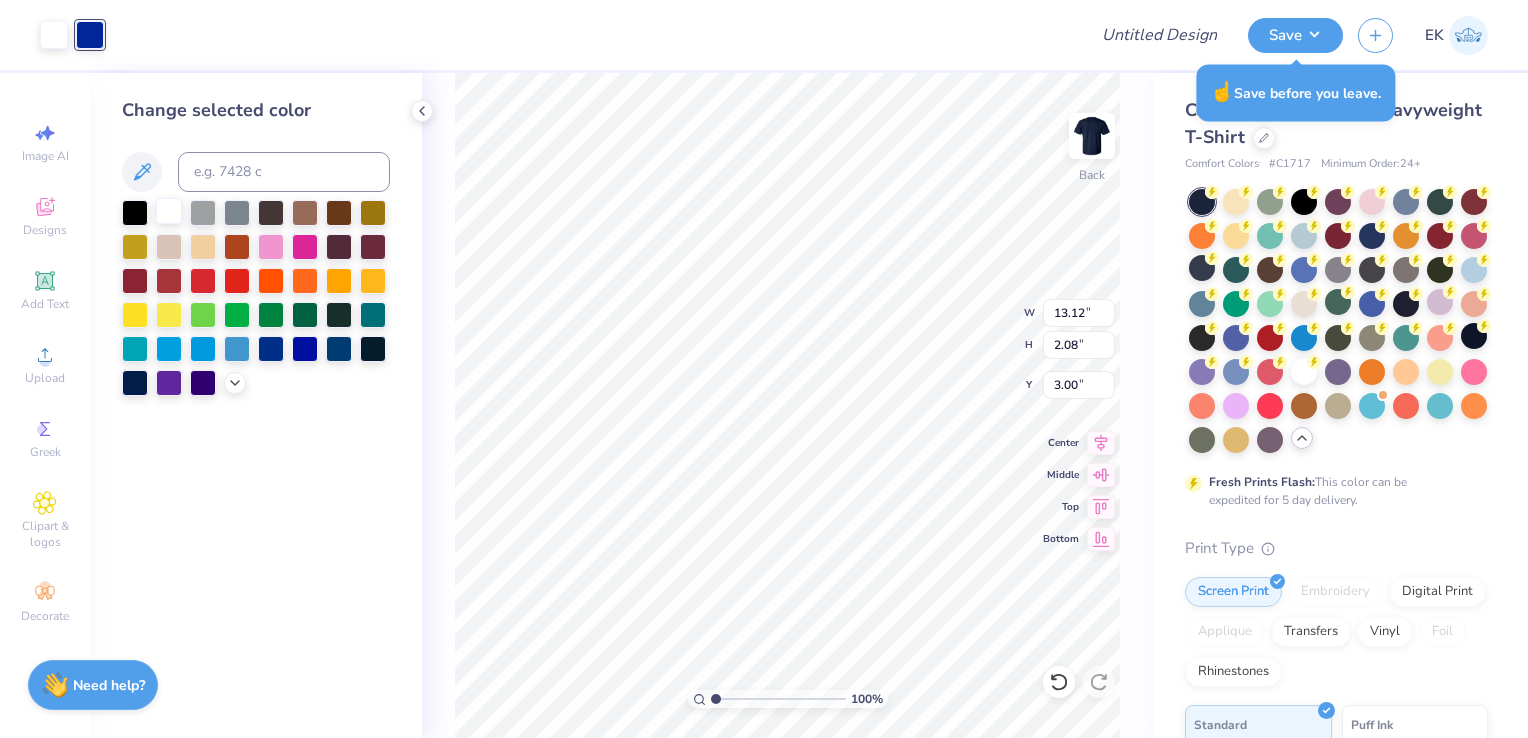 click at bounding box center (169, 211) 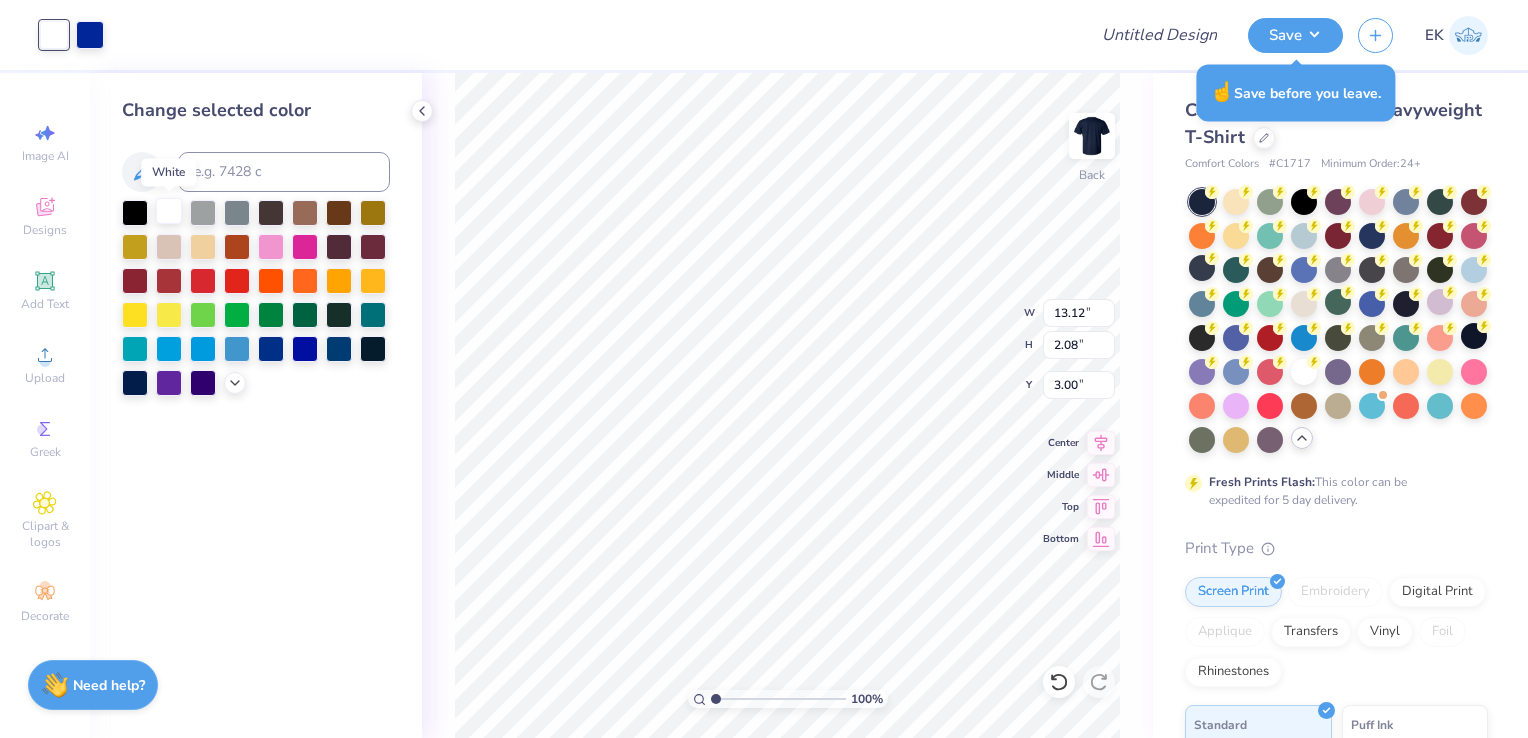 click at bounding box center [169, 211] 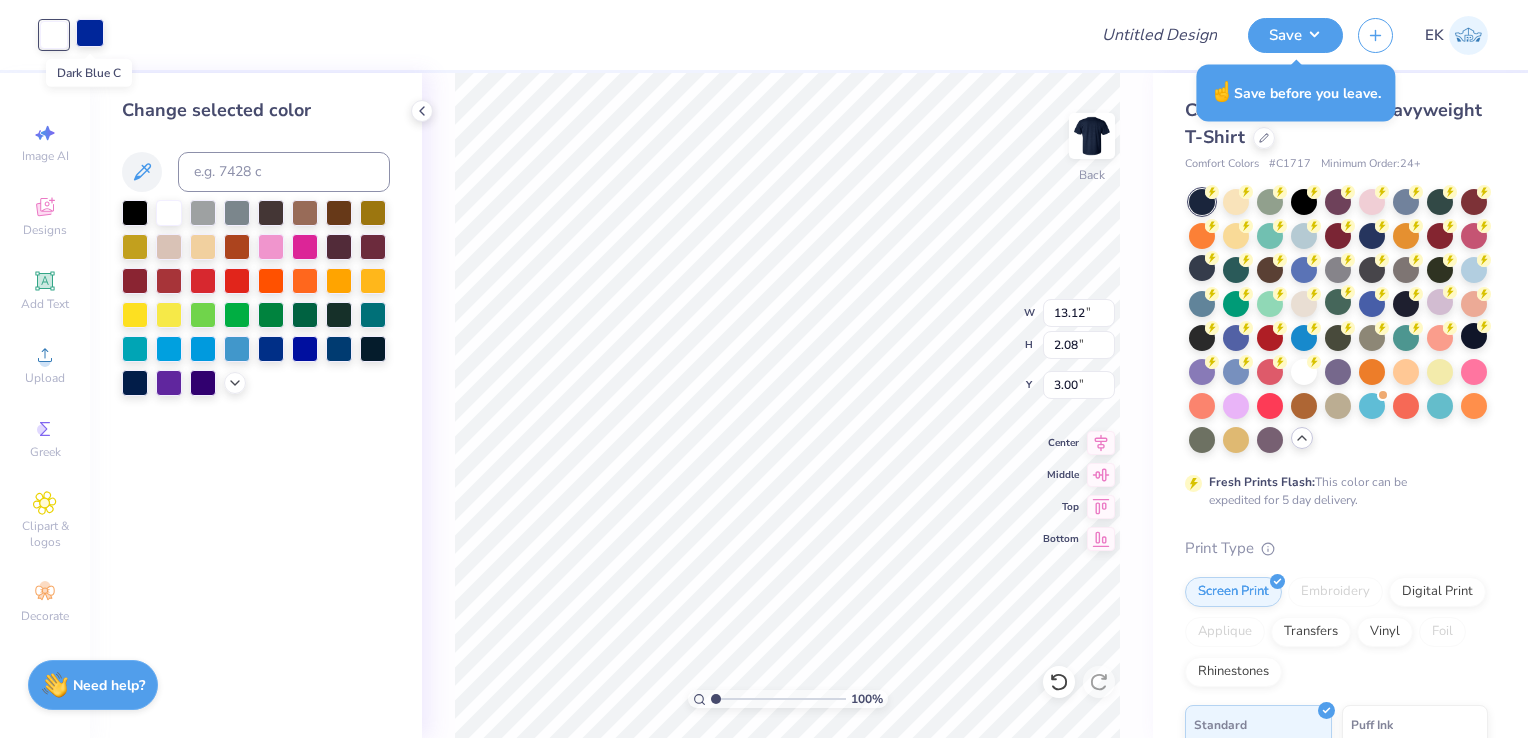 click at bounding box center [90, 33] 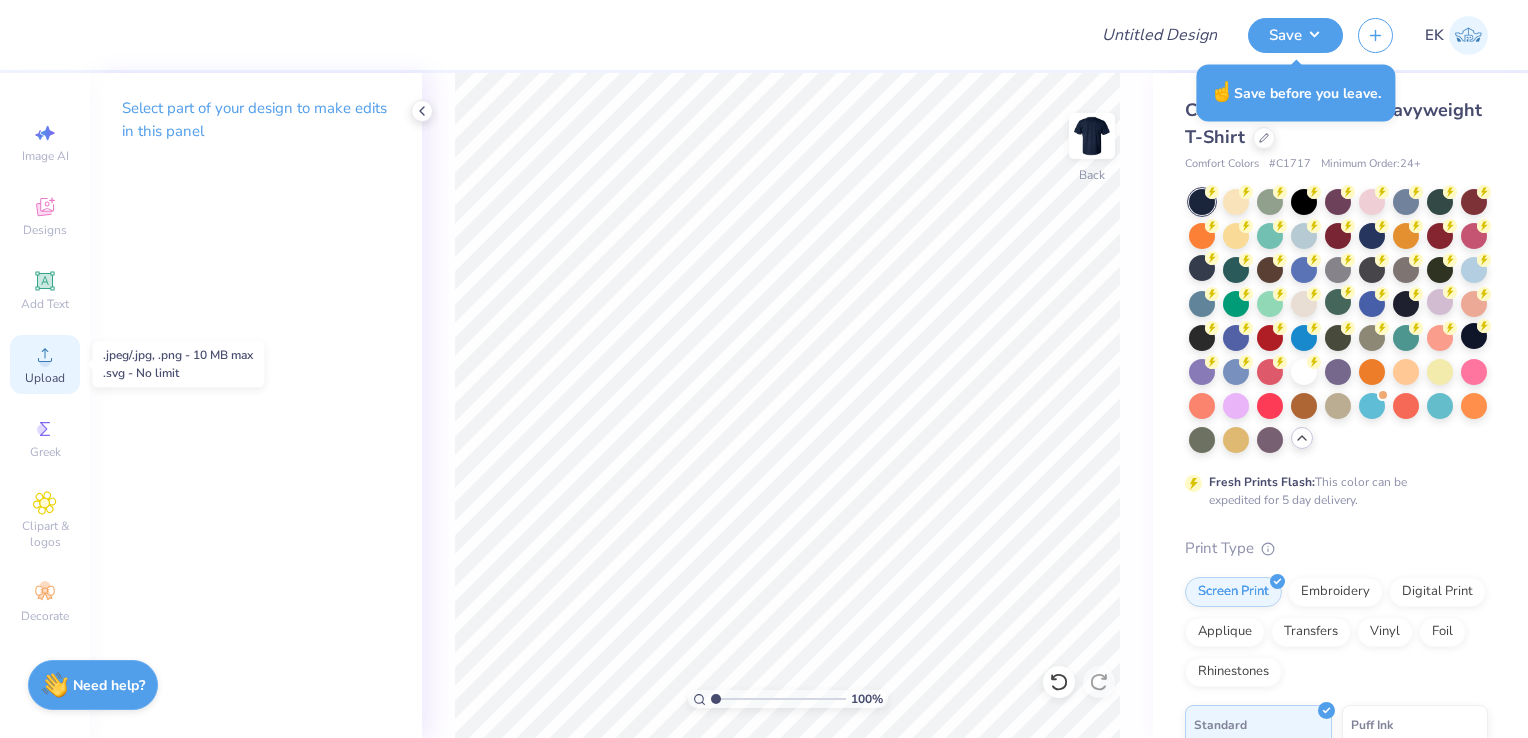 click on "Upload" at bounding box center (45, 378) 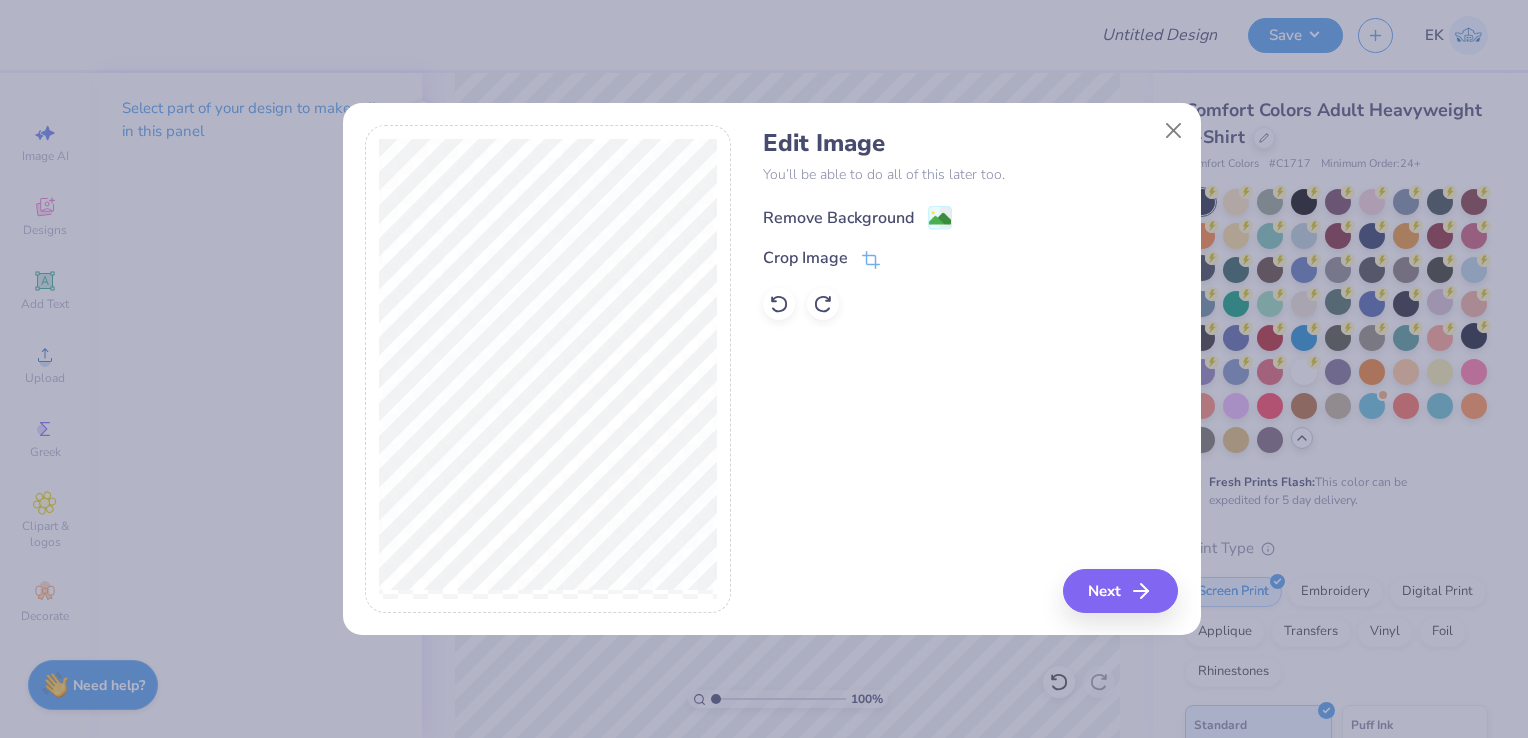 click on "Remove Background" at bounding box center [838, 218] 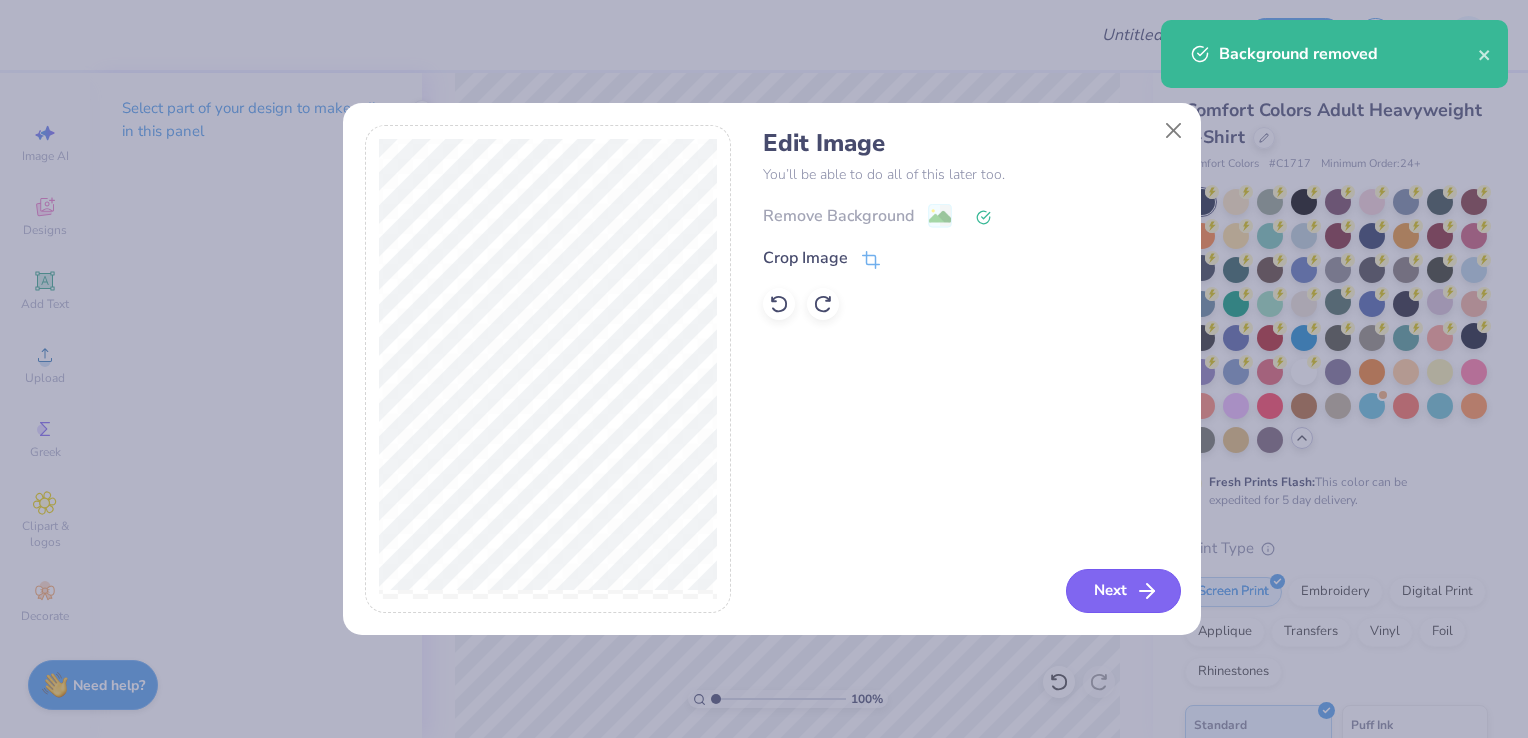 click on "Next" at bounding box center [1123, 591] 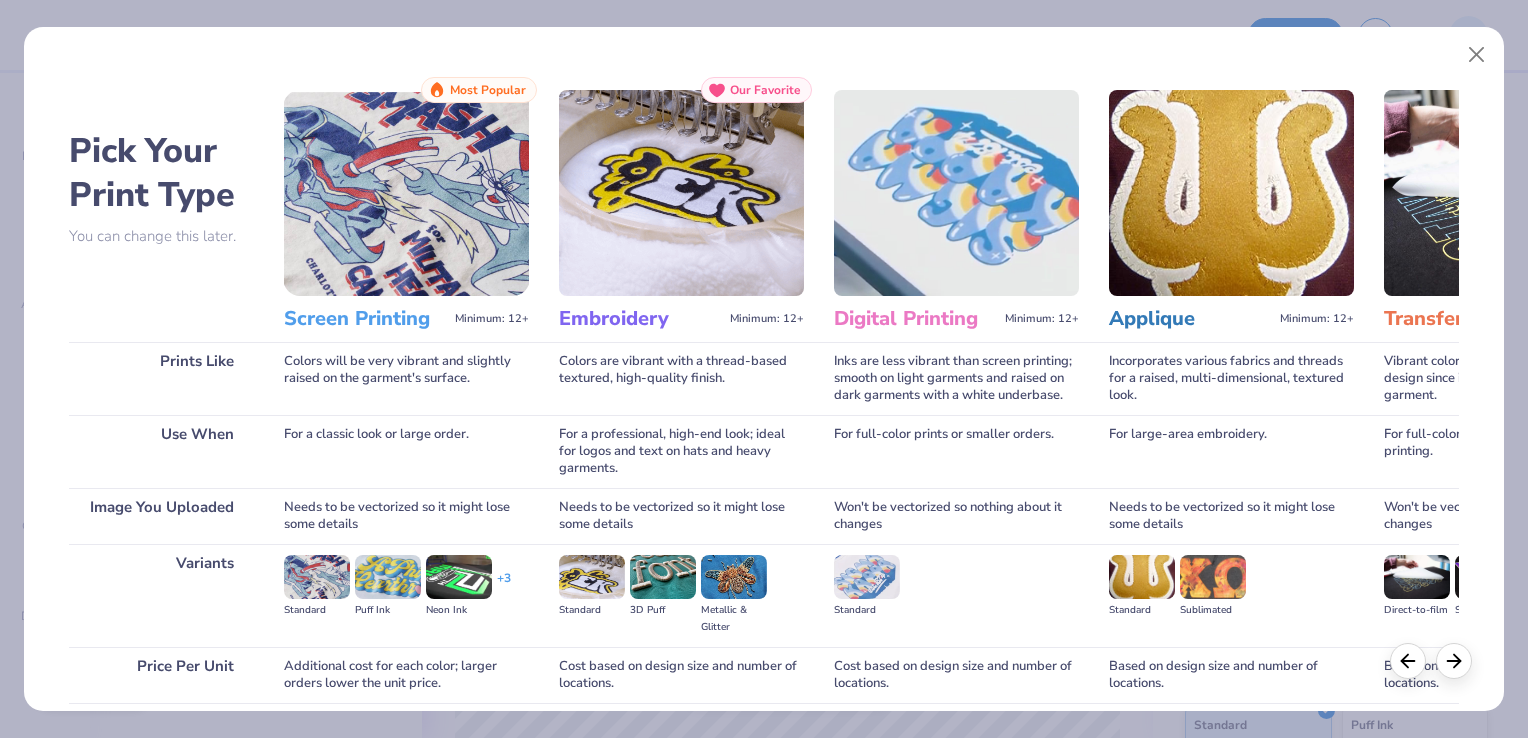 scroll, scrollTop: 158, scrollLeft: 0, axis: vertical 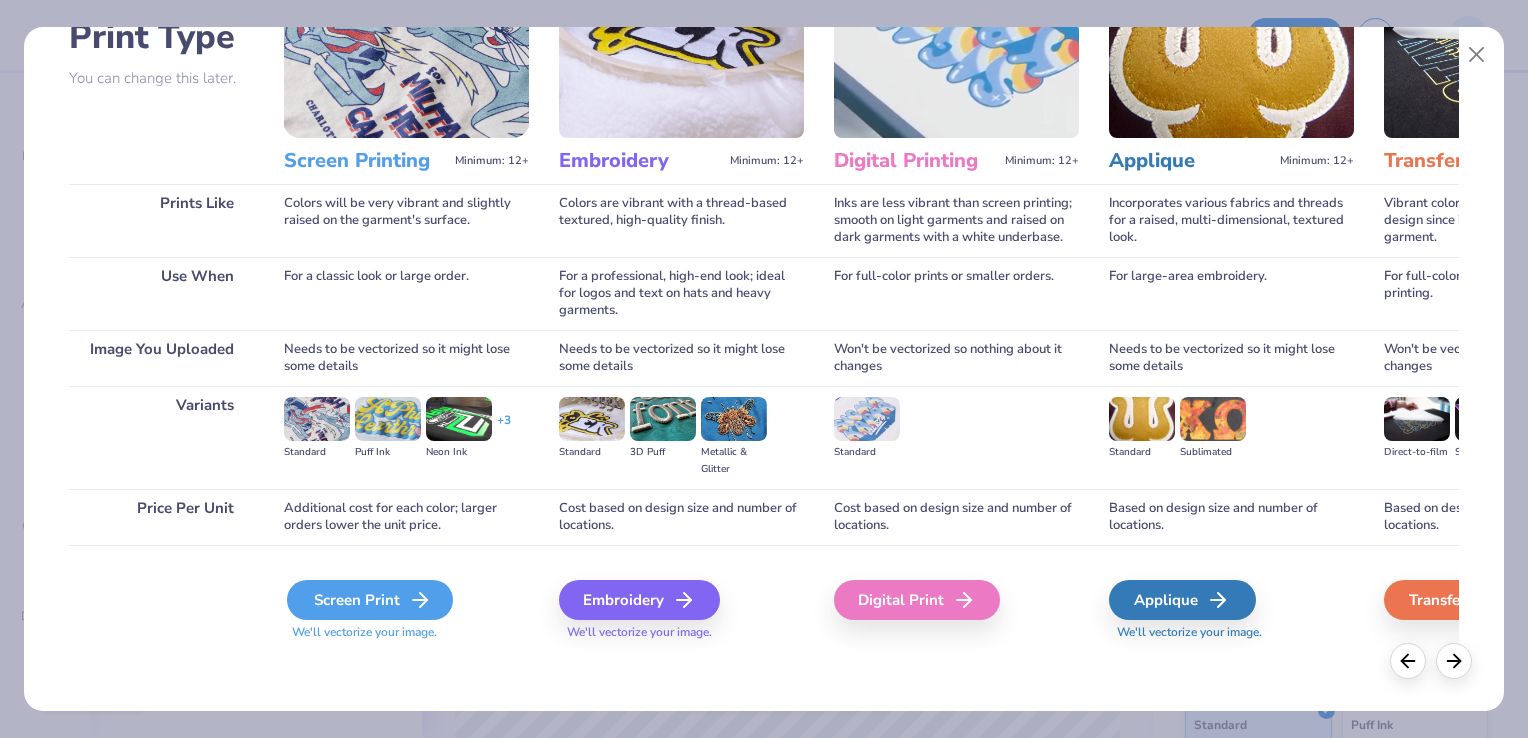 click on "Screen Print" at bounding box center [370, 600] 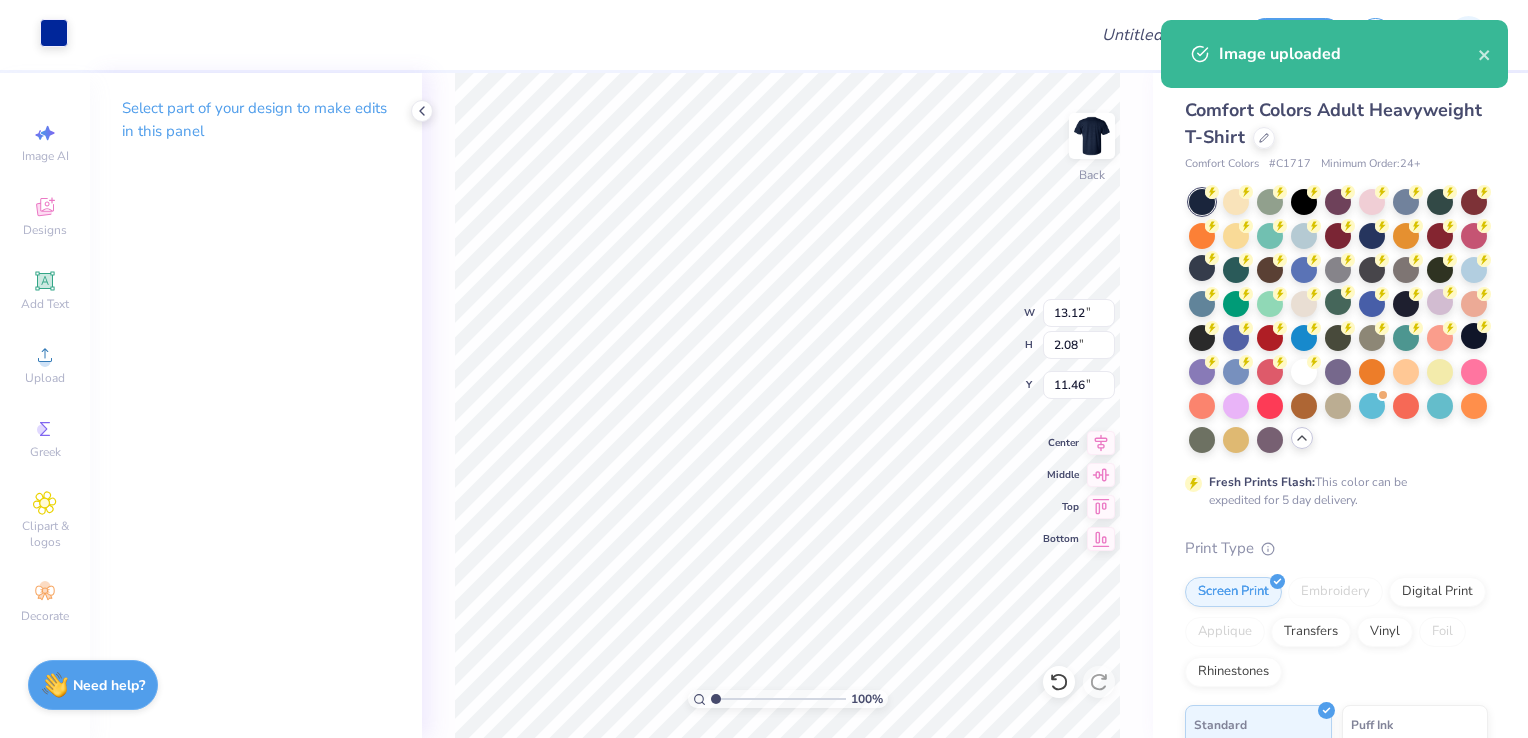 click at bounding box center (54, 33) 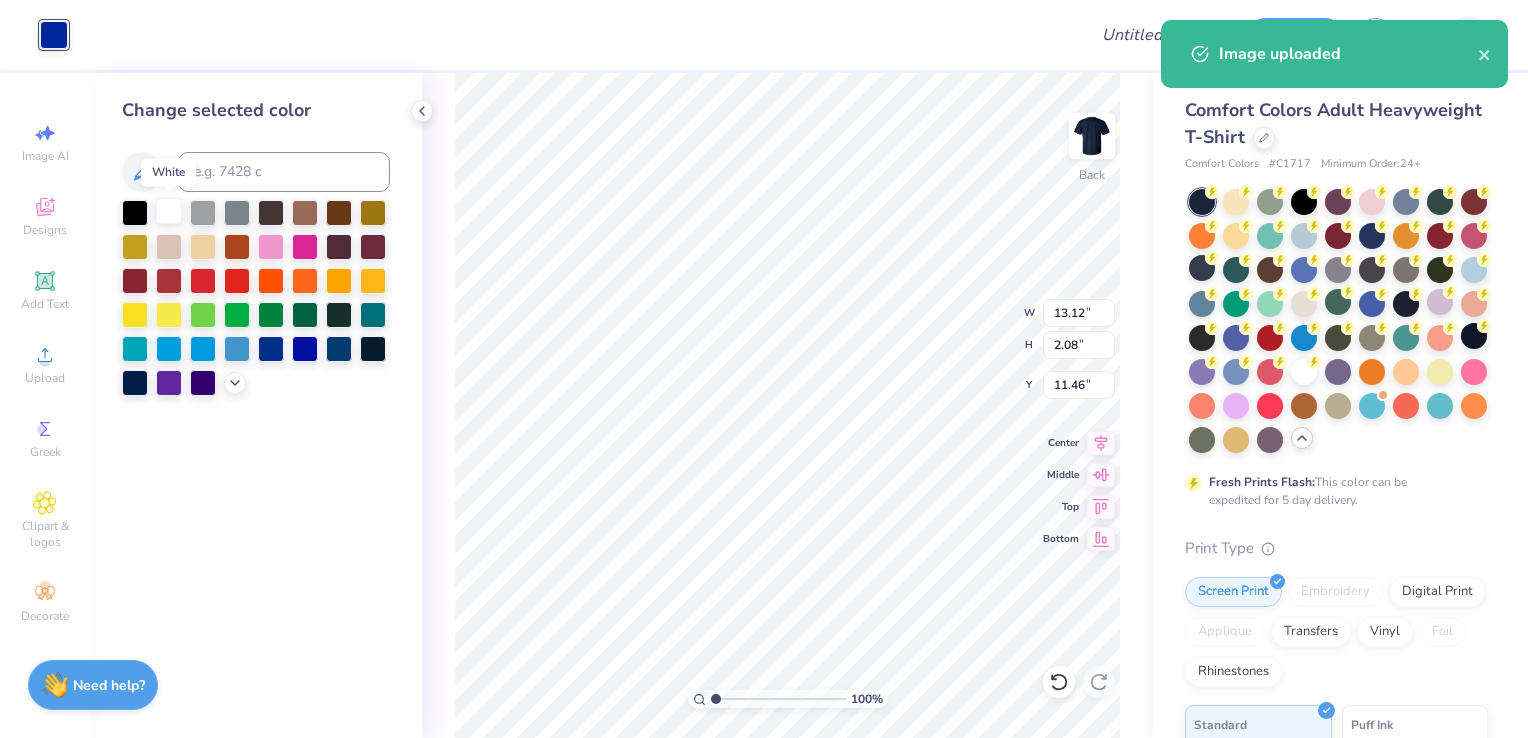click at bounding box center [169, 211] 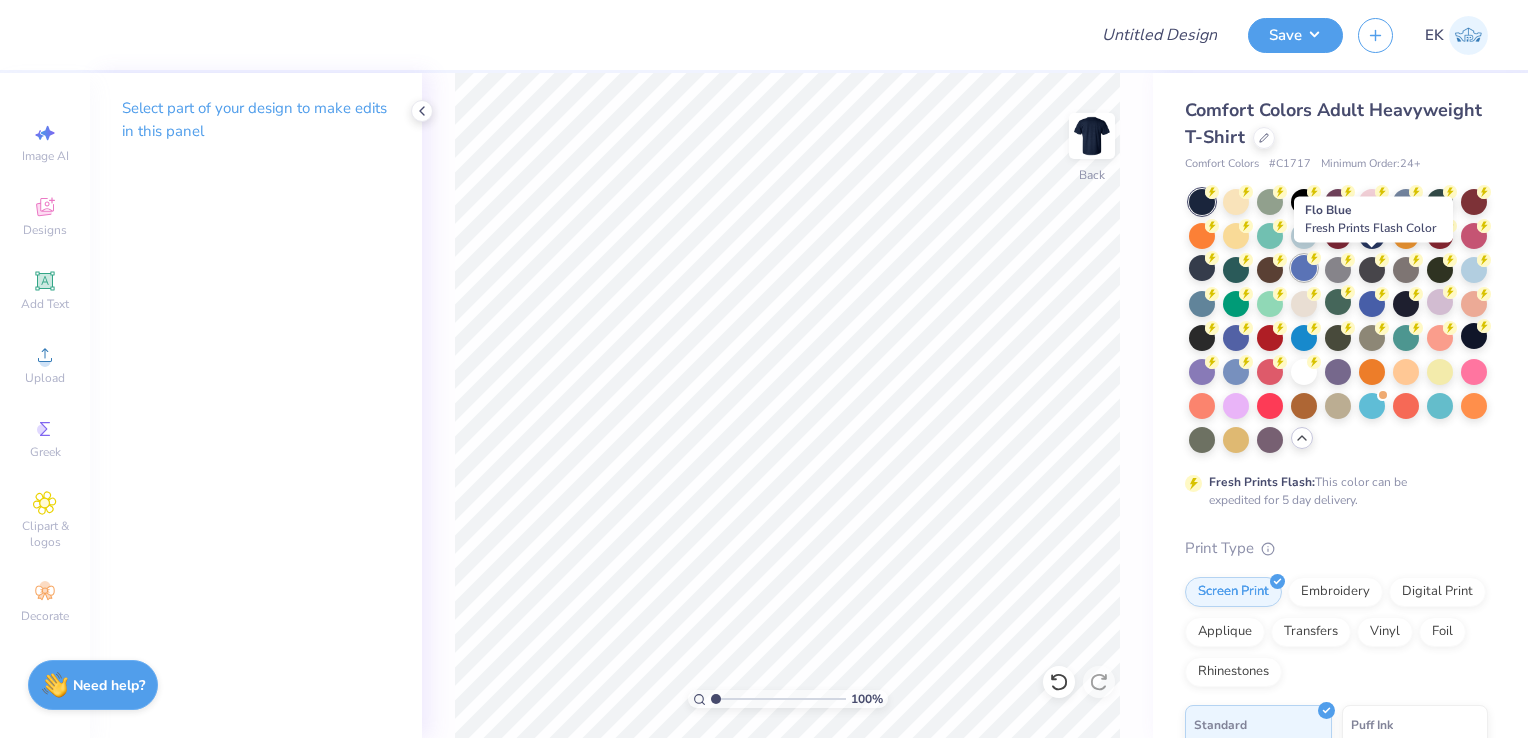 click at bounding box center (1304, 268) 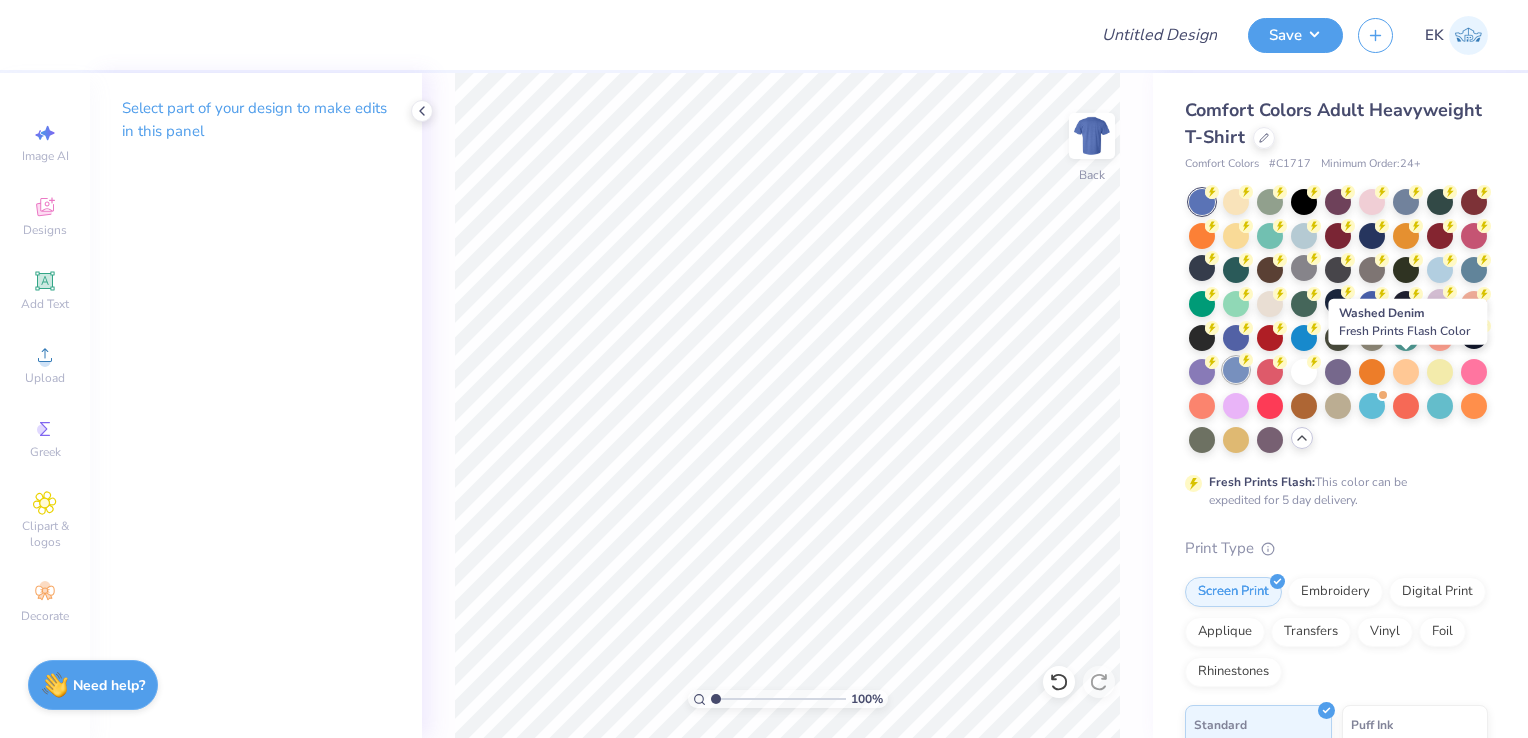 click at bounding box center [1236, 370] 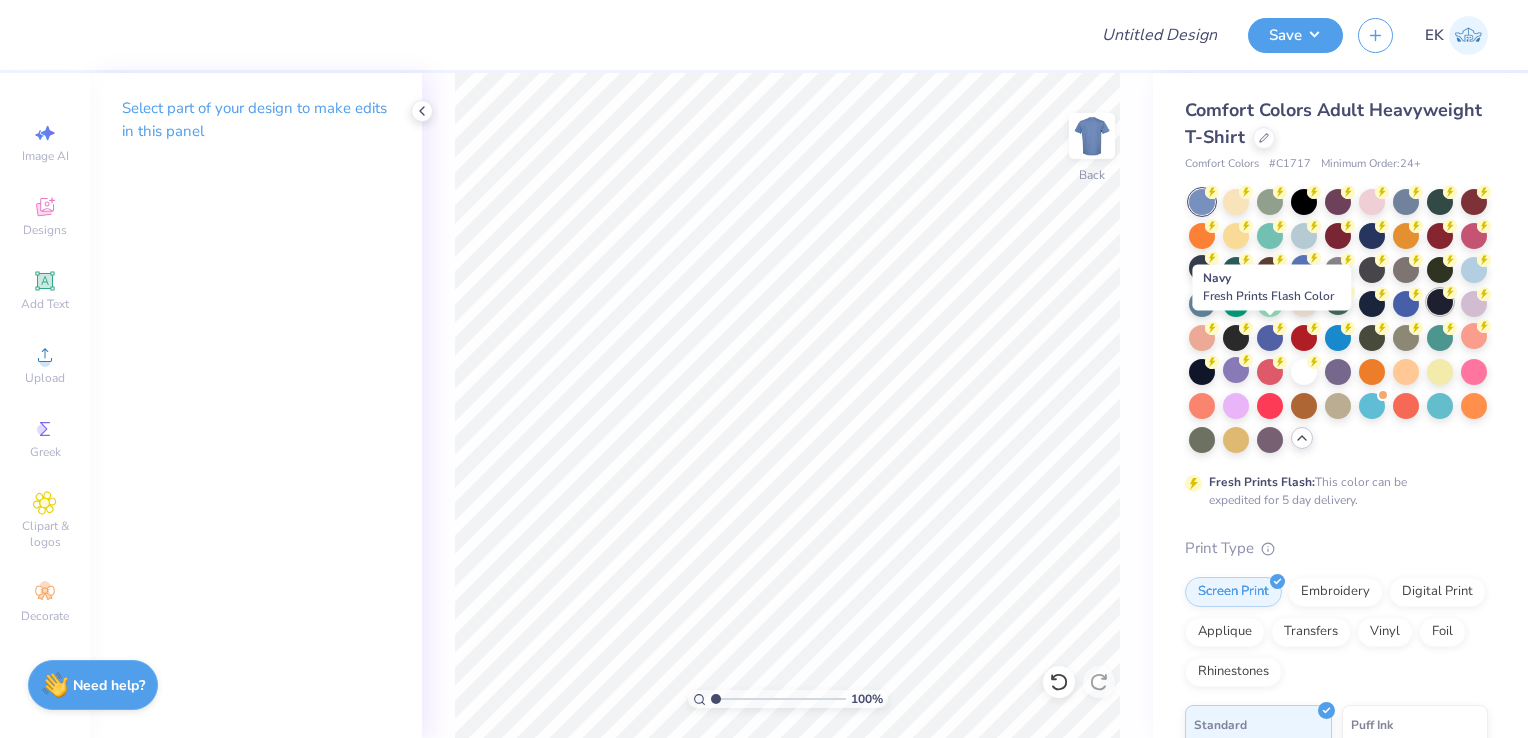 click at bounding box center (1440, 302) 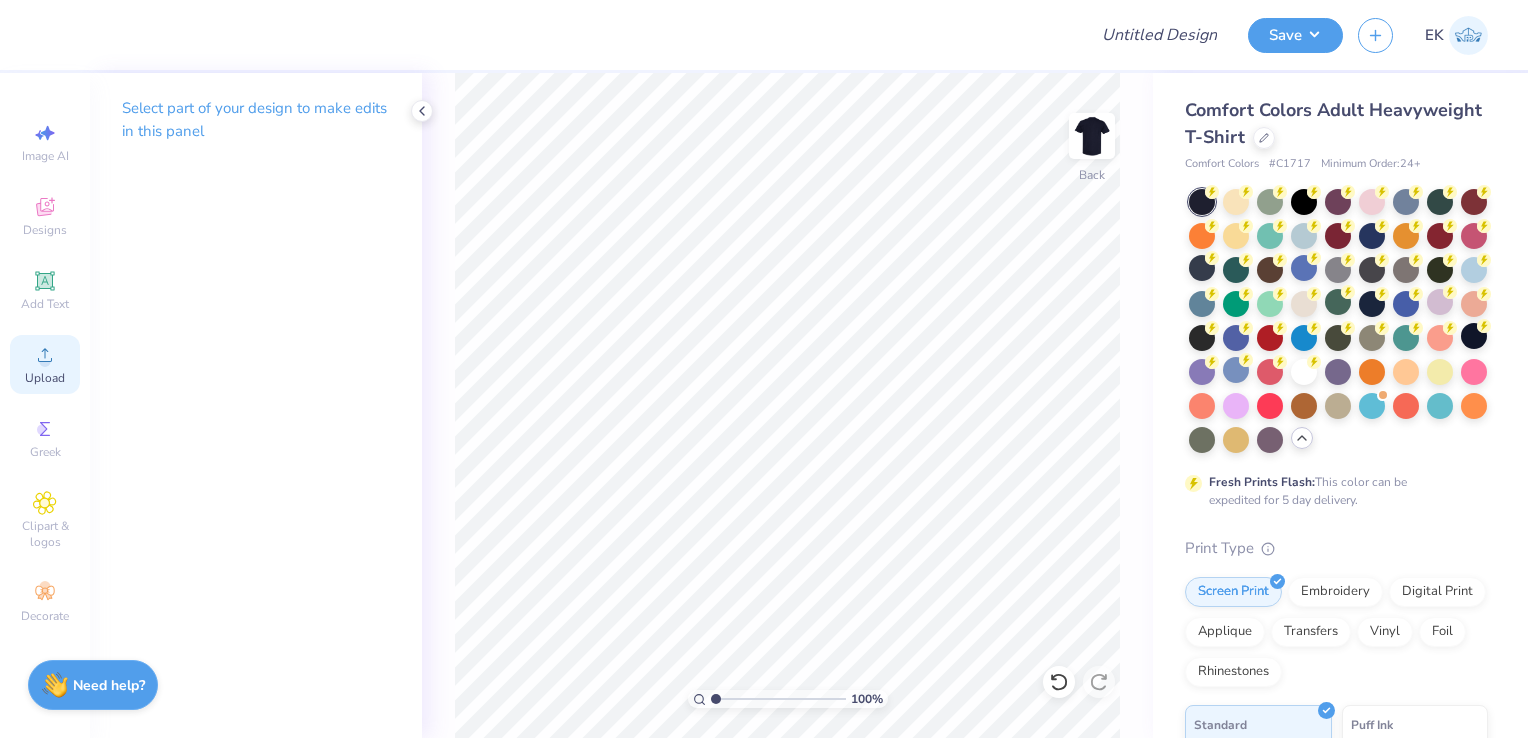 click 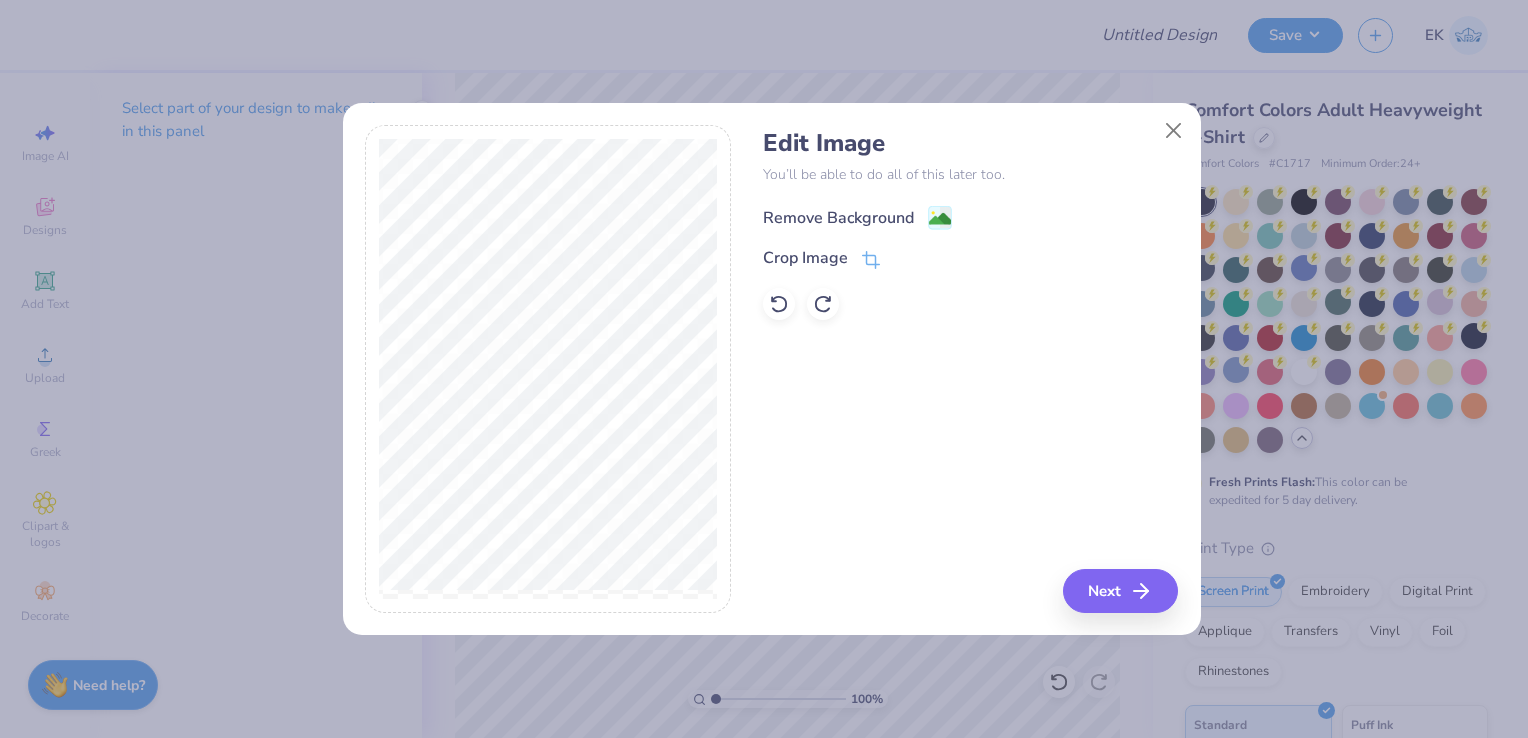 click on "Remove Background" at bounding box center (838, 218) 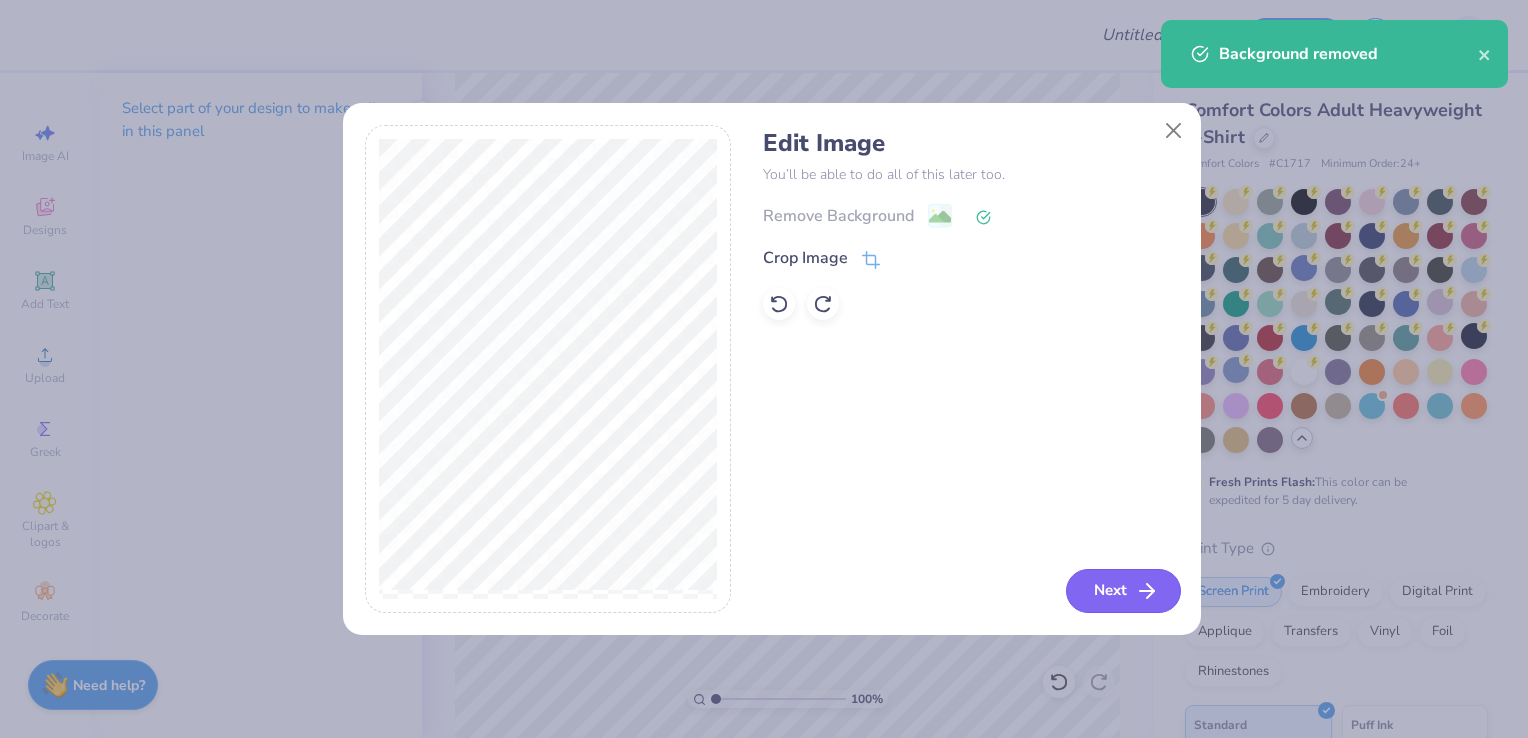 click on "Next" at bounding box center (1123, 591) 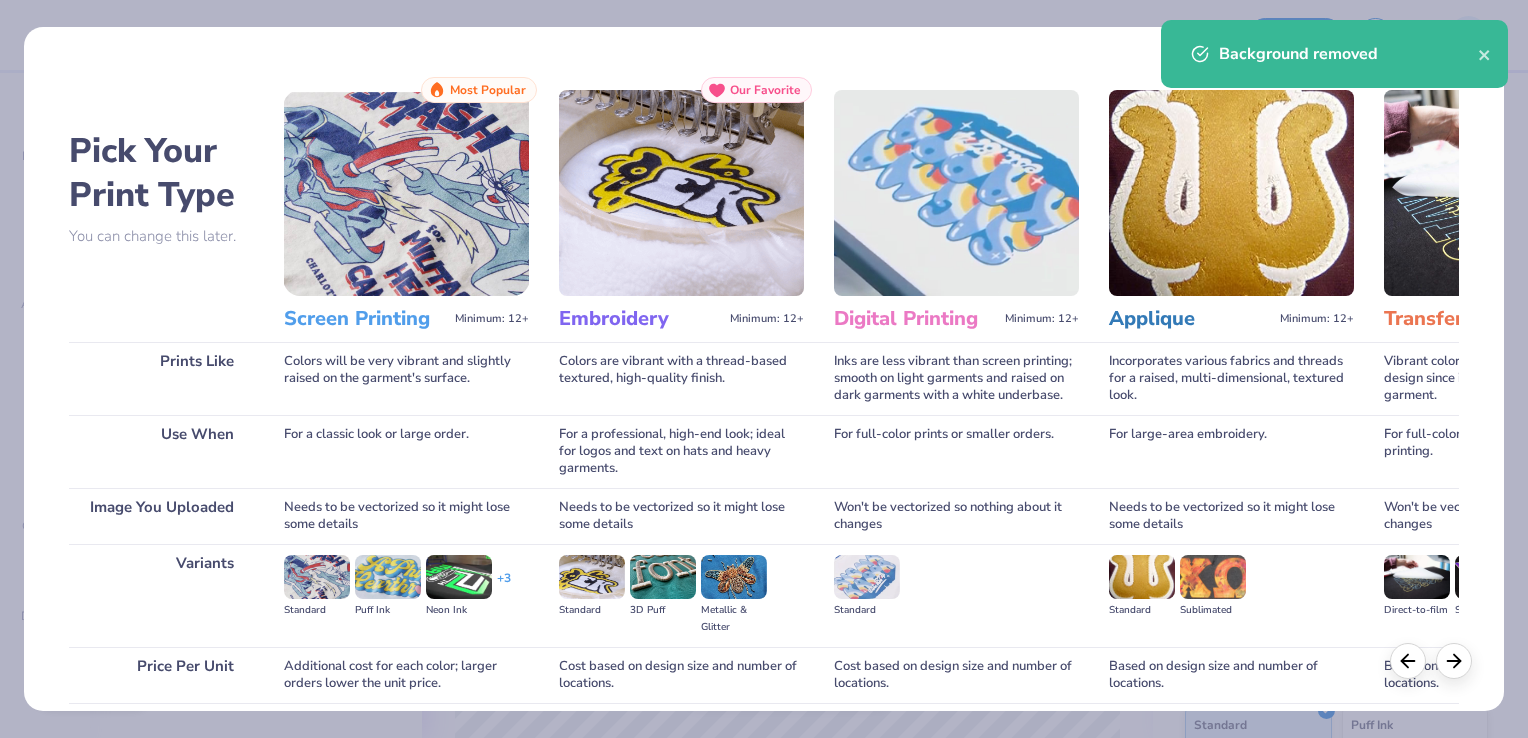 scroll, scrollTop: 158, scrollLeft: 0, axis: vertical 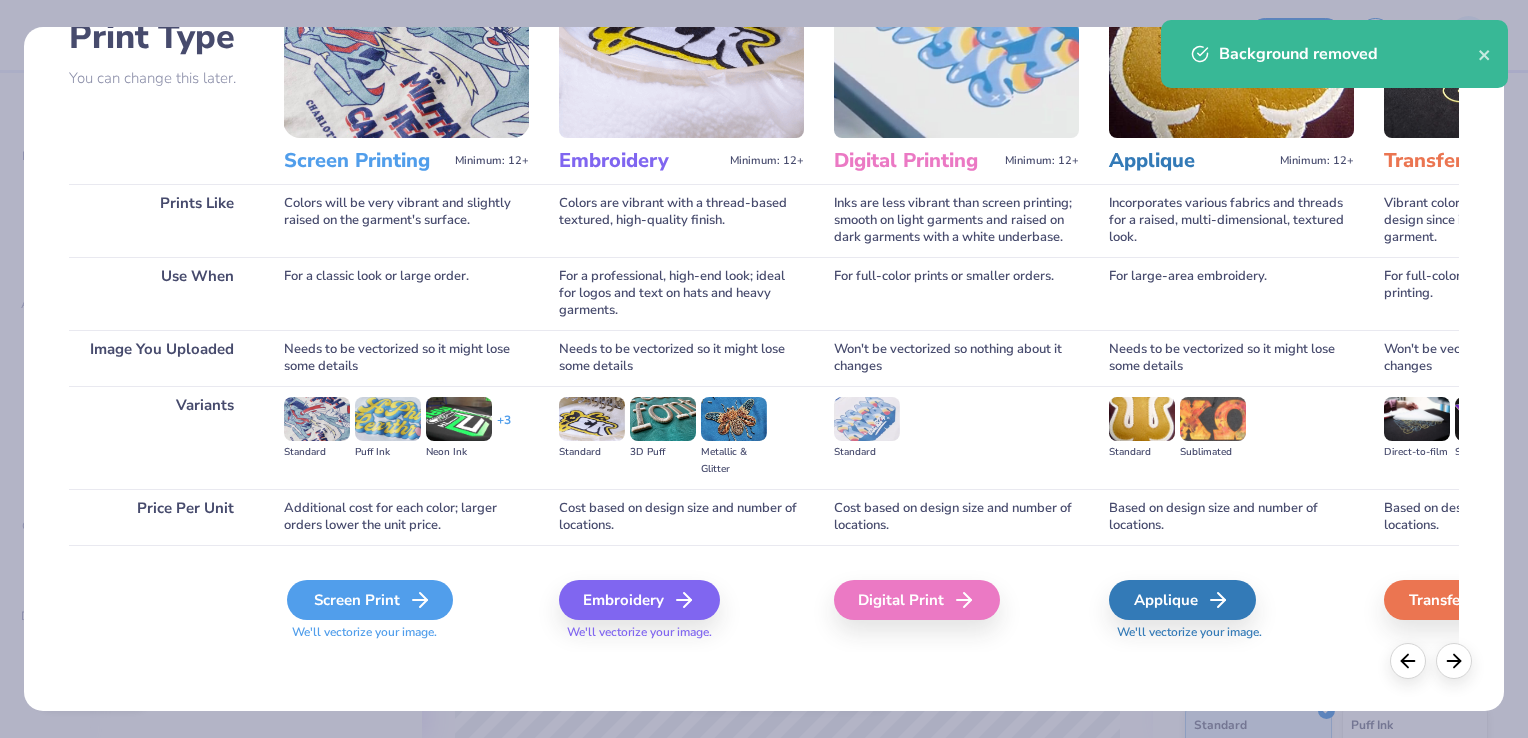 click on "Screen Print" at bounding box center [370, 600] 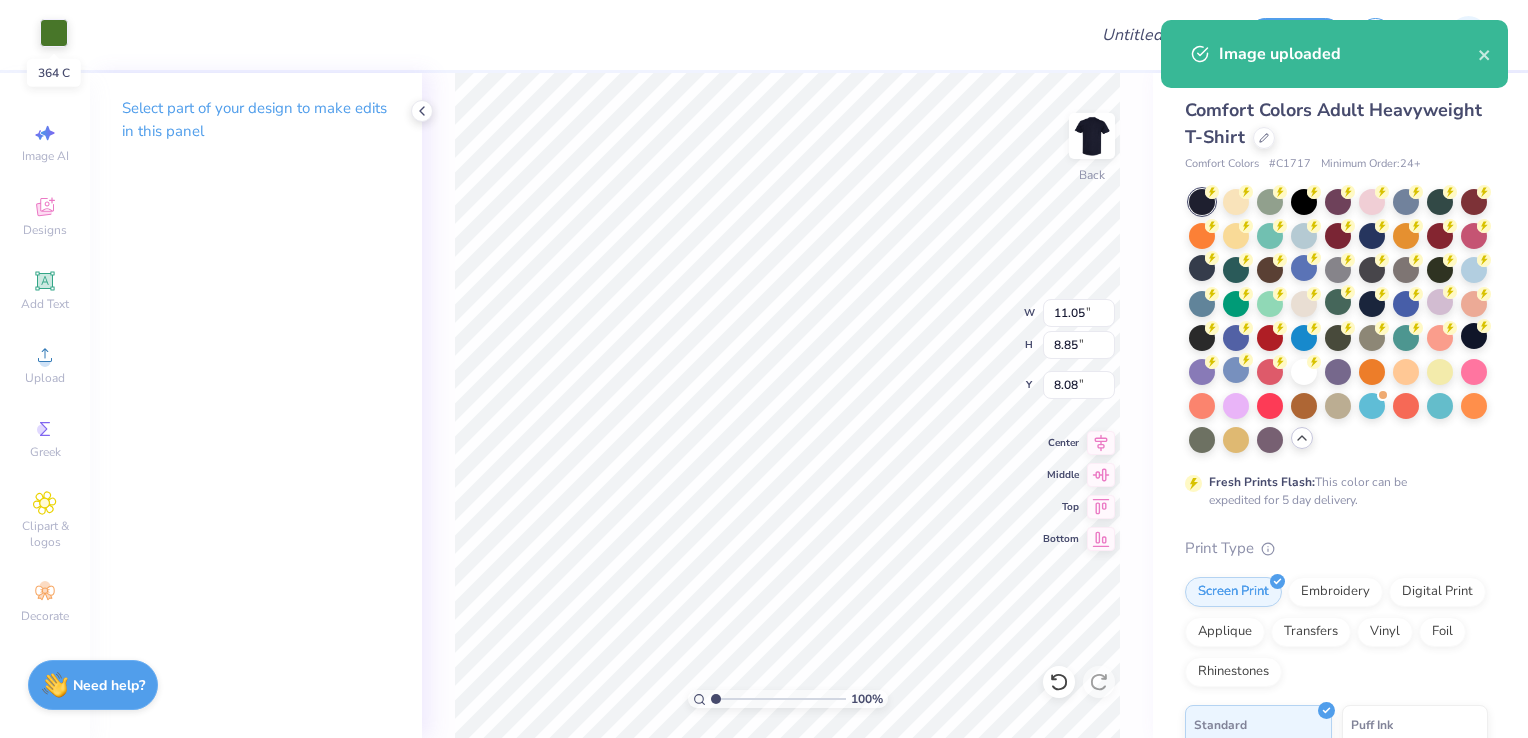 click at bounding box center (54, 33) 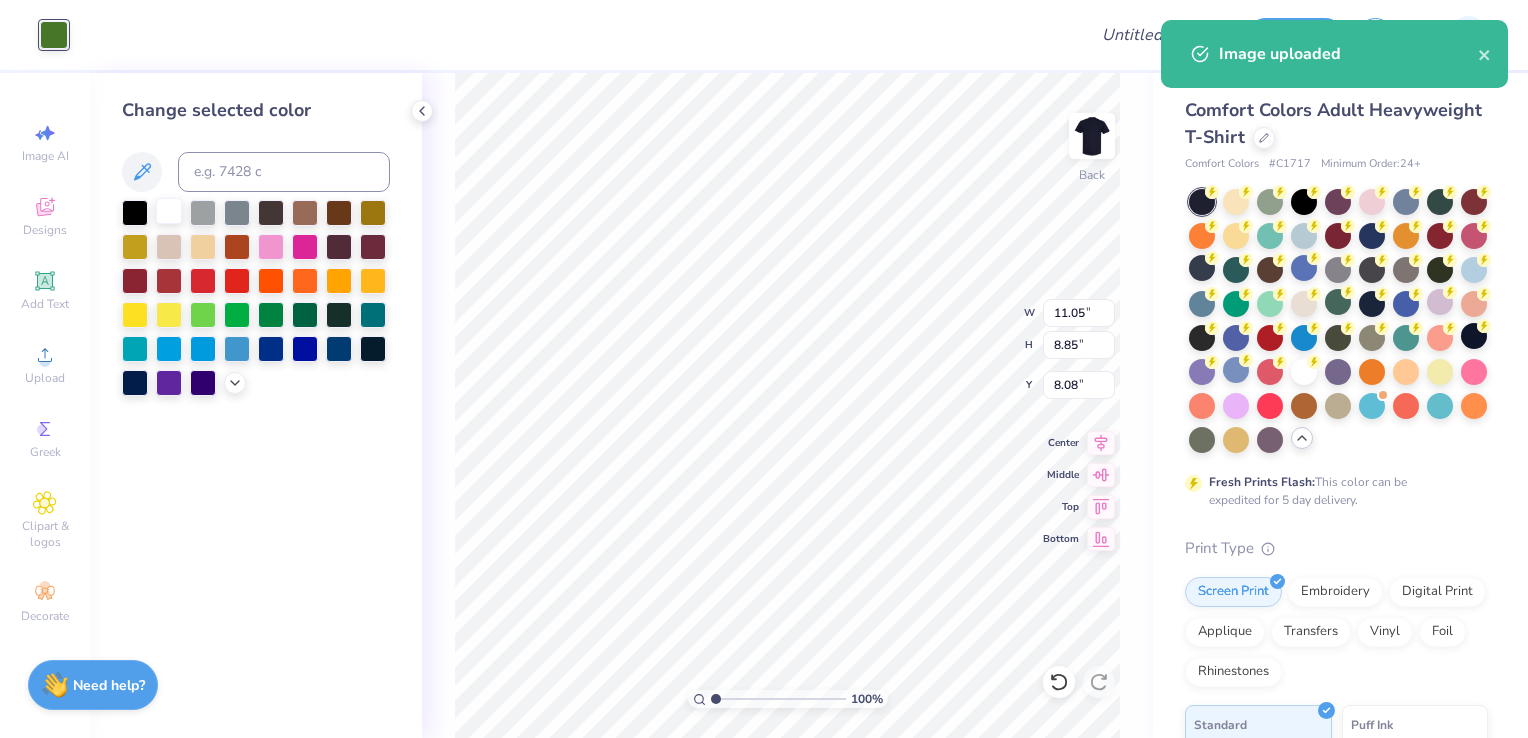 click at bounding box center (169, 211) 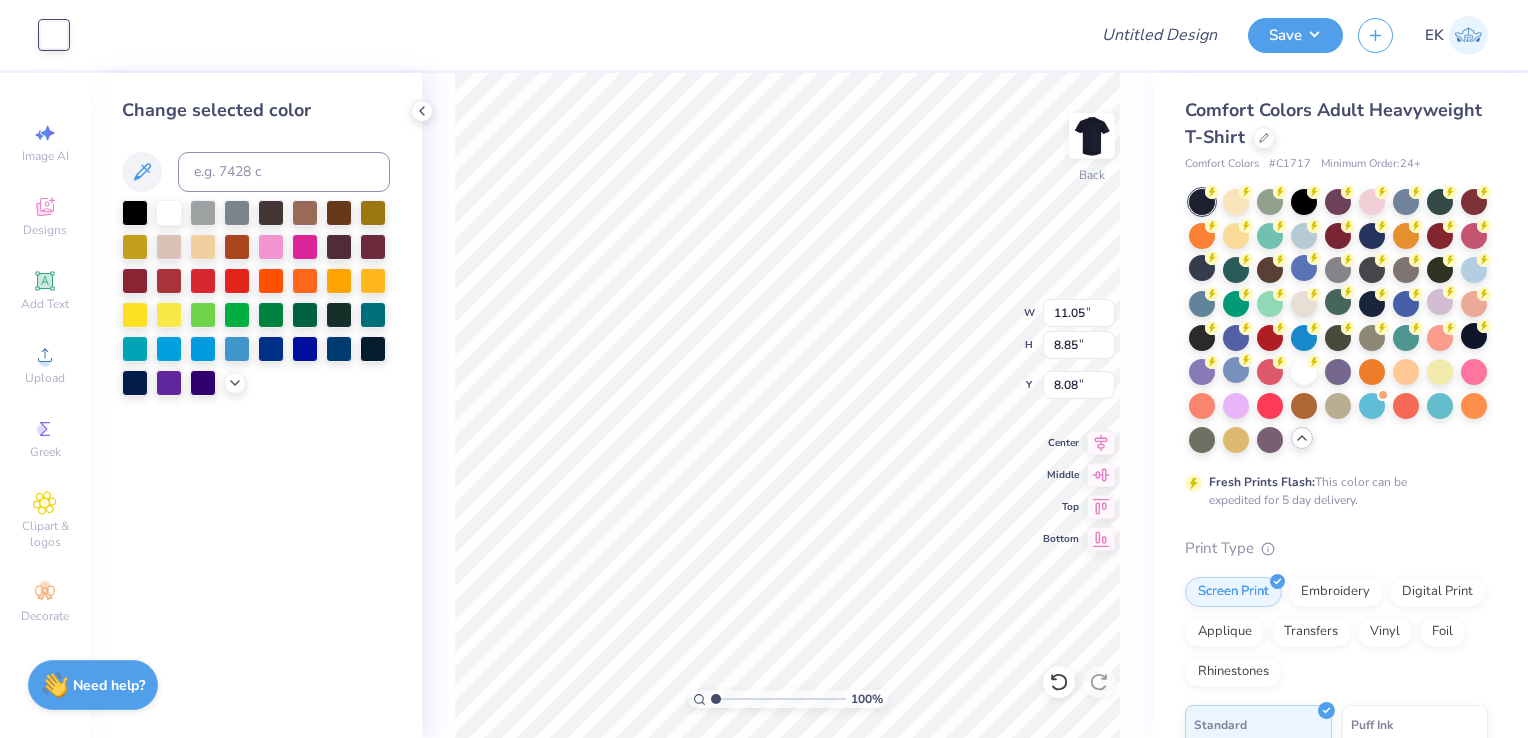 type on "5.76" 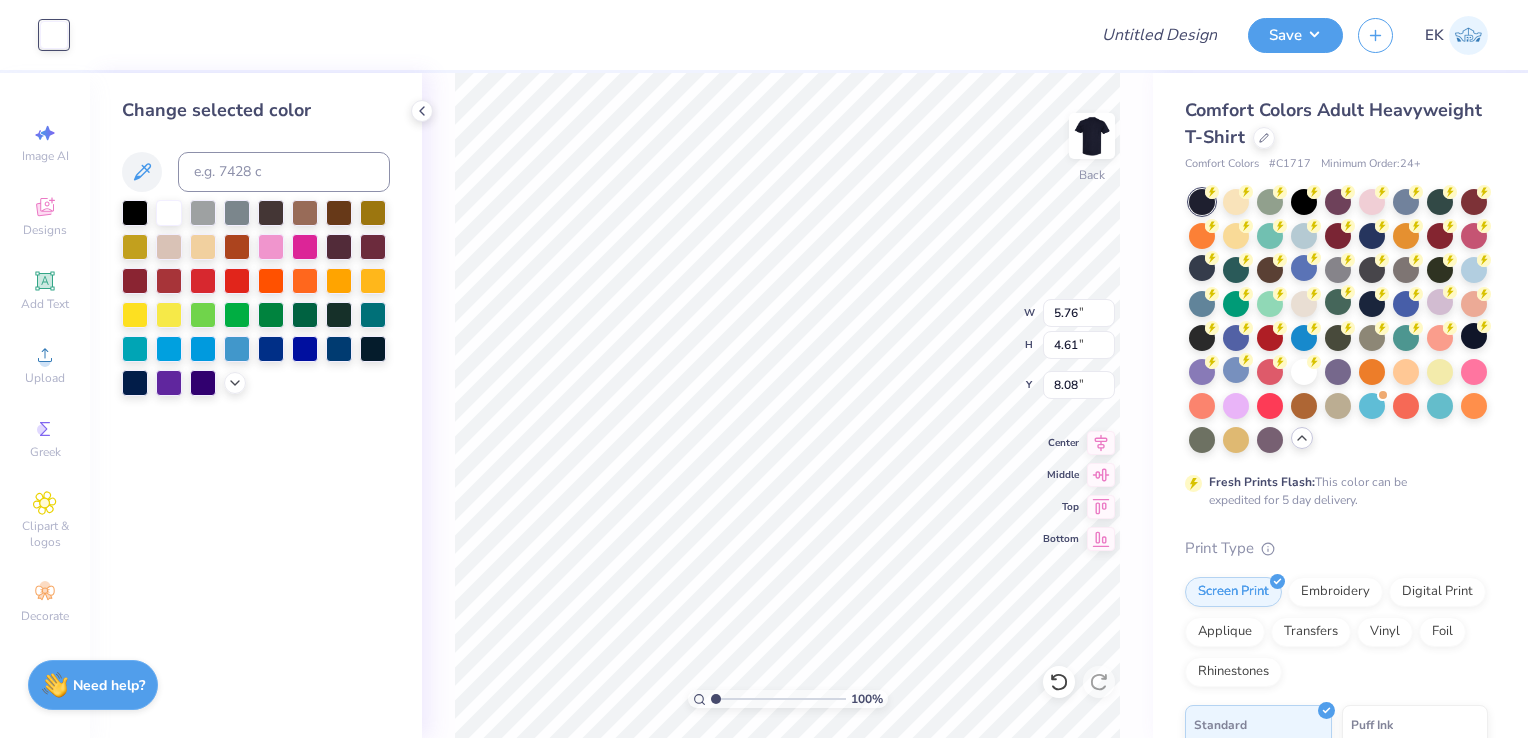 type on "3.25" 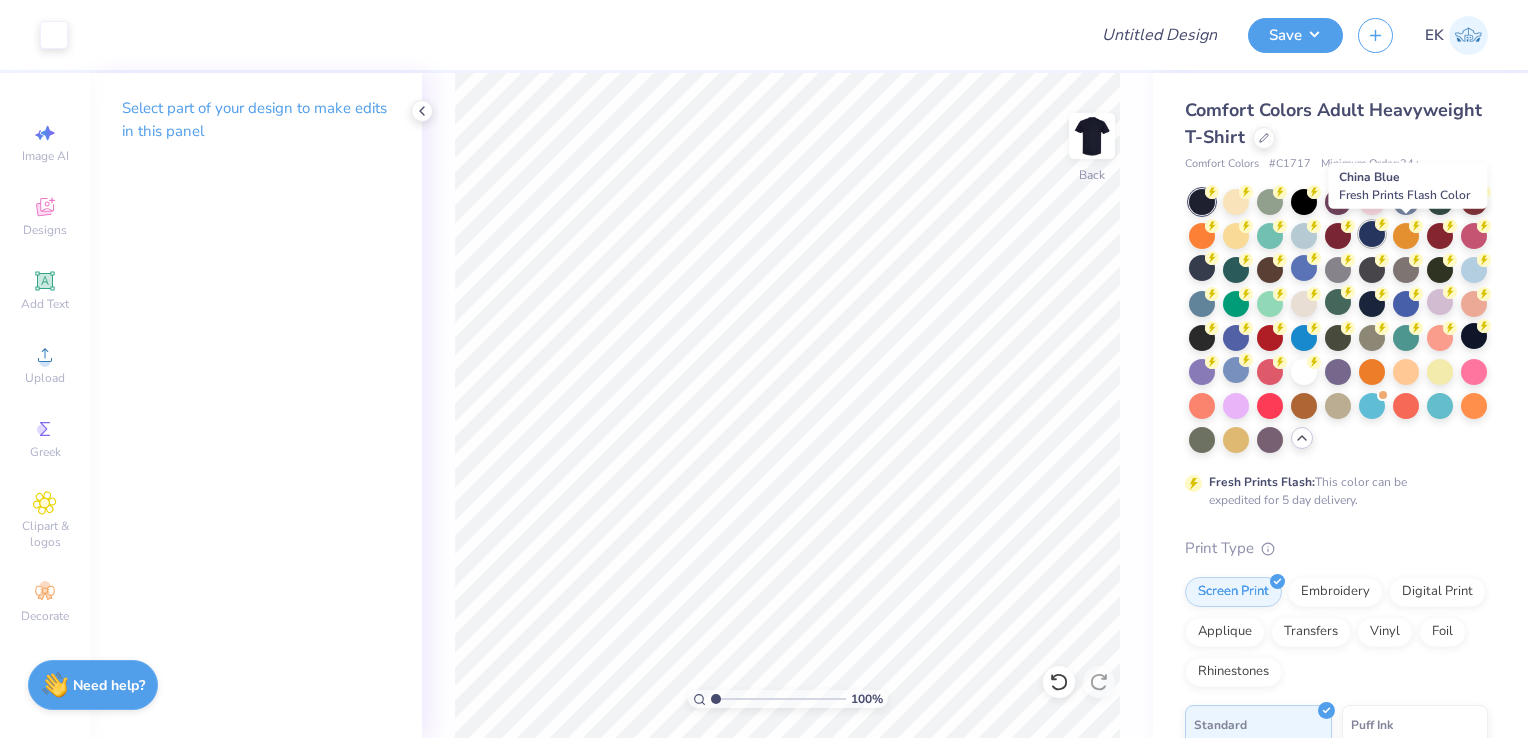 click at bounding box center [1372, 234] 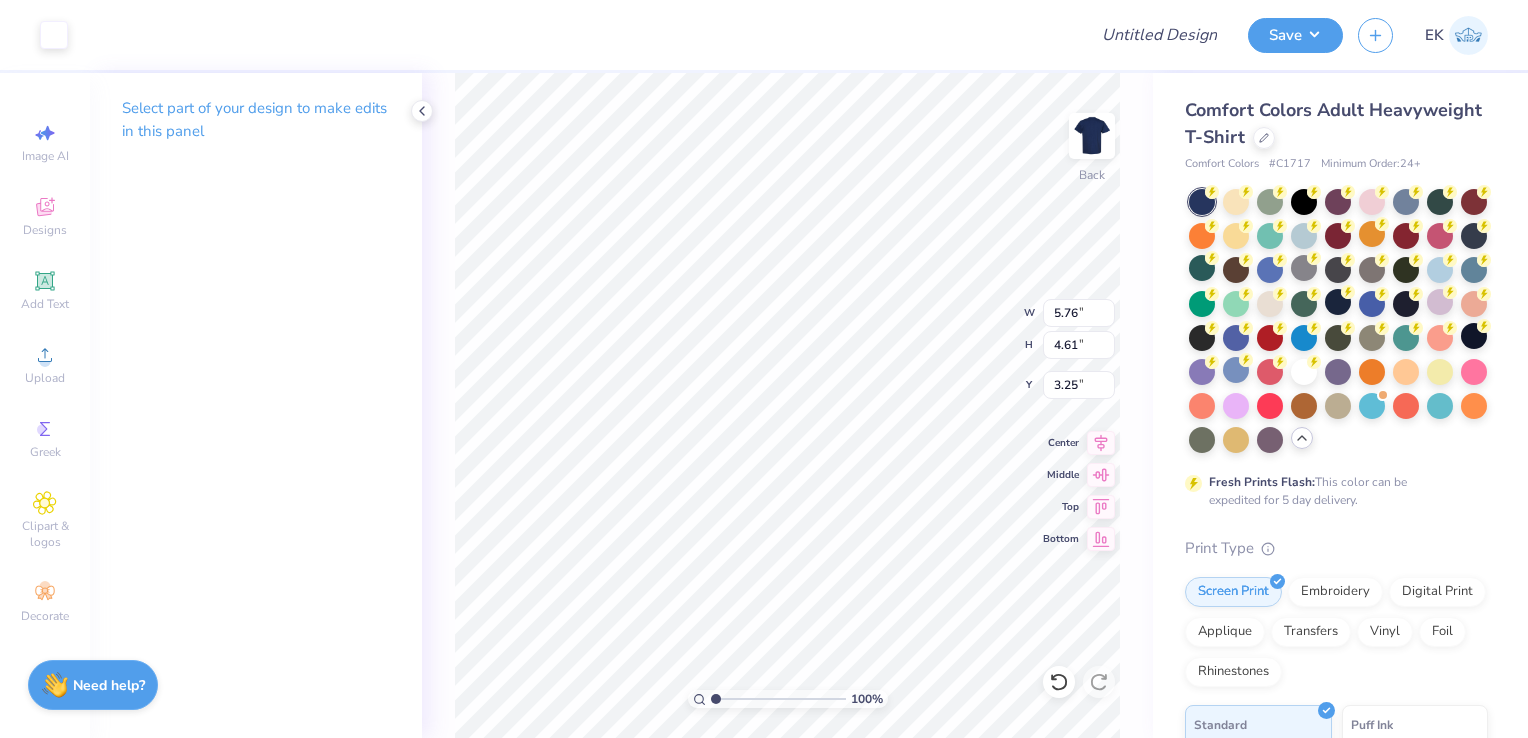 type on "7.11" 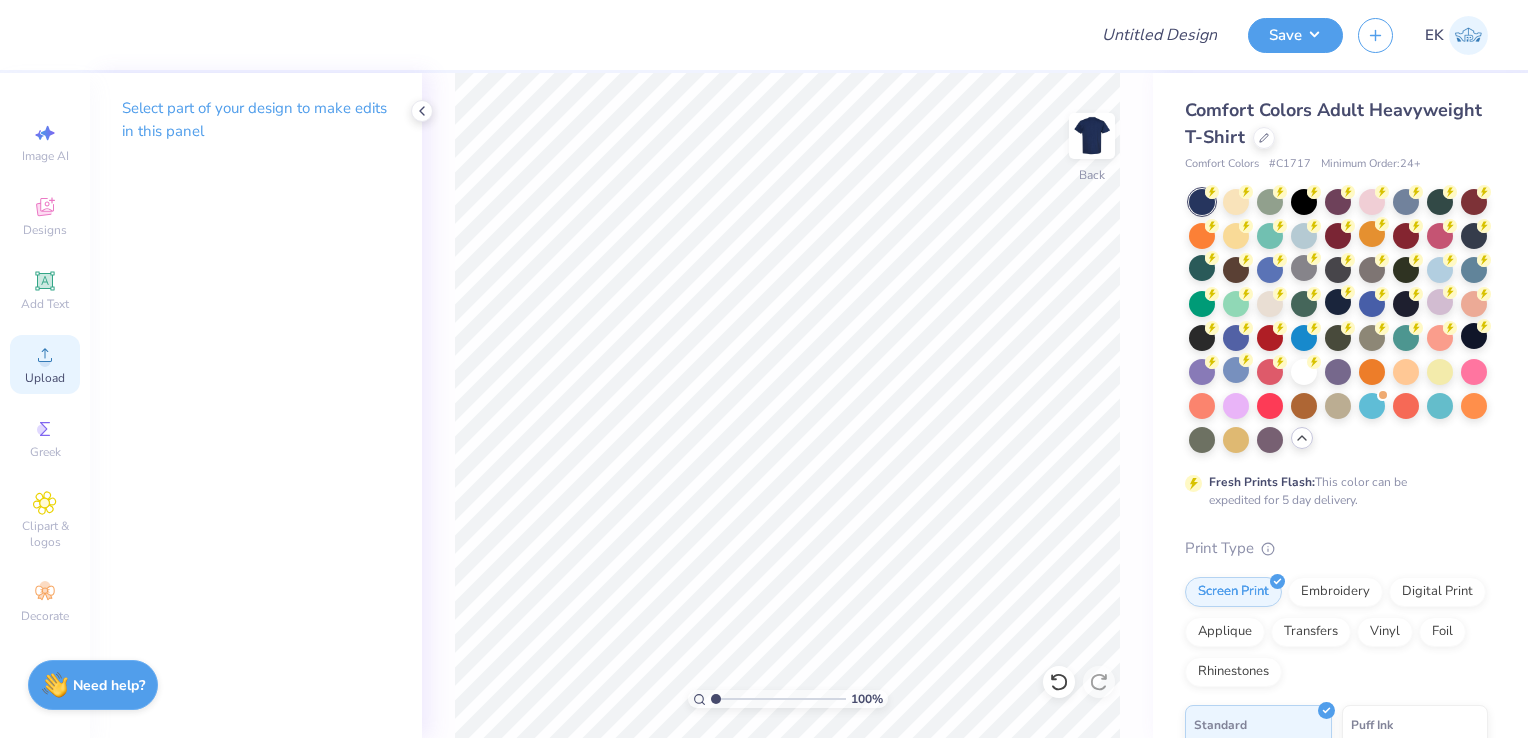 click on "Upload" at bounding box center [45, 364] 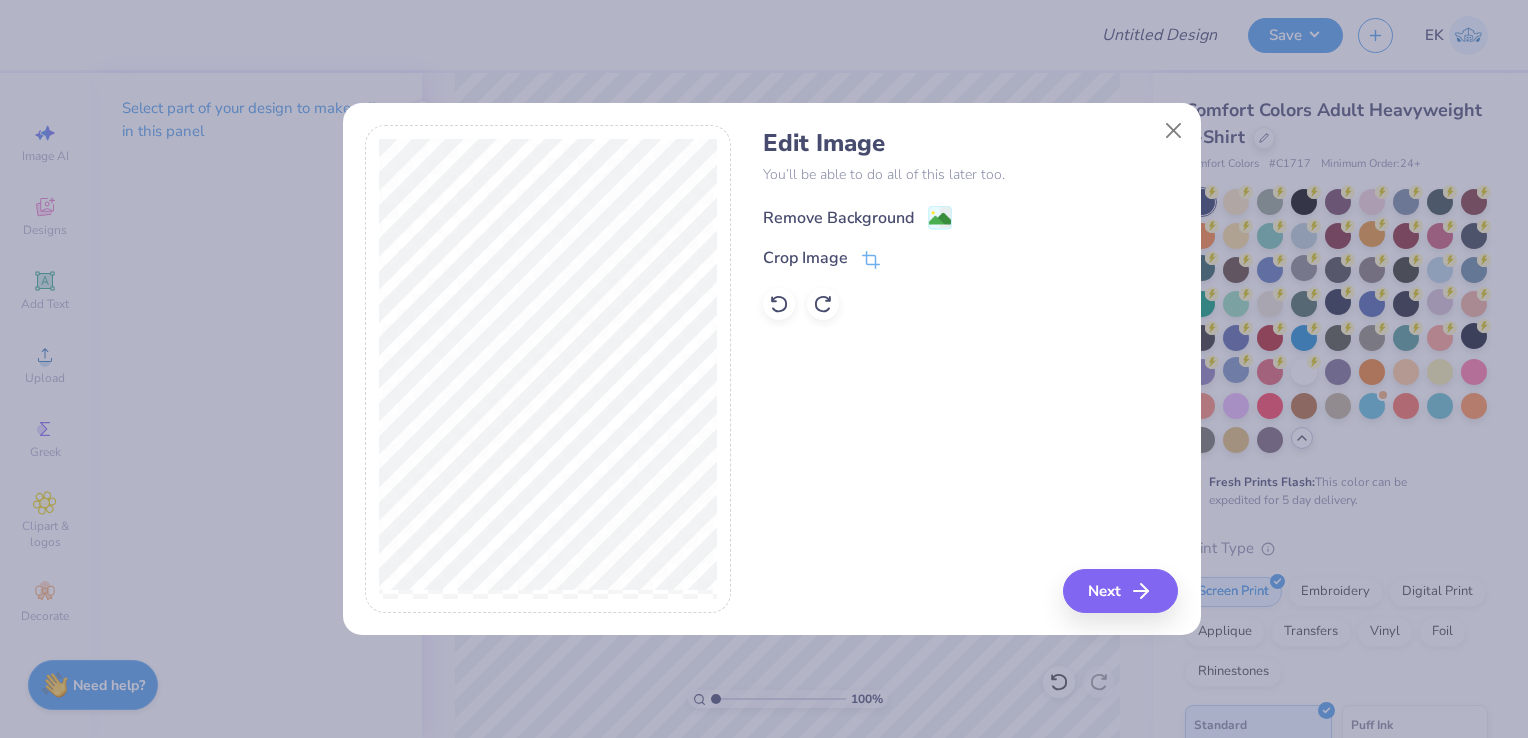click on "Remove Background" at bounding box center (838, 218) 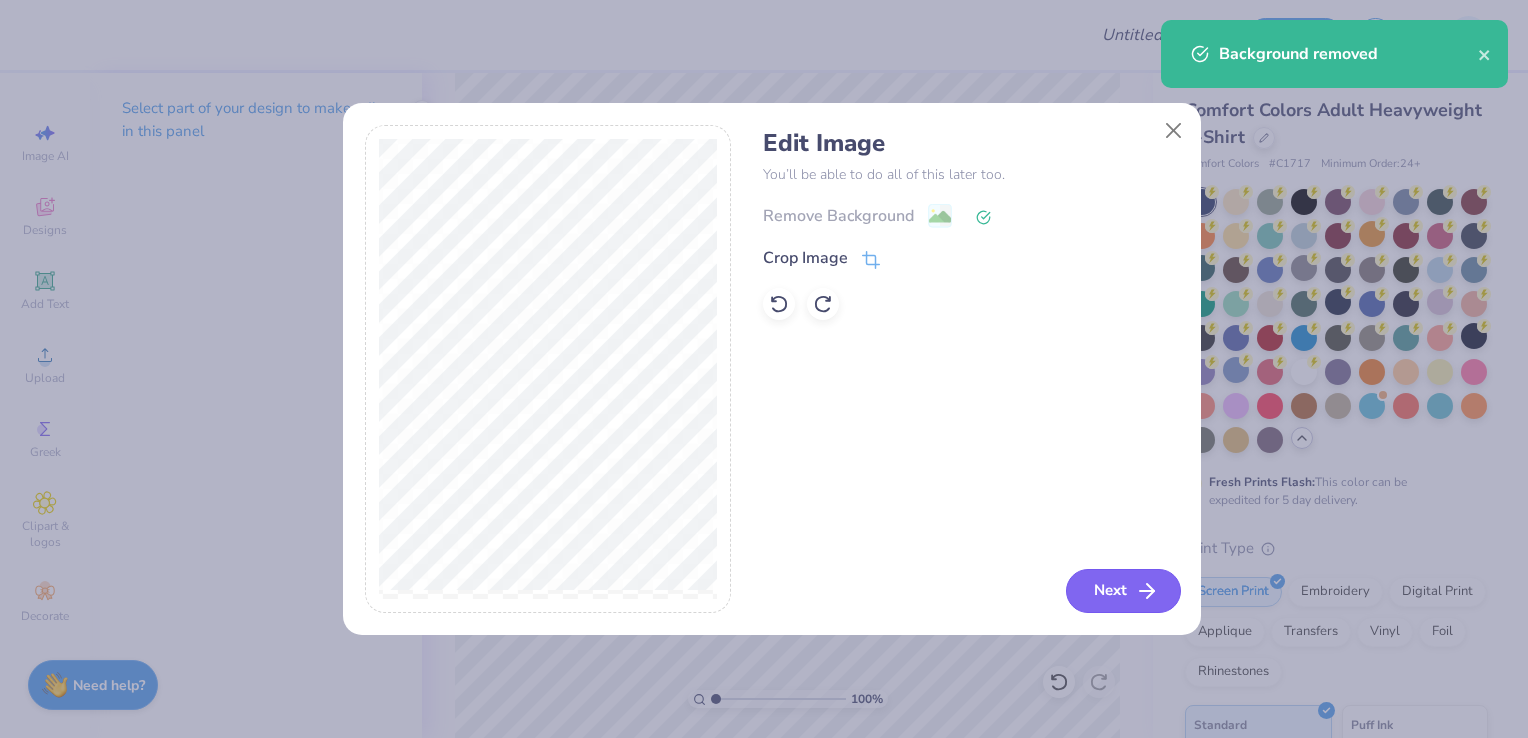 click on "Next" at bounding box center [1123, 591] 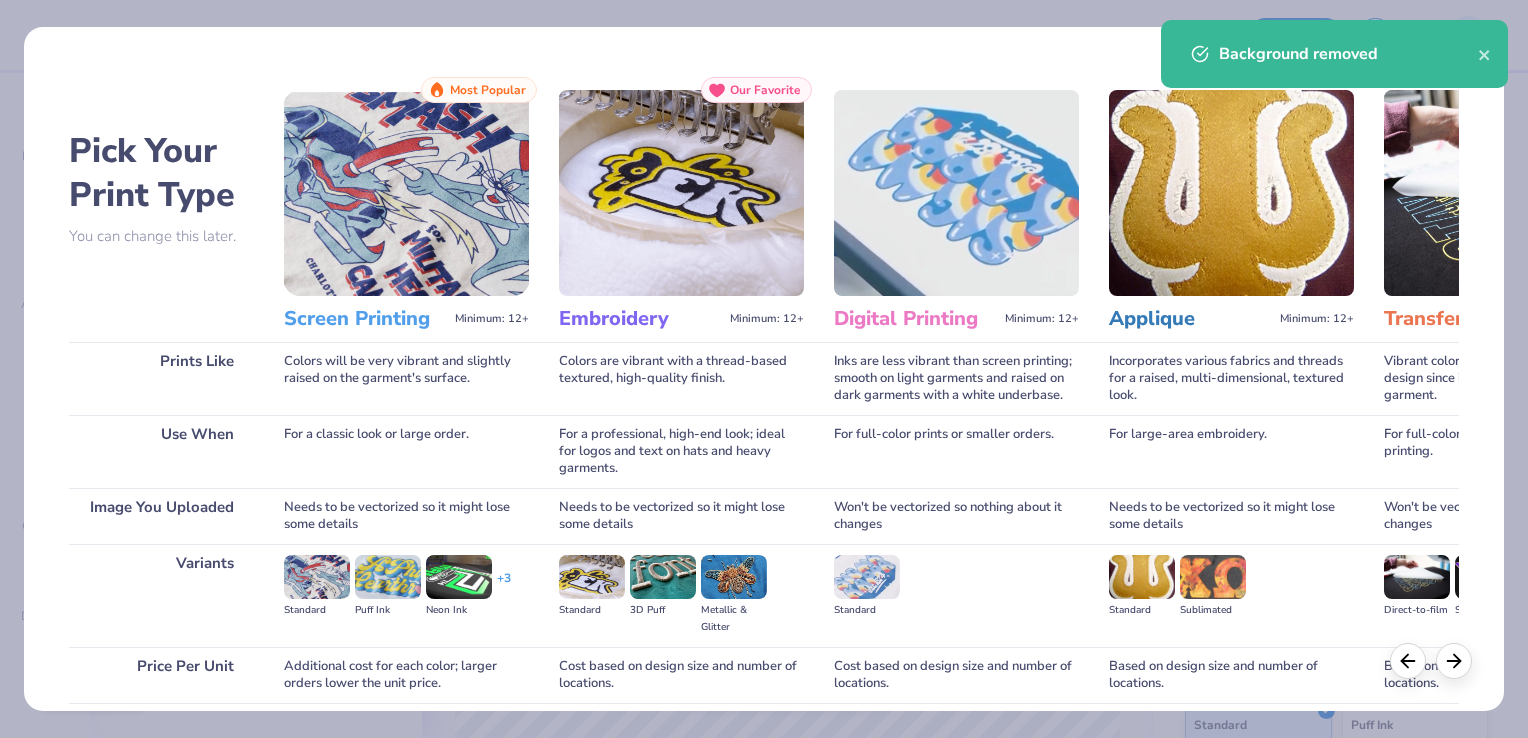 scroll, scrollTop: 158, scrollLeft: 0, axis: vertical 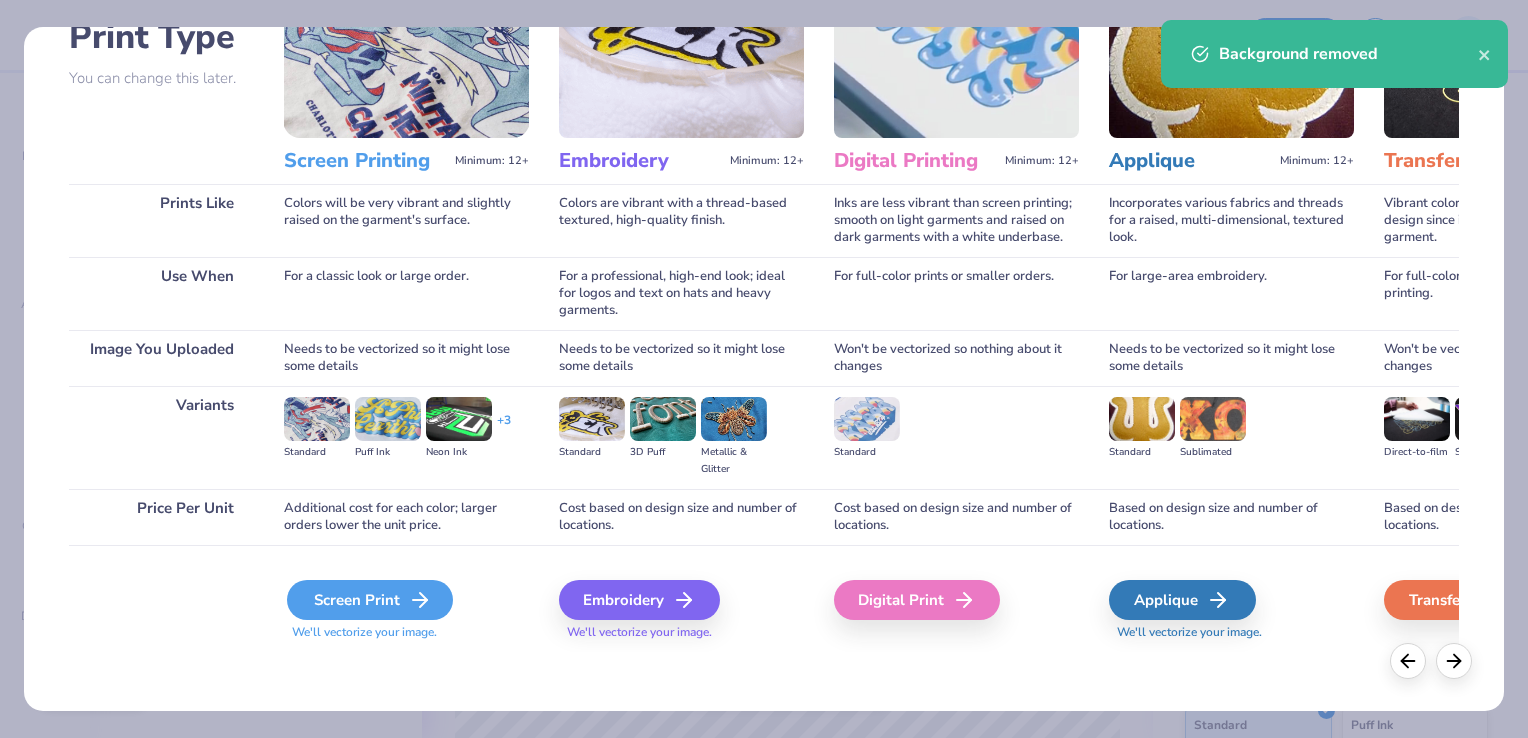 click 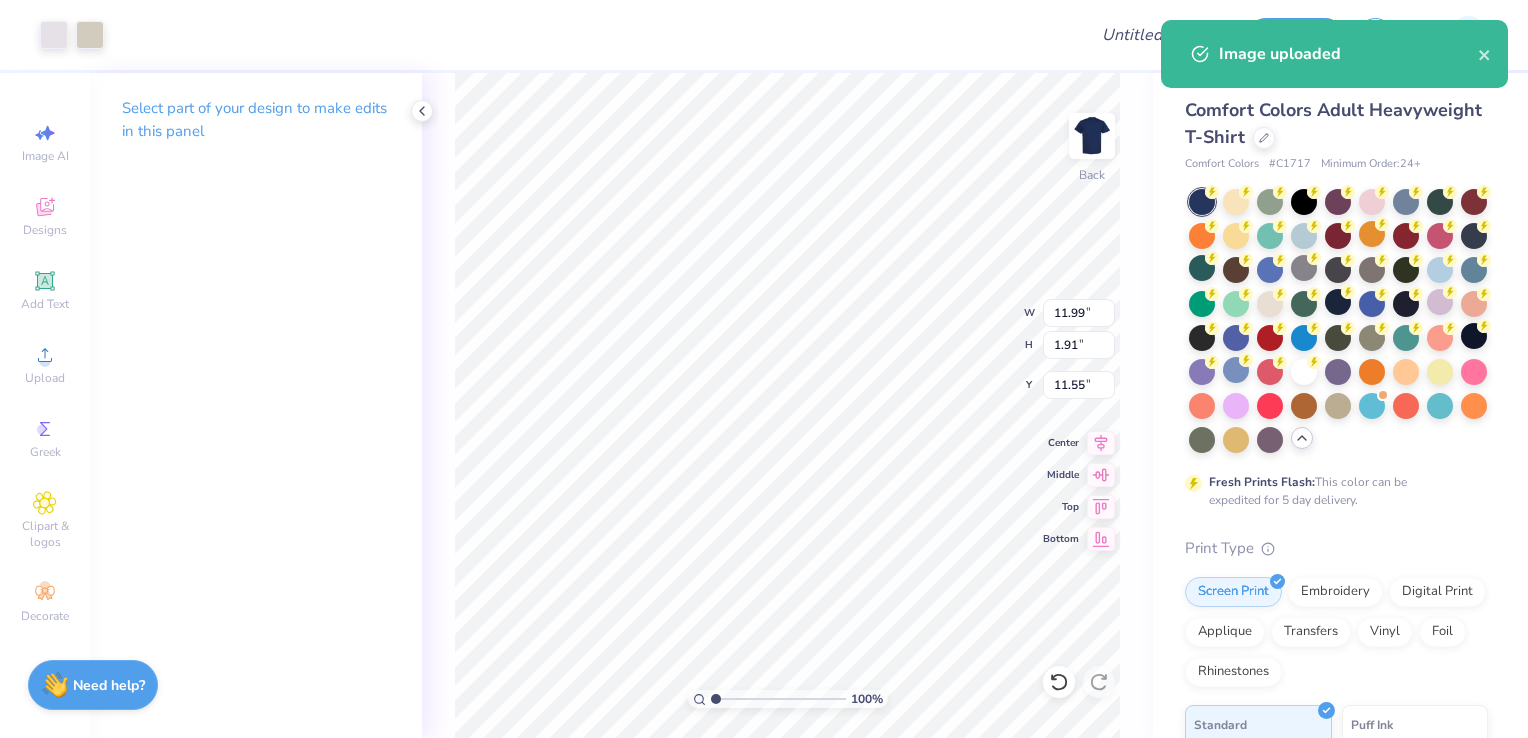 type on "4.53" 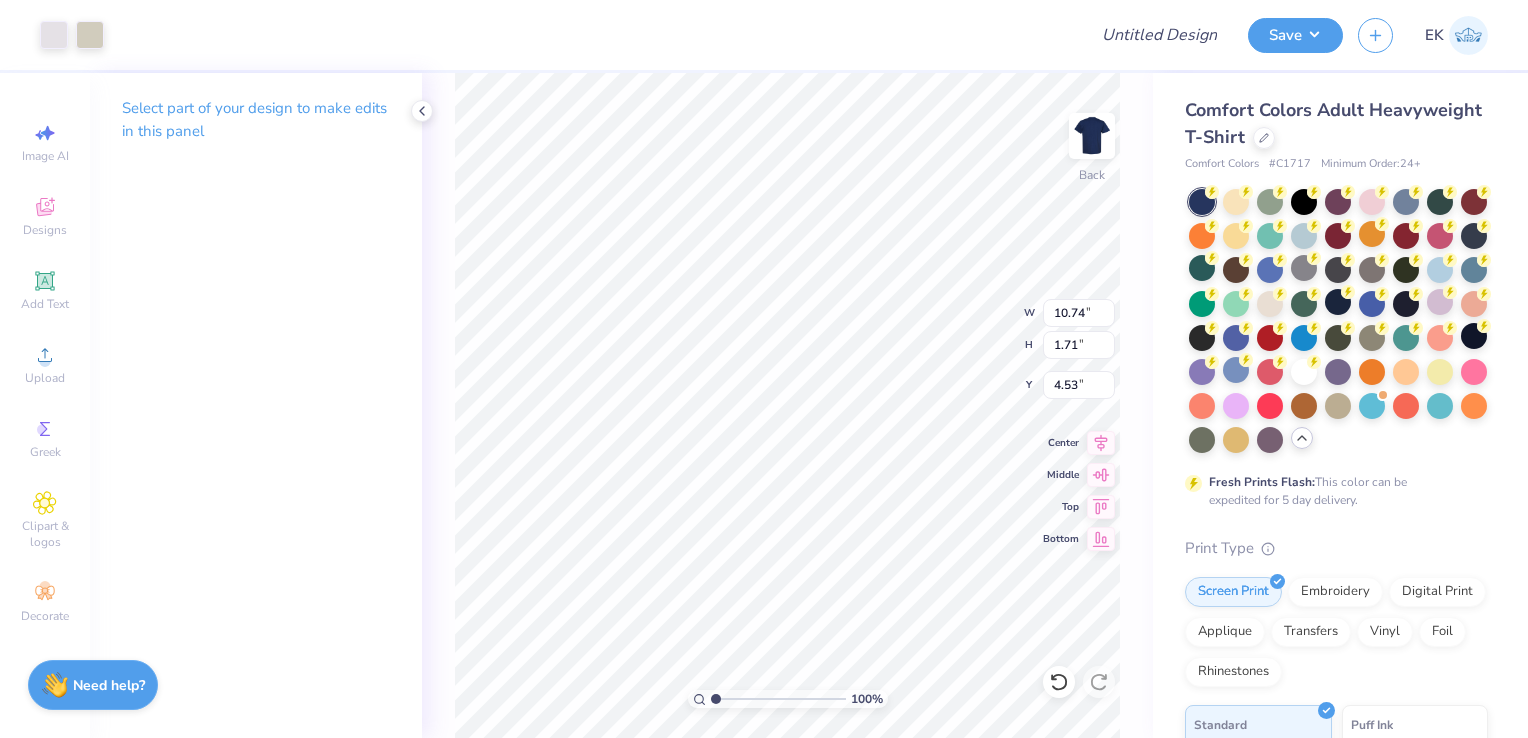 type on "10.74" 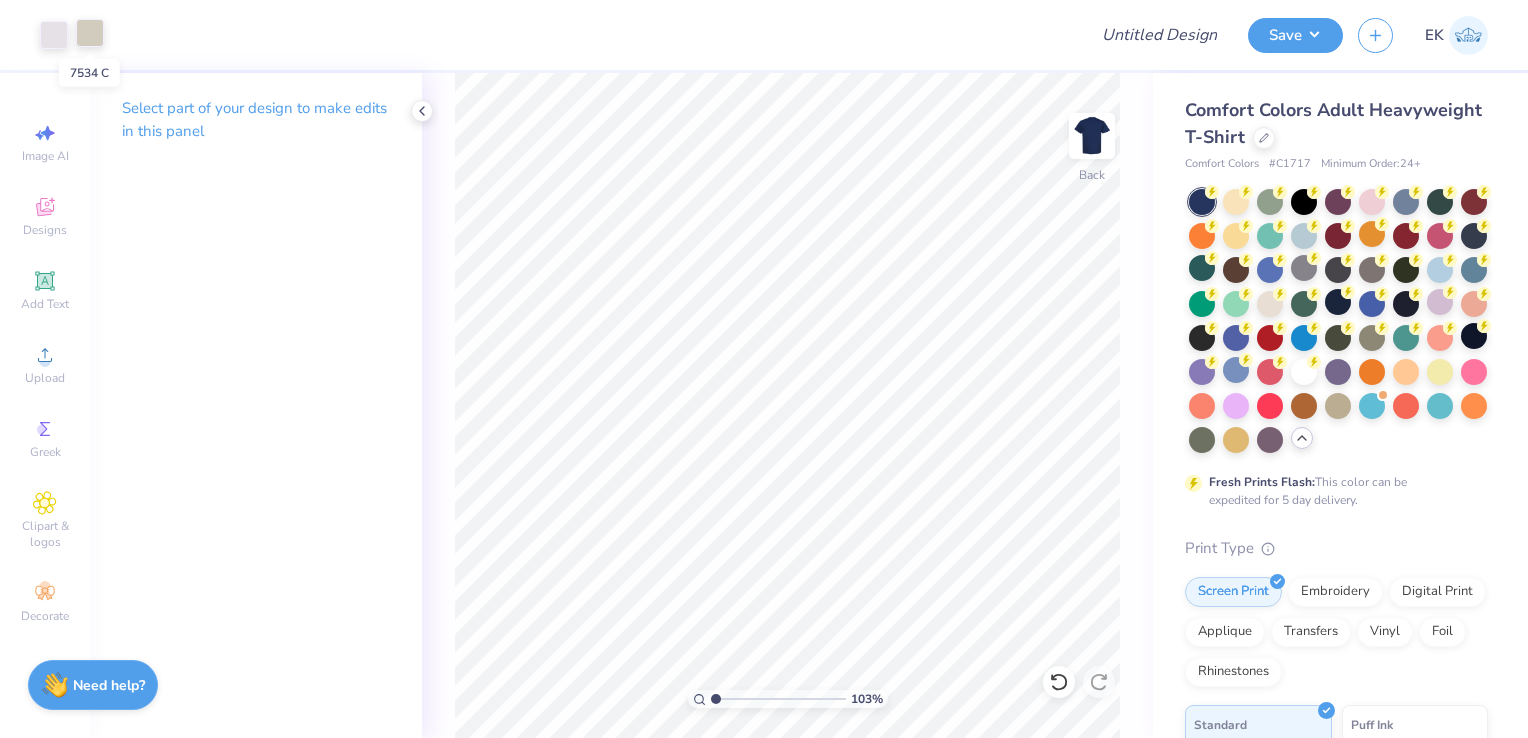 click at bounding box center [90, 33] 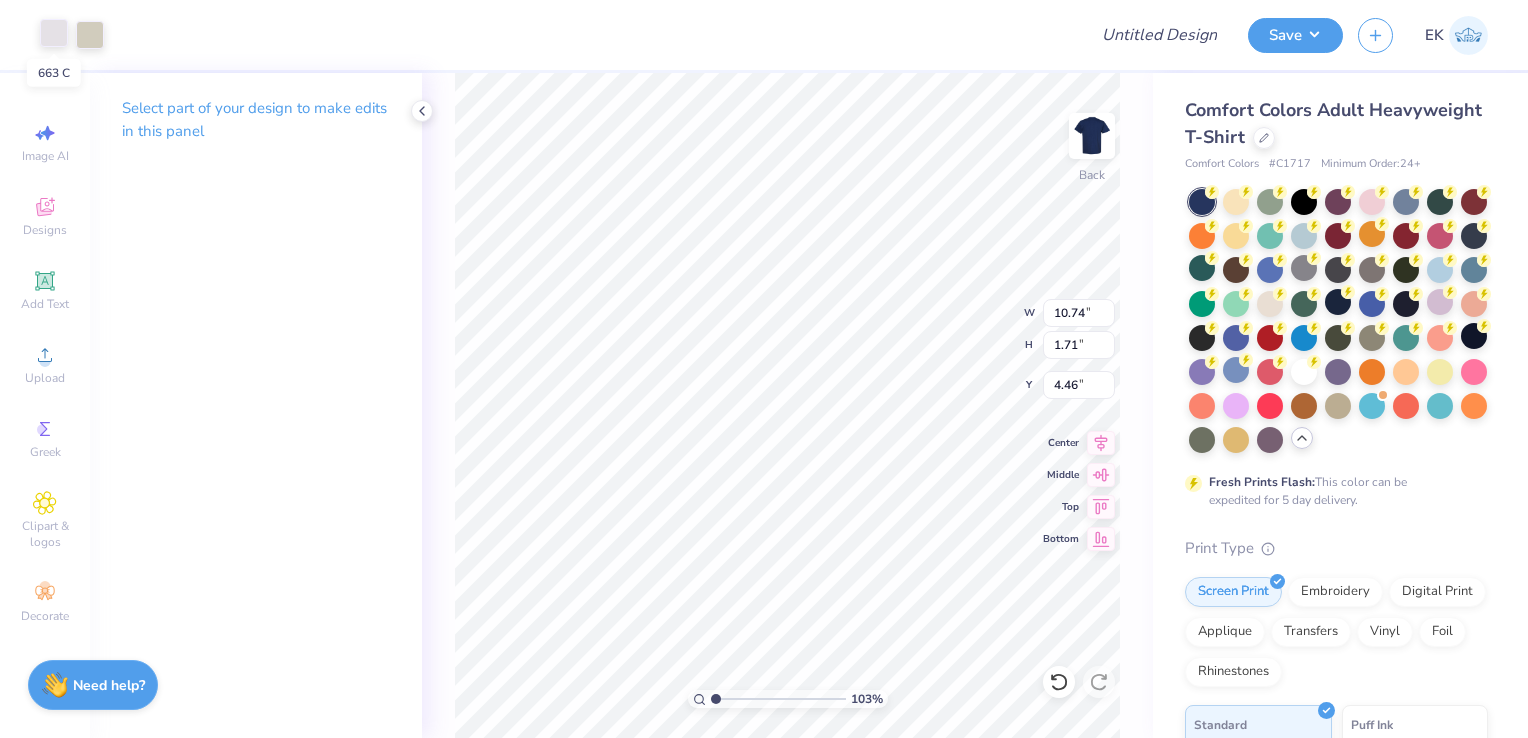 click at bounding box center (54, 33) 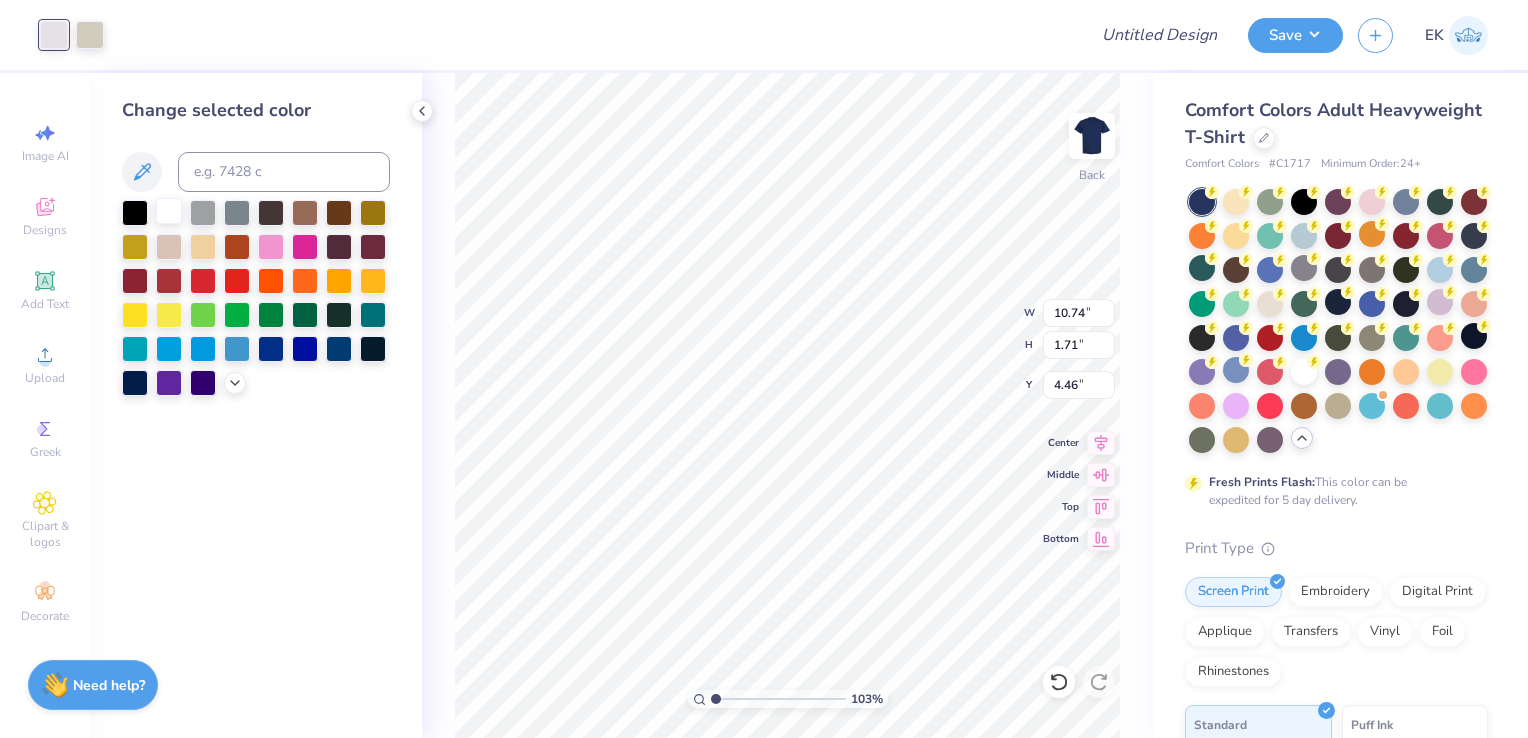 click at bounding box center (169, 211) 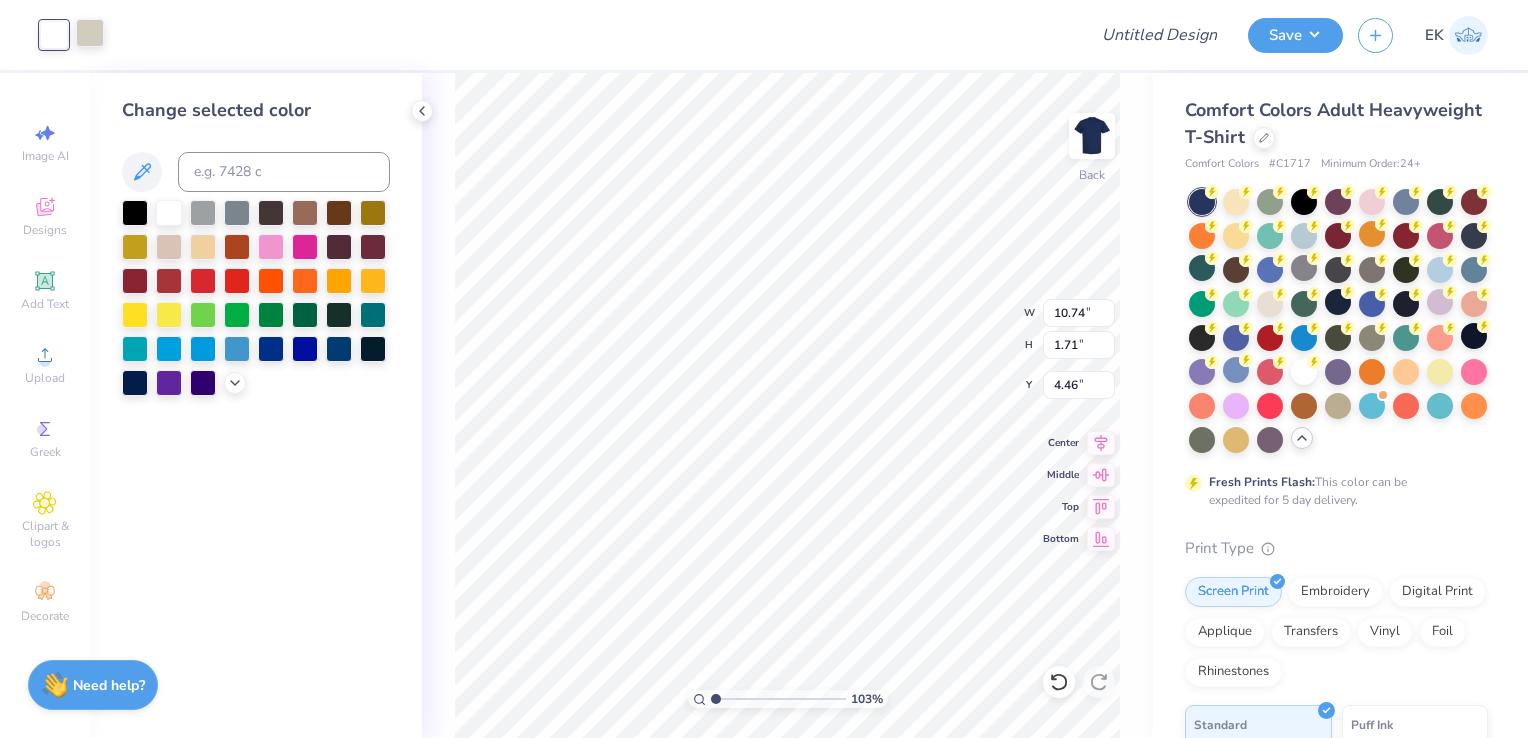 click at bounding box center (90, 33) 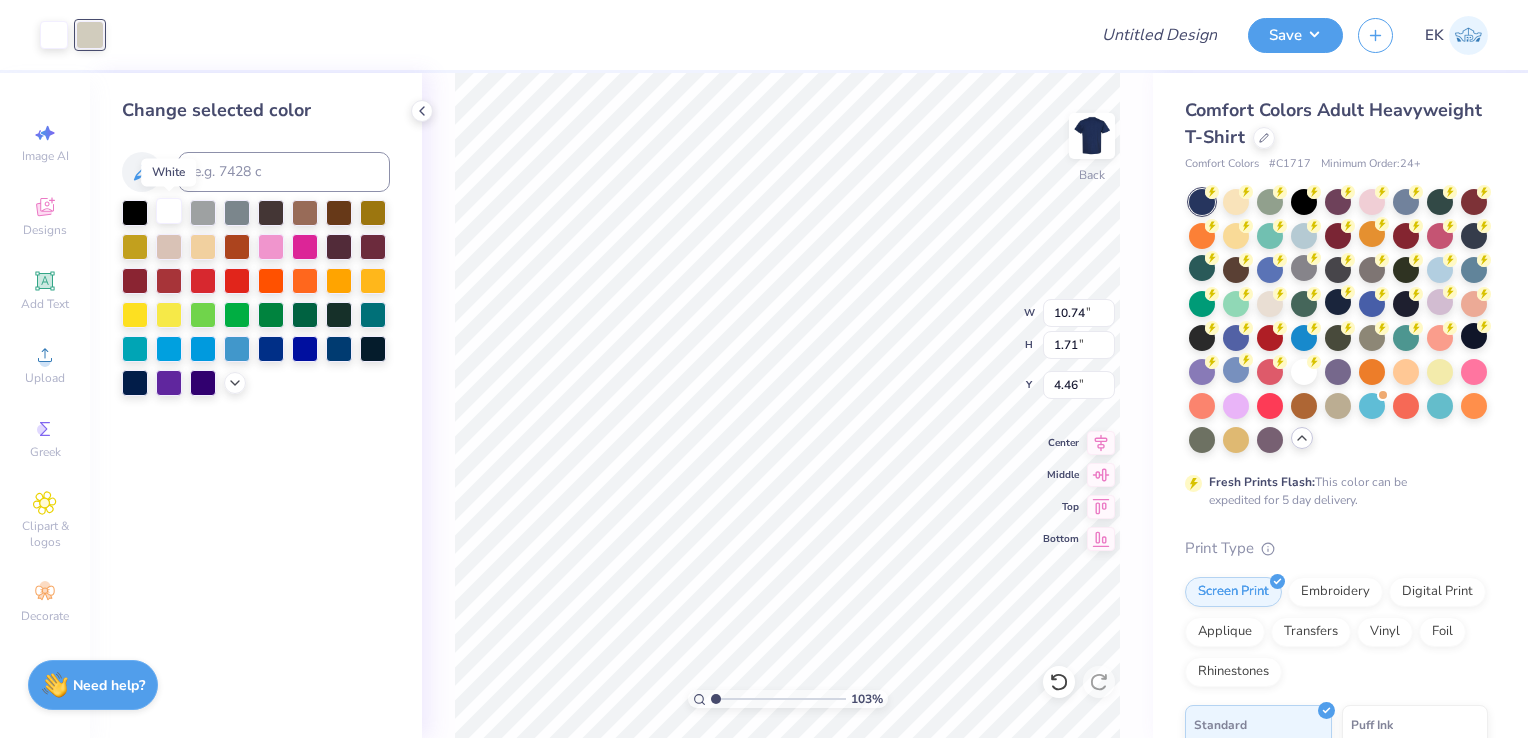 click at bounding box center [169, 211] 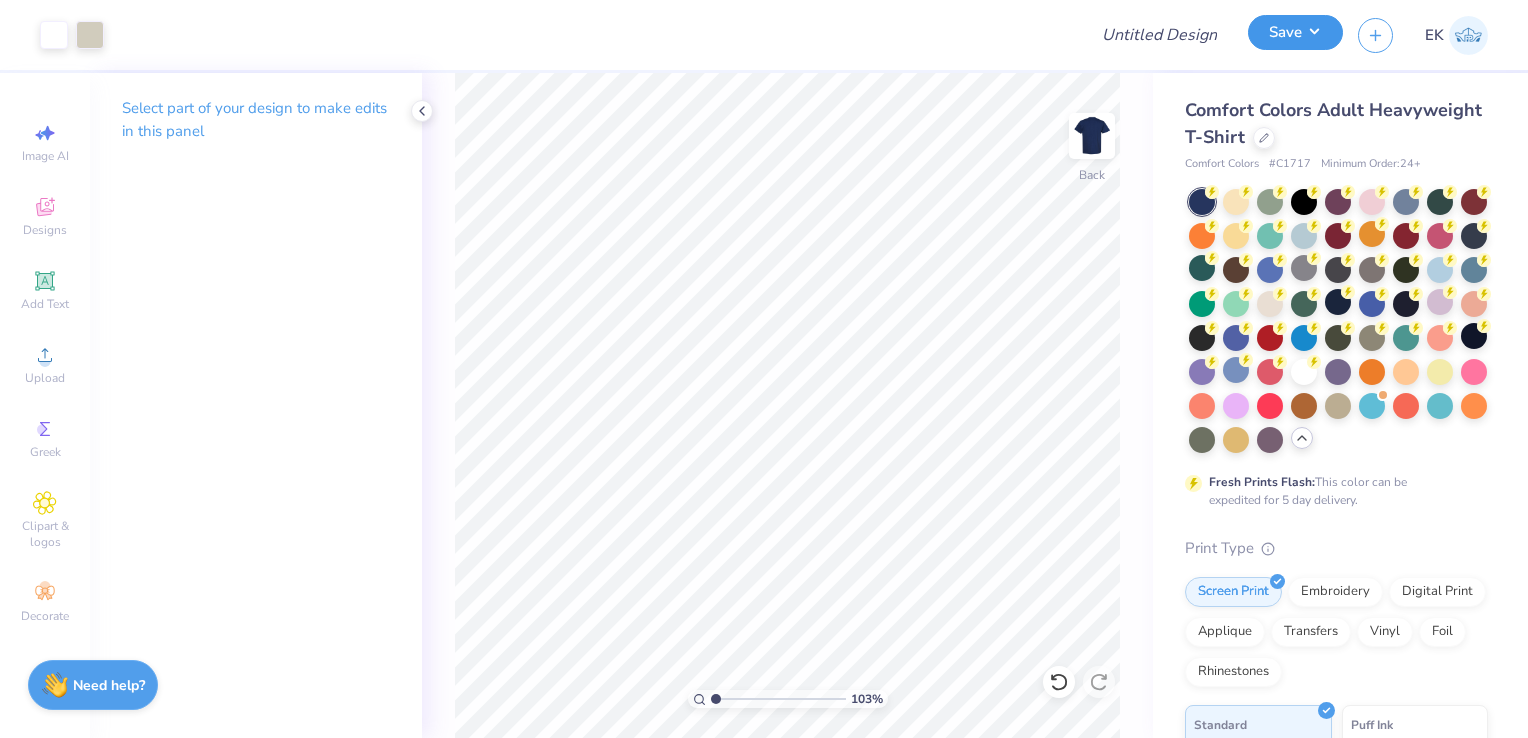 click on "Save" at bounding box center (1295, 32) 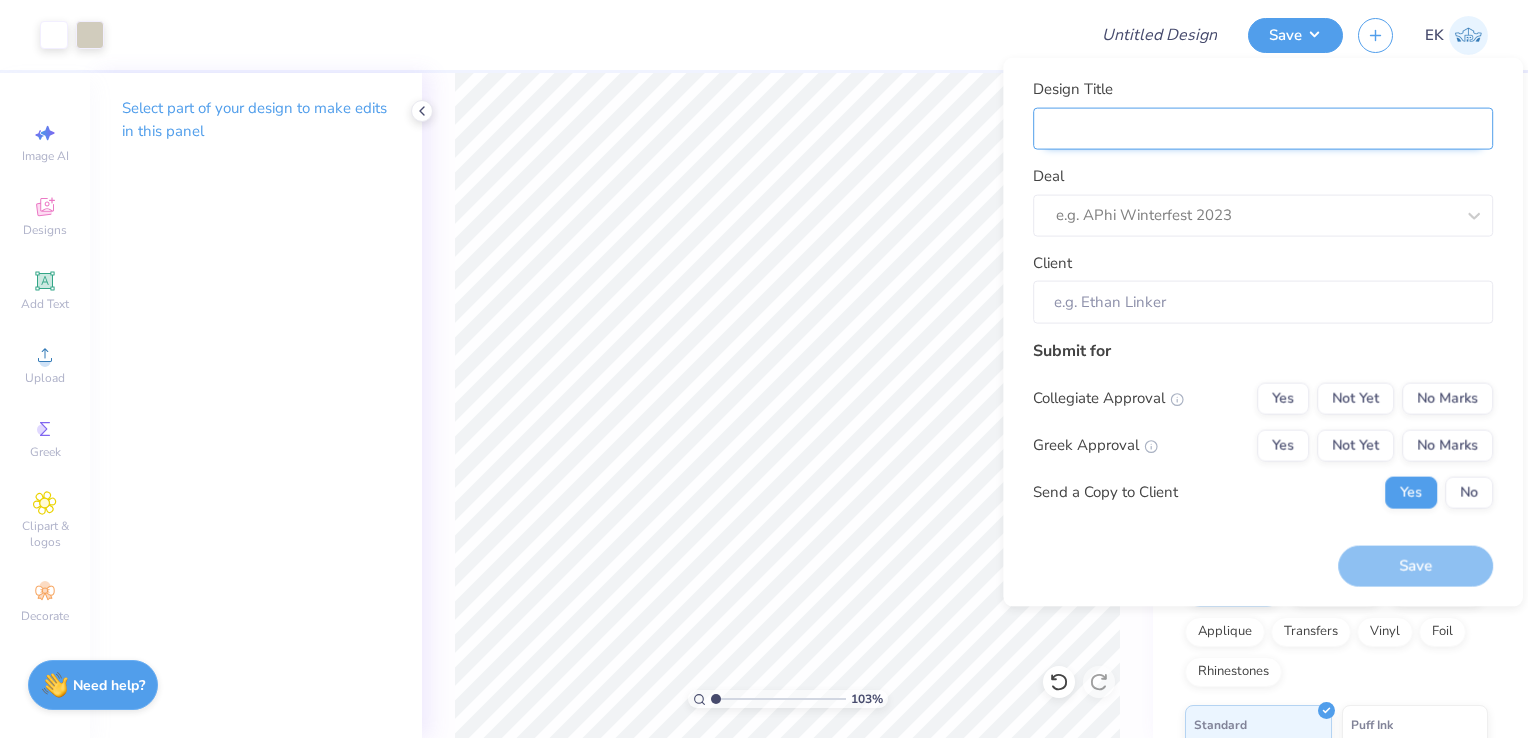 click on "Design Title" at bounding box center (1263, 128) 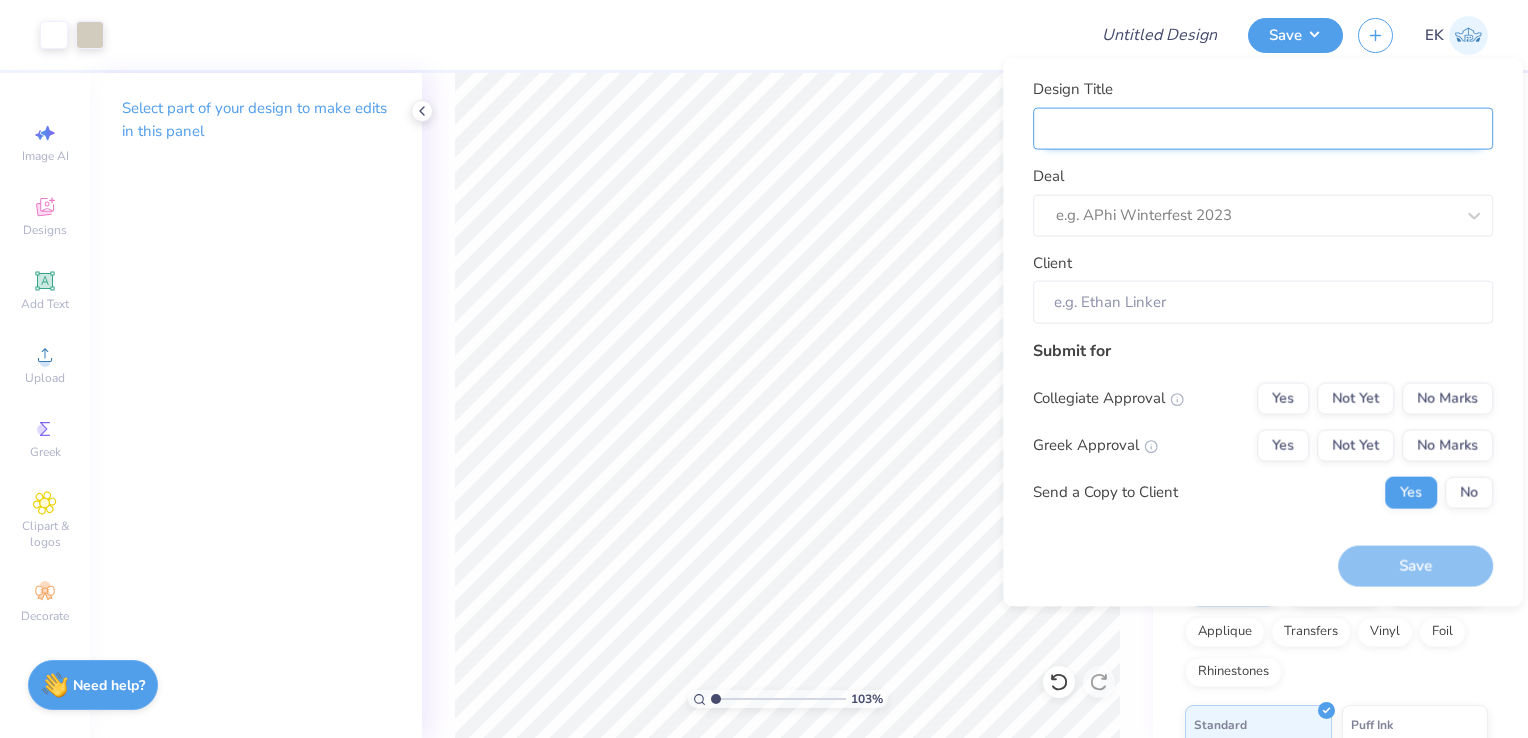 type on "p" 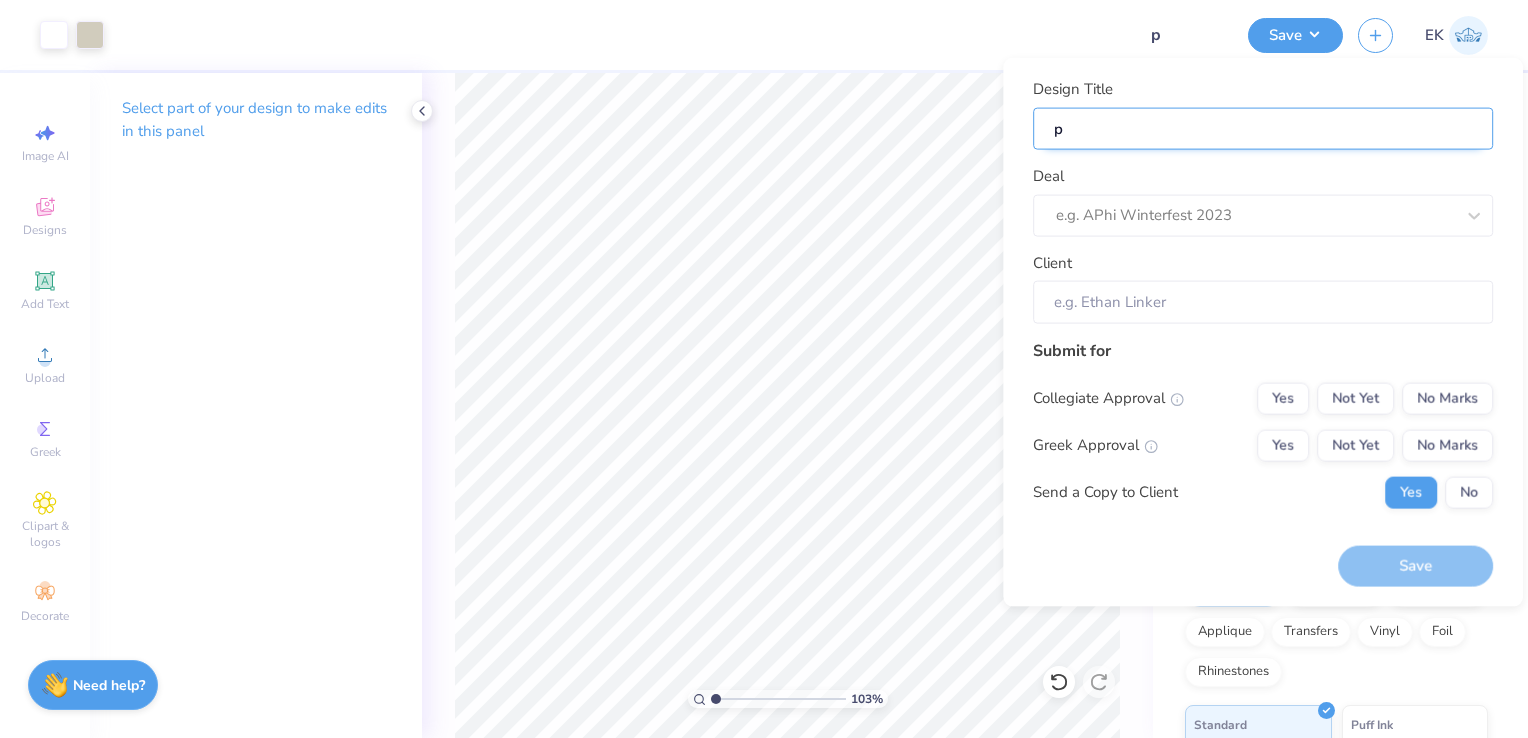 type on "pa" 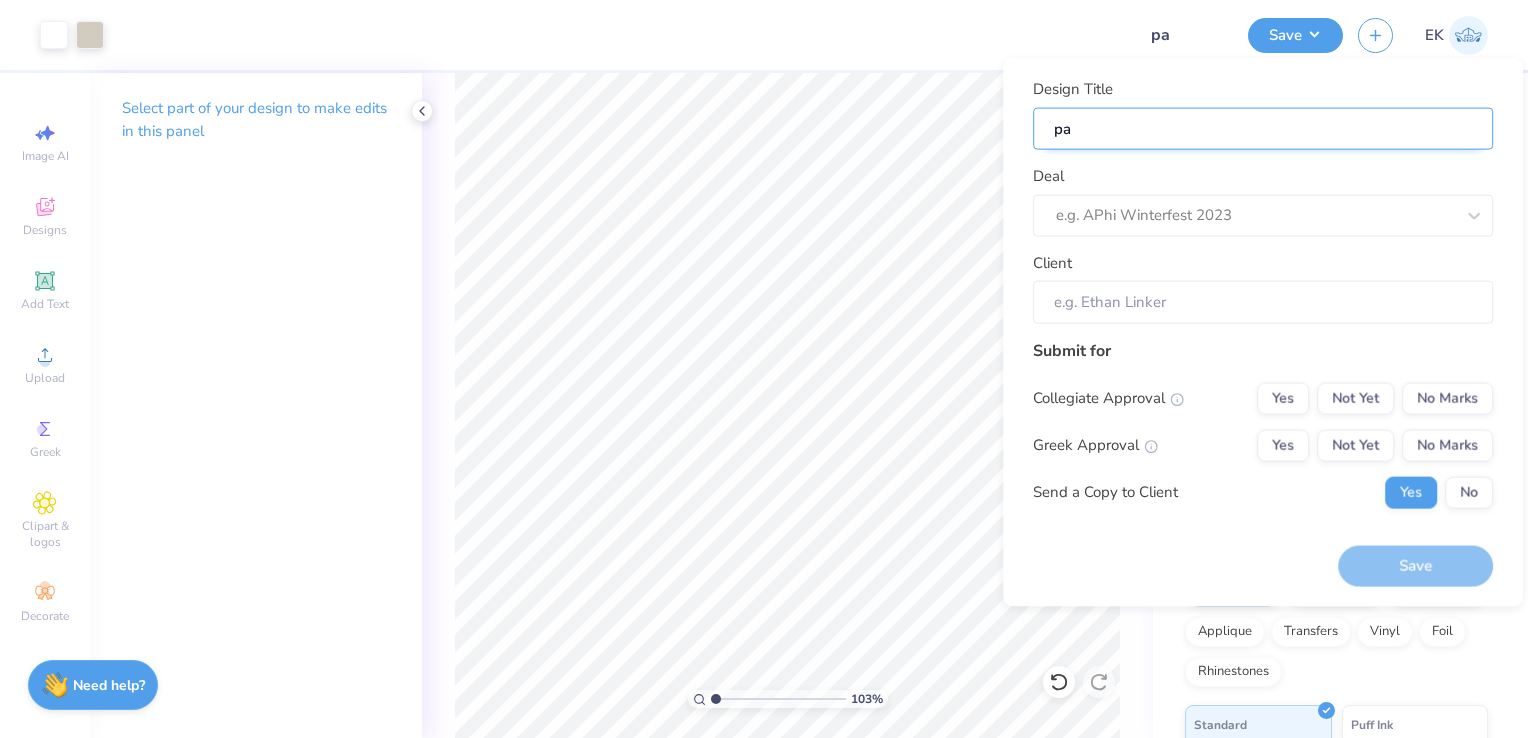 type on "par" 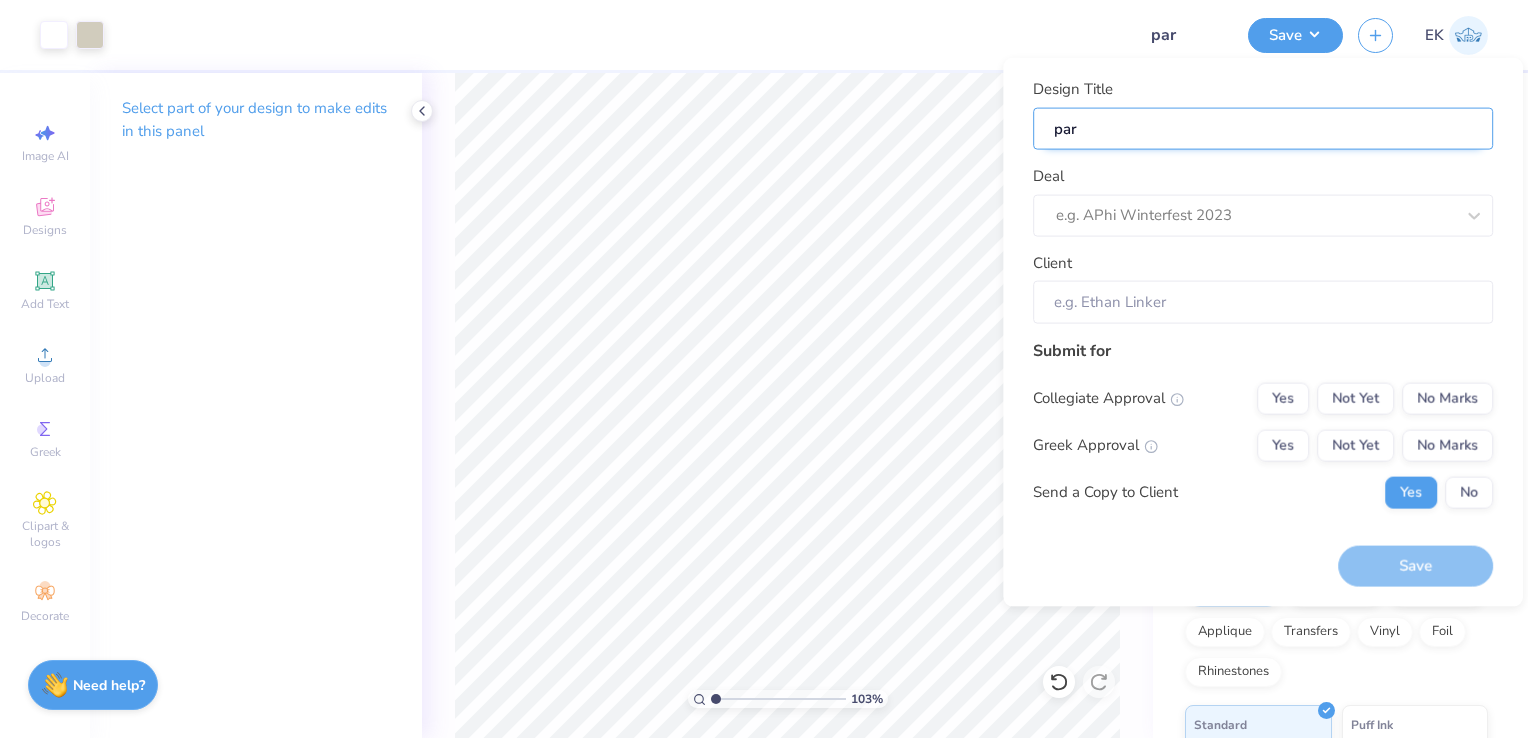 type on "pare" 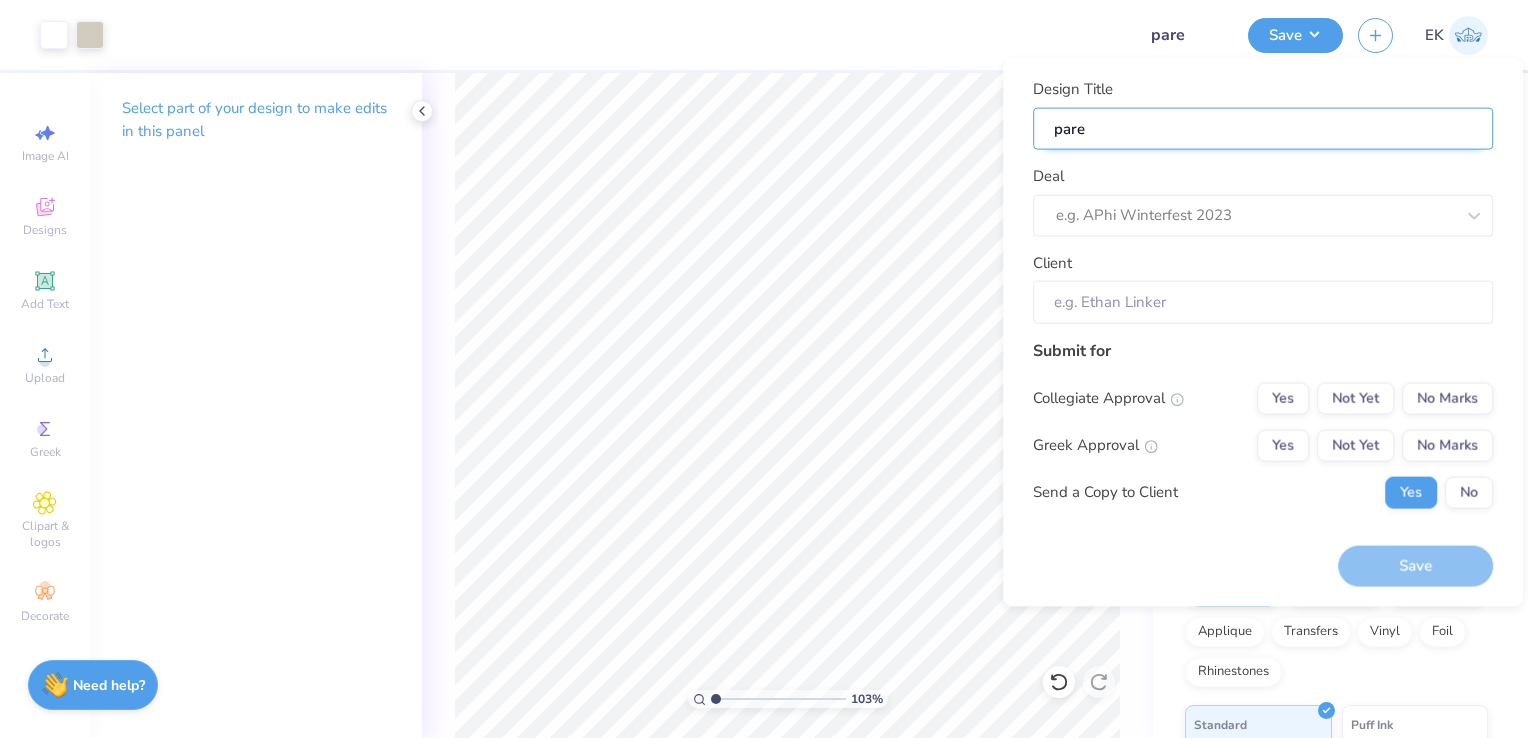 type on "paren" 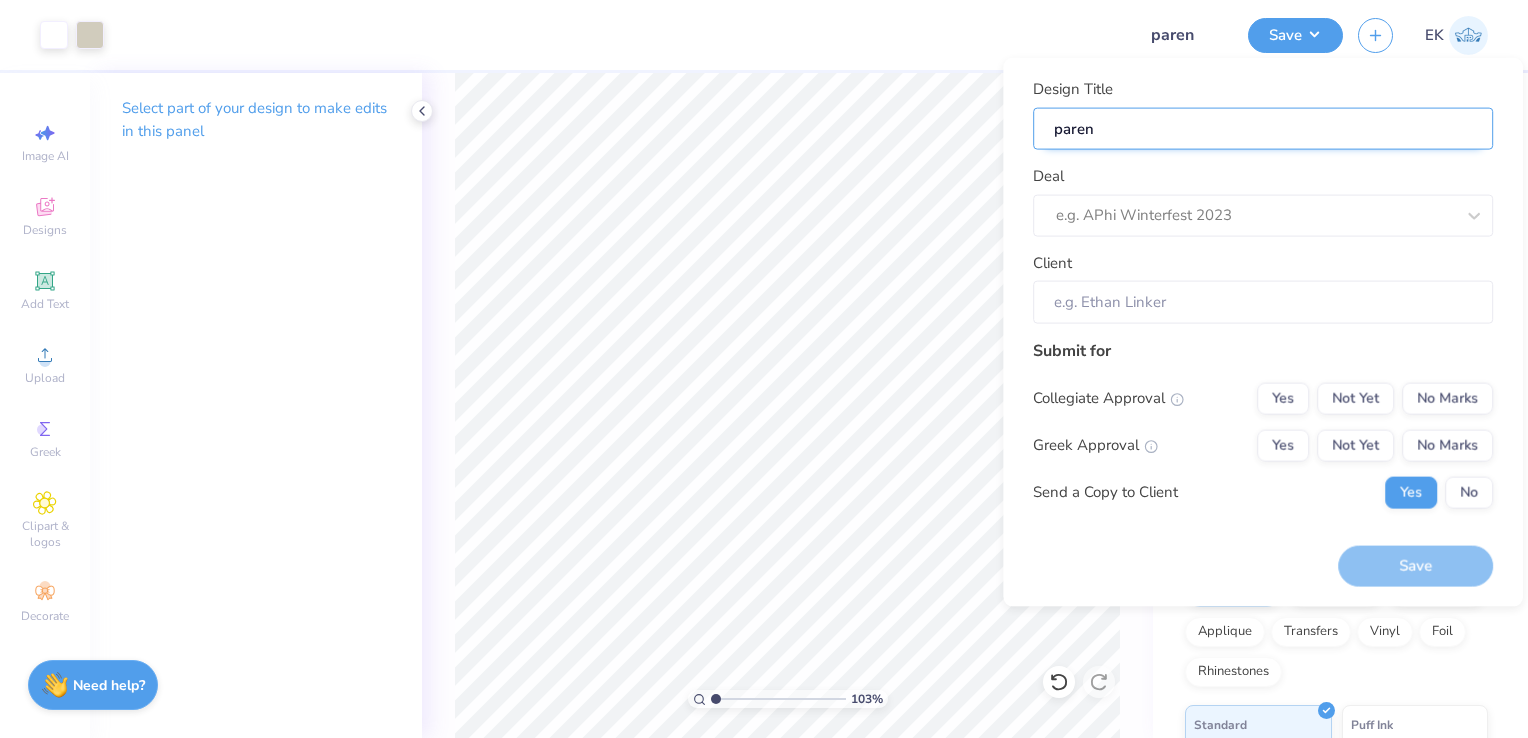 type on "parent" 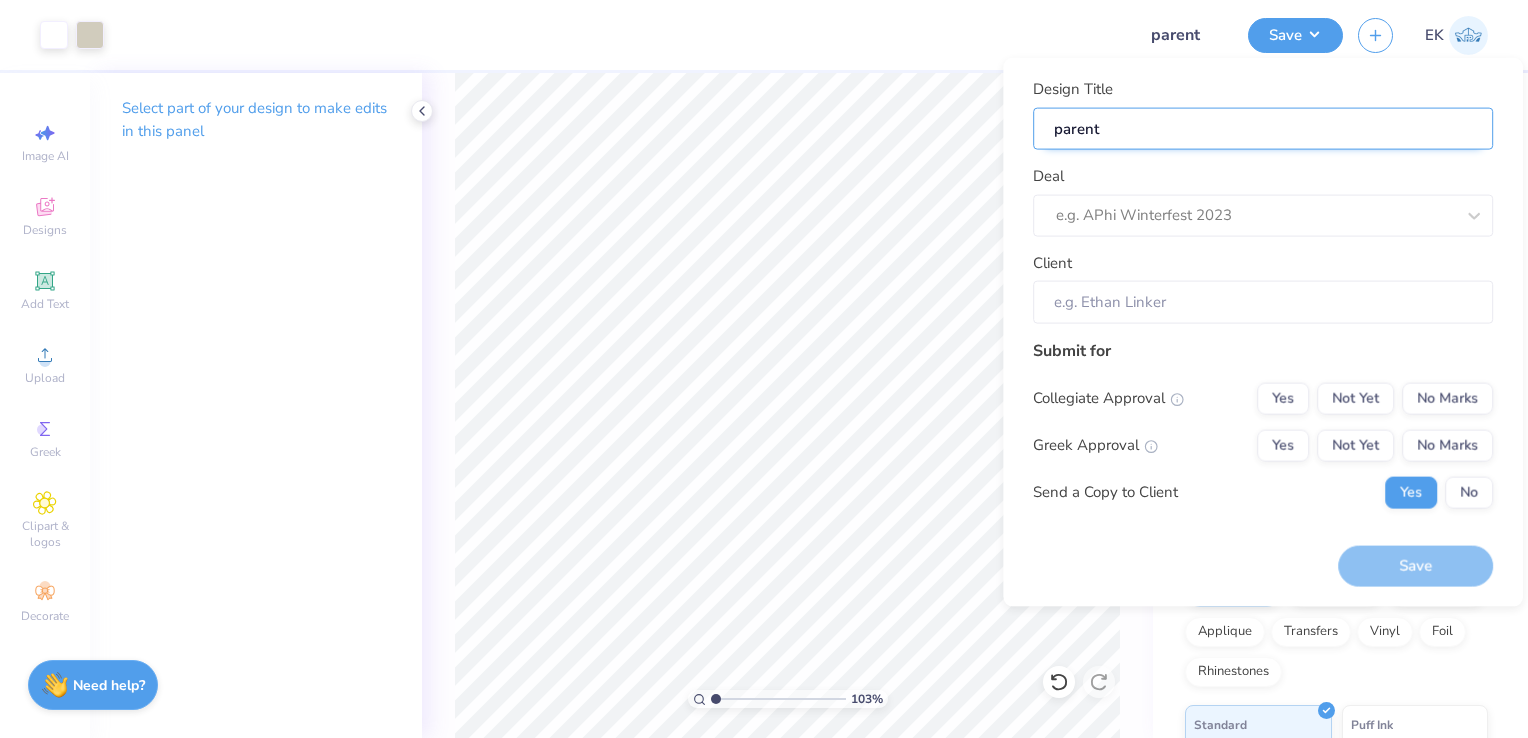 type on "parents" 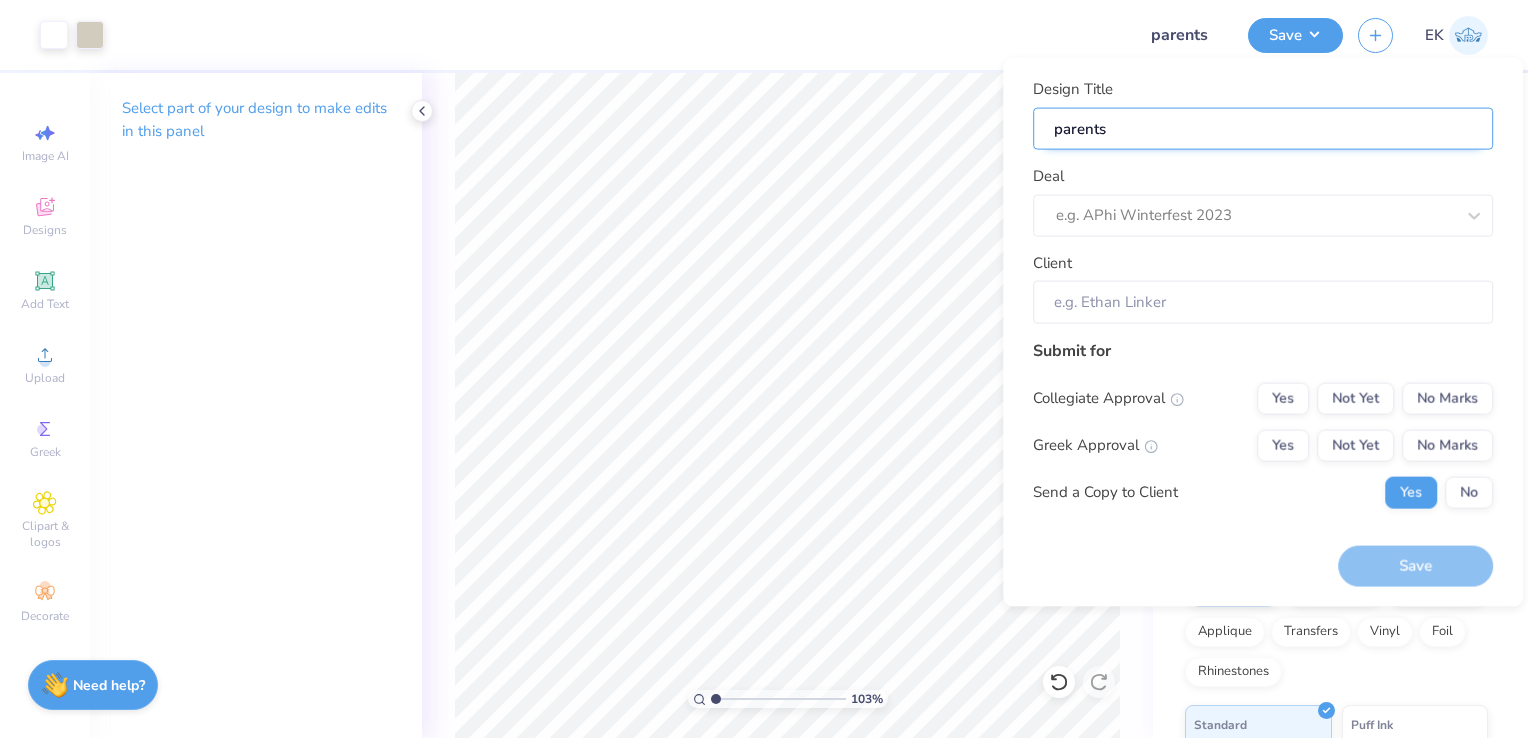 type on "parents" 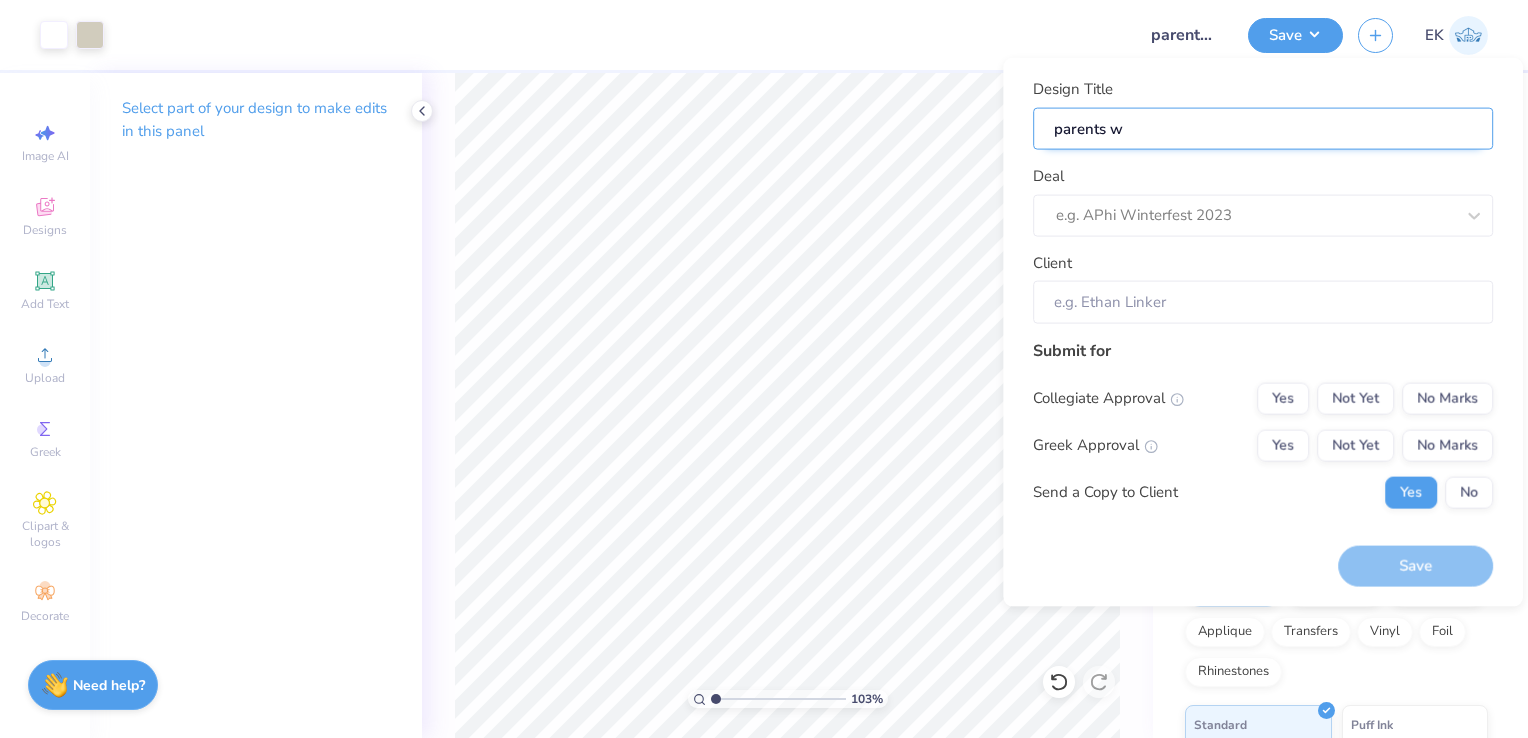 type on "parents we" 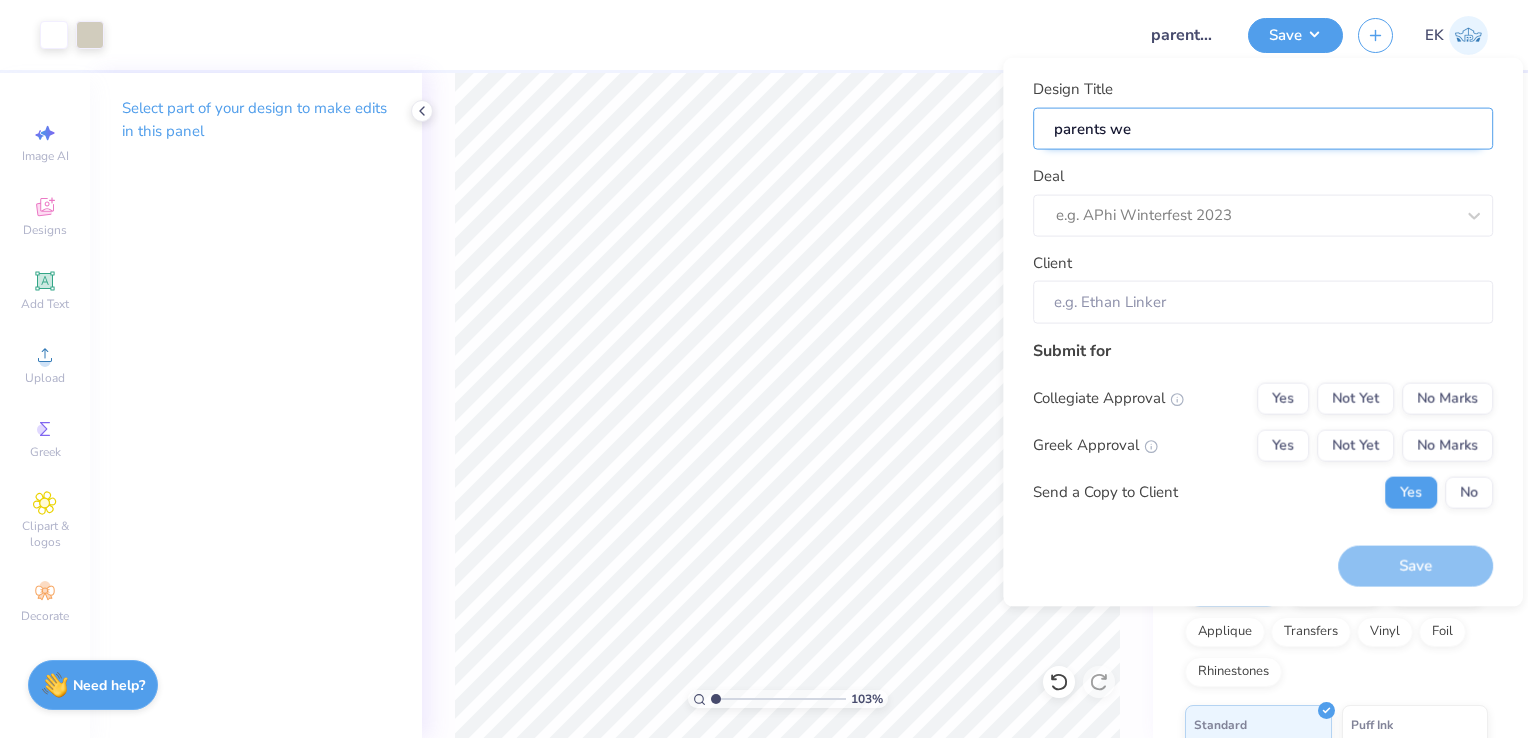 type on "parents wee" 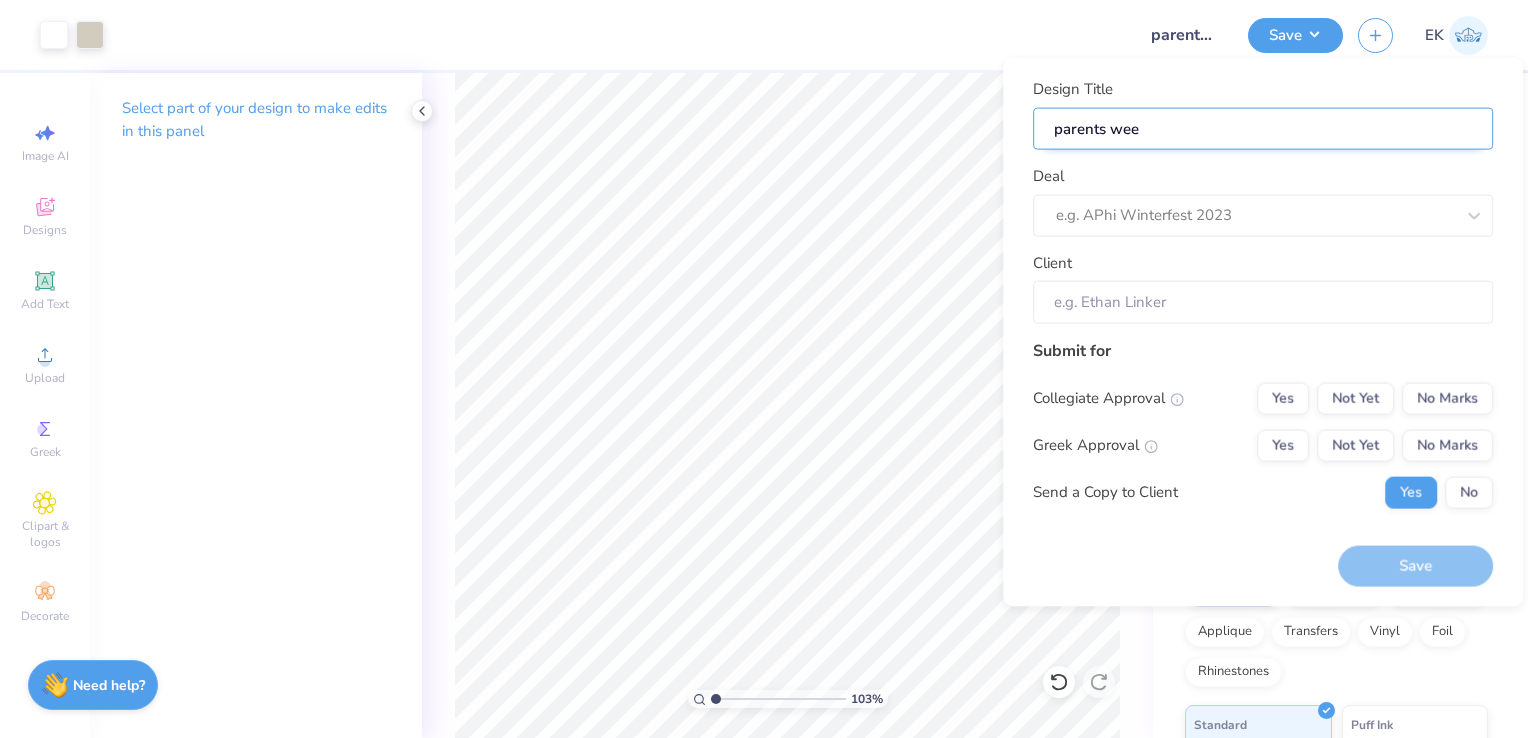 type on "parents week" 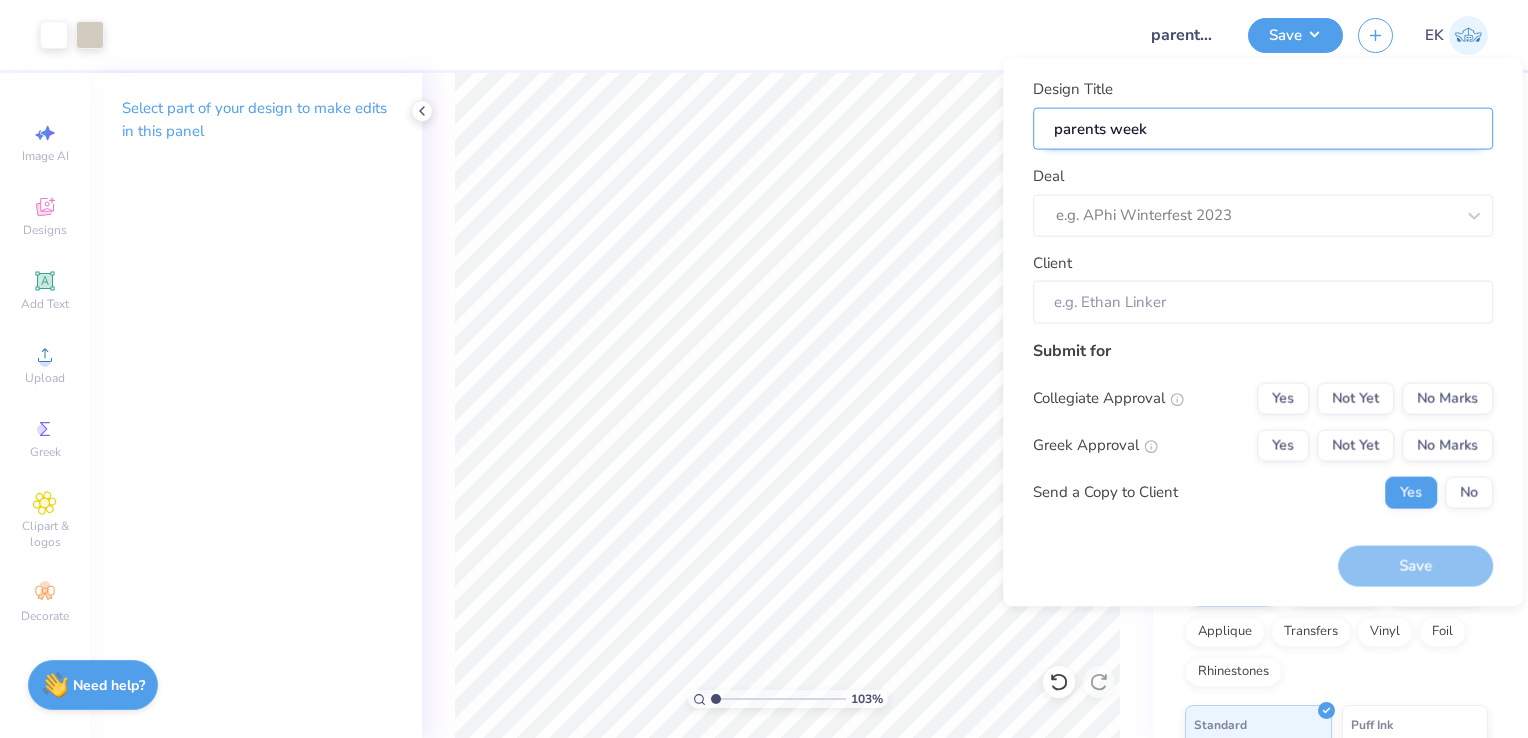 type on "parents weeke" 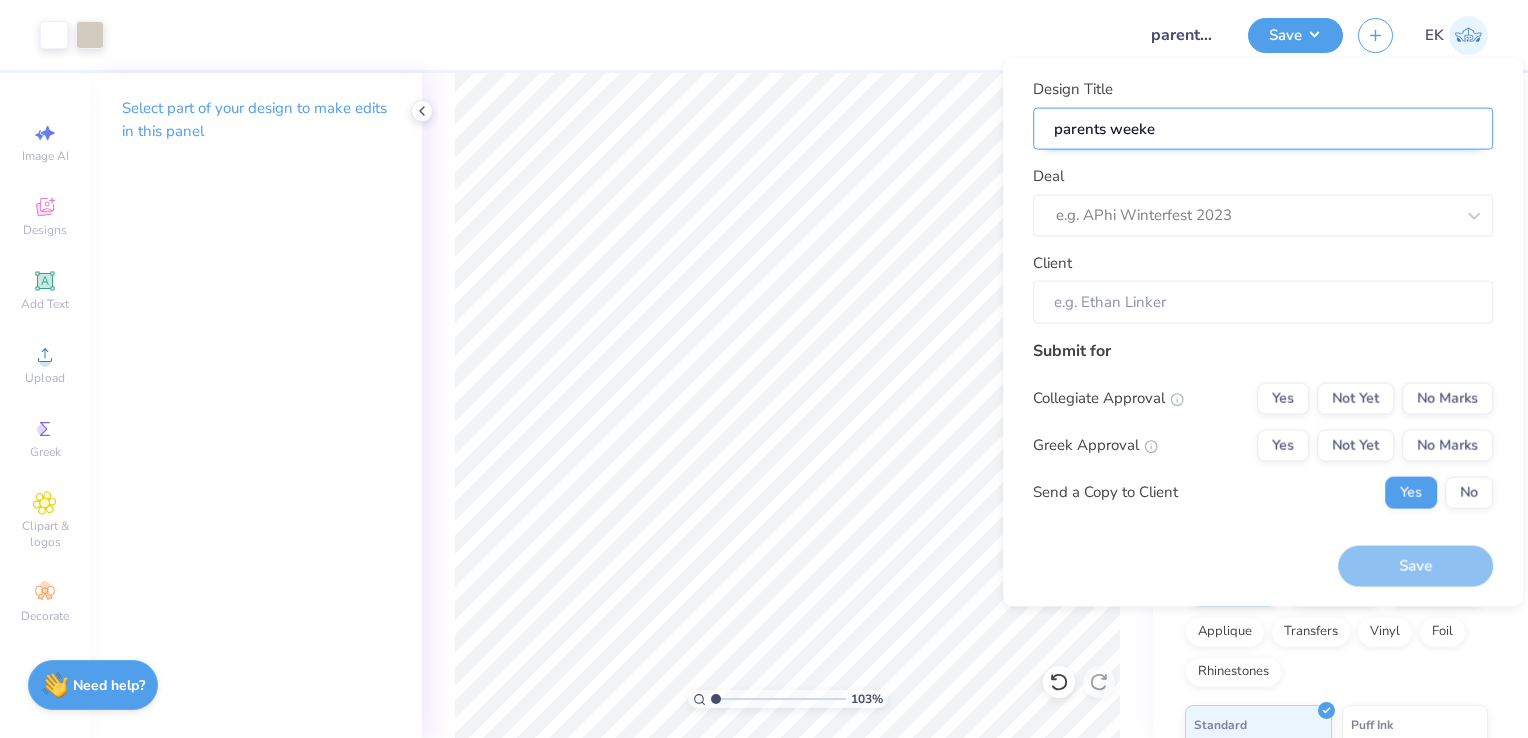 type on "parents weeken" 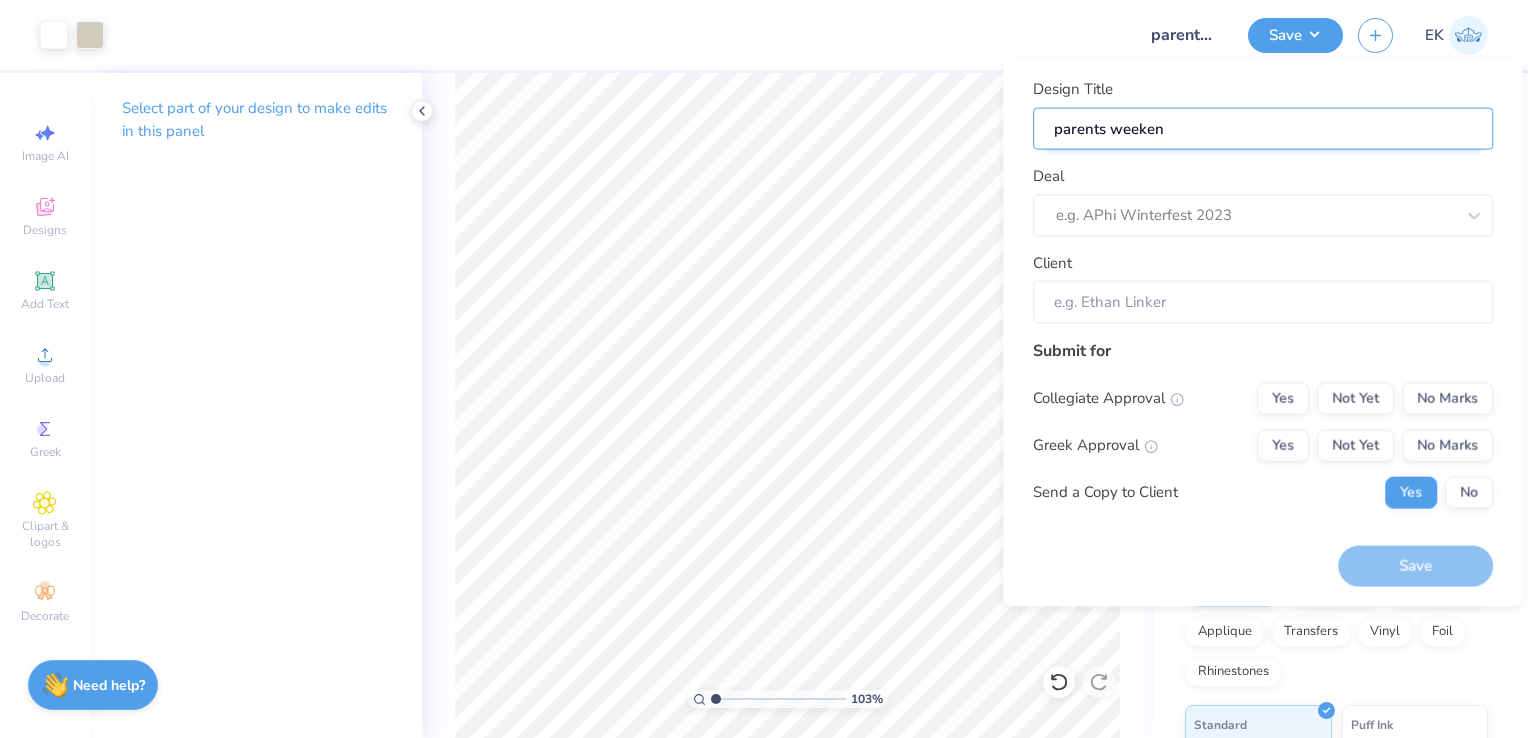 type on "parents weekend" 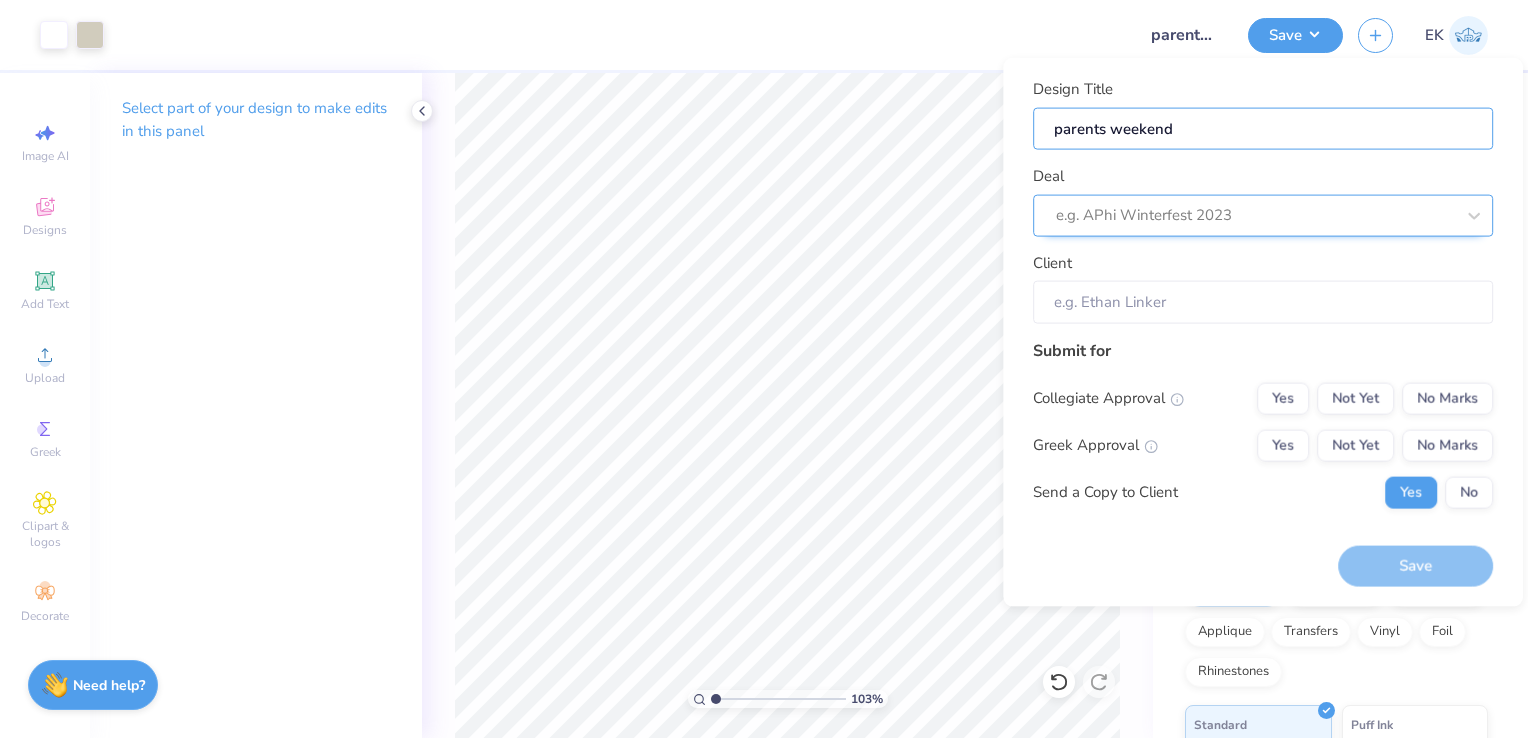 type on "parents weekend" 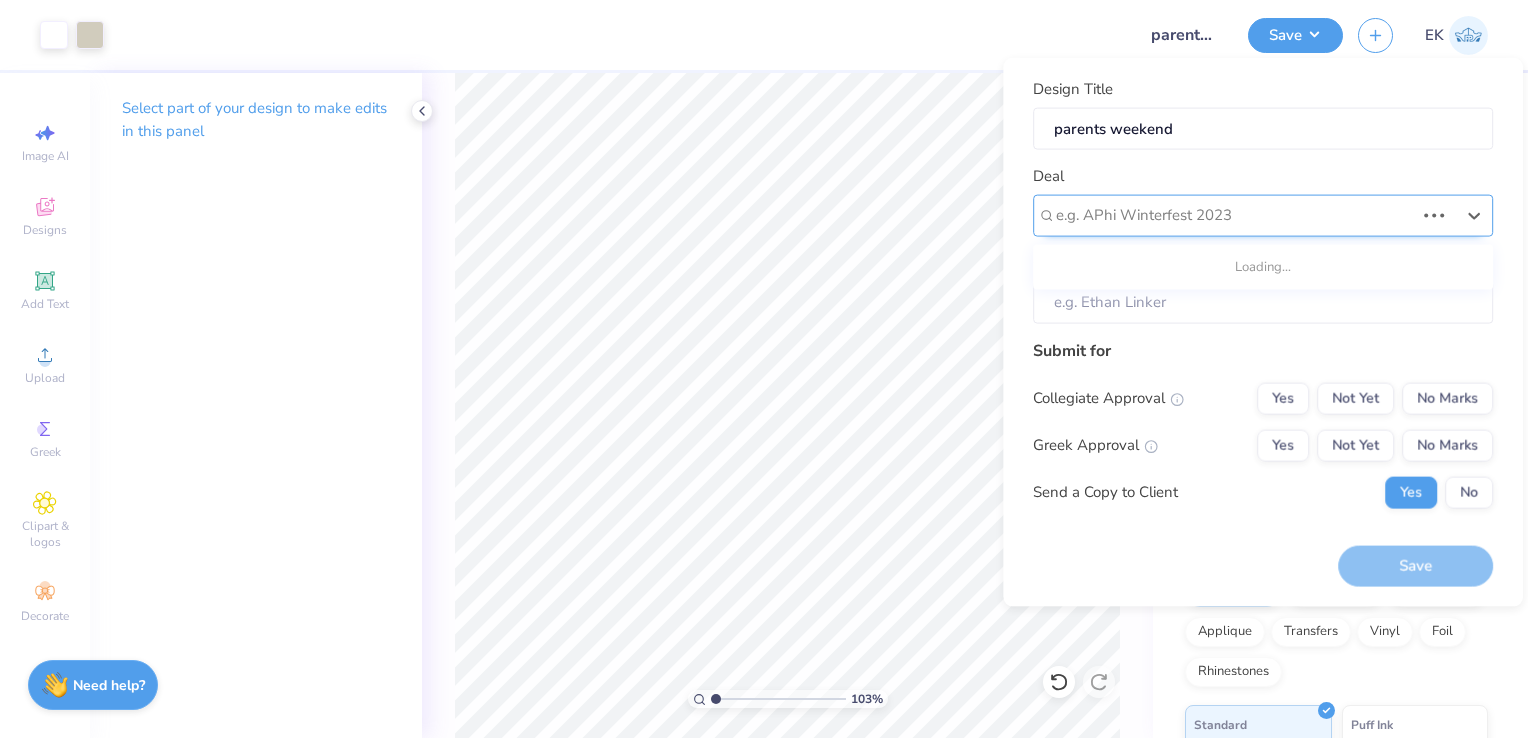 click at bounding box center (1235, 215) 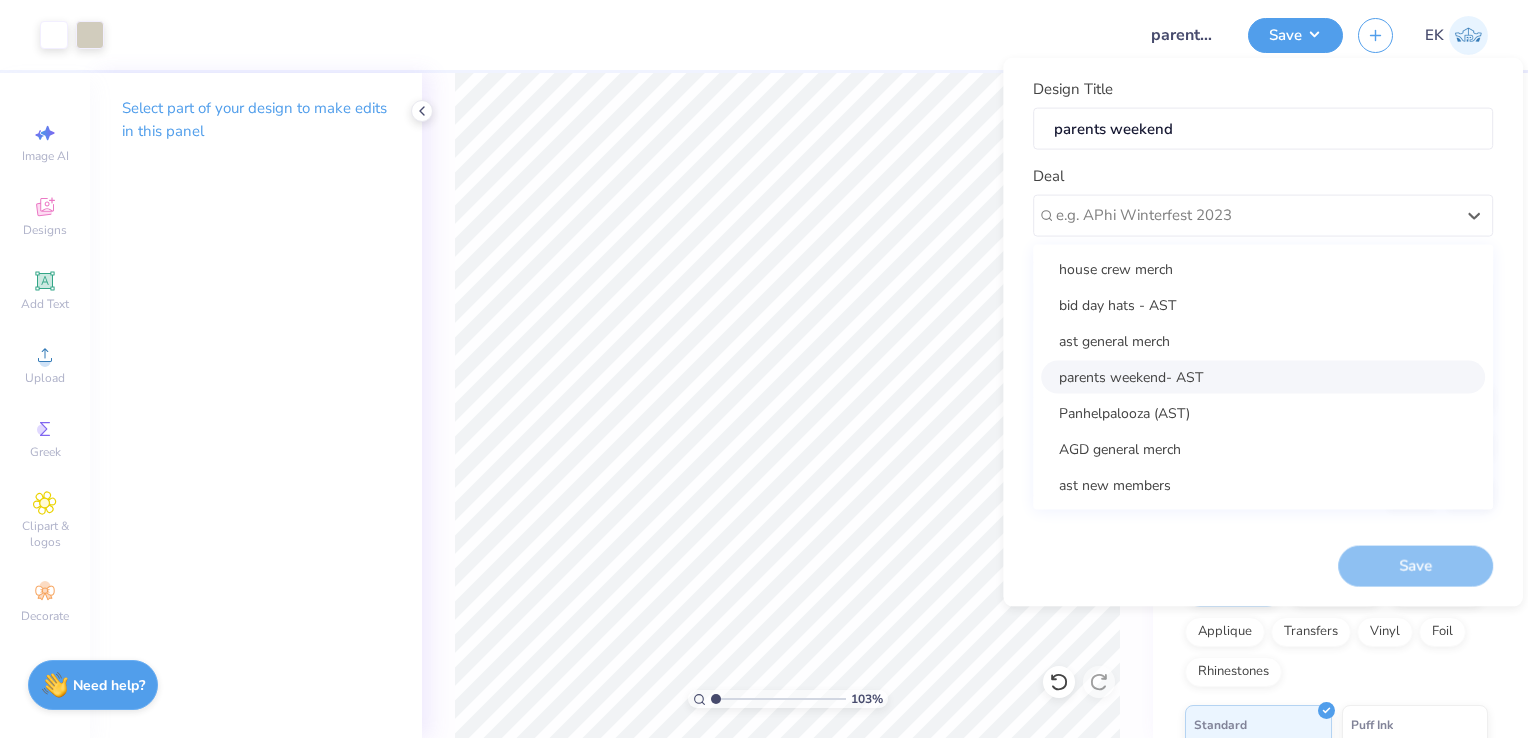 click on "parents weekend- AST" at bounding box center (1263, 376) 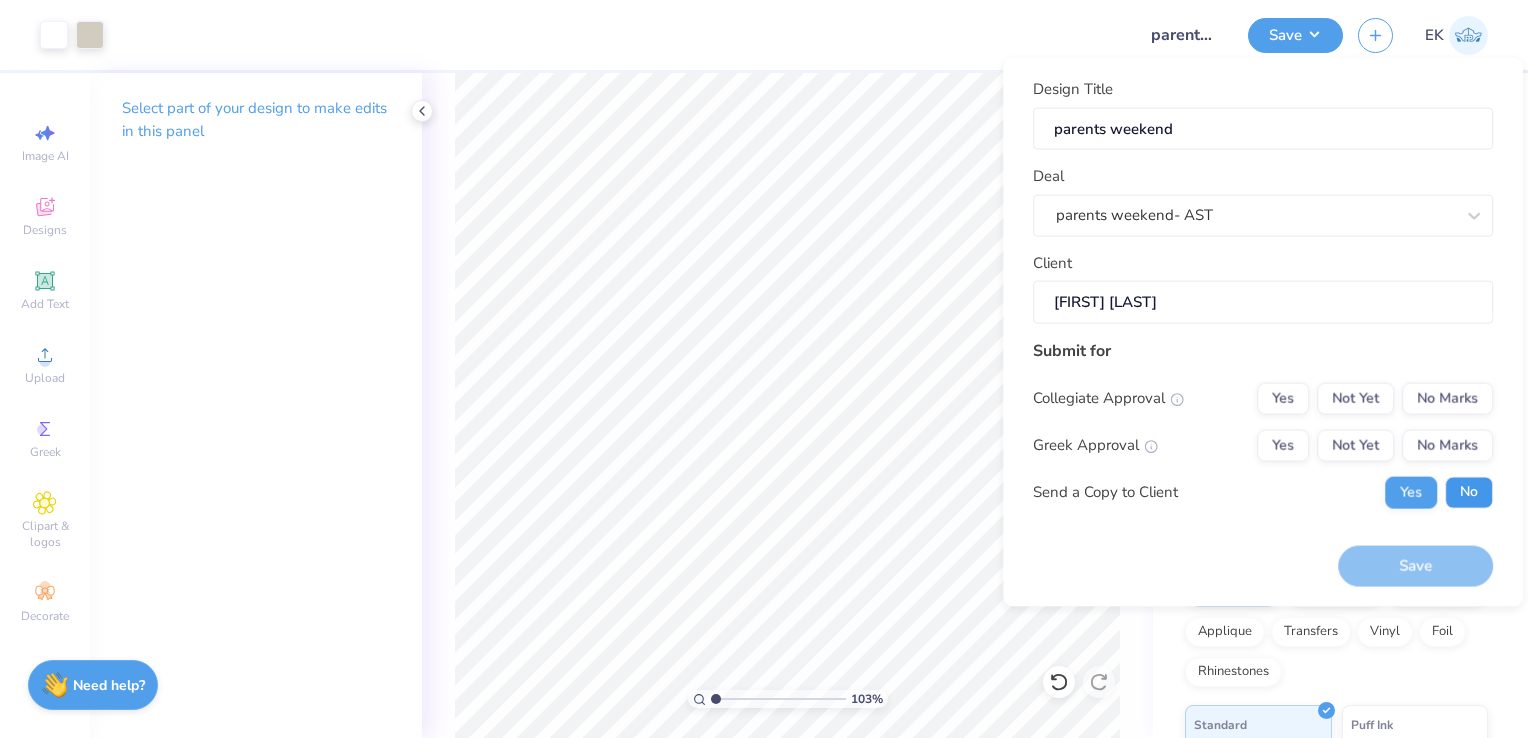 click on "No" at bounding box center (1469, 492) 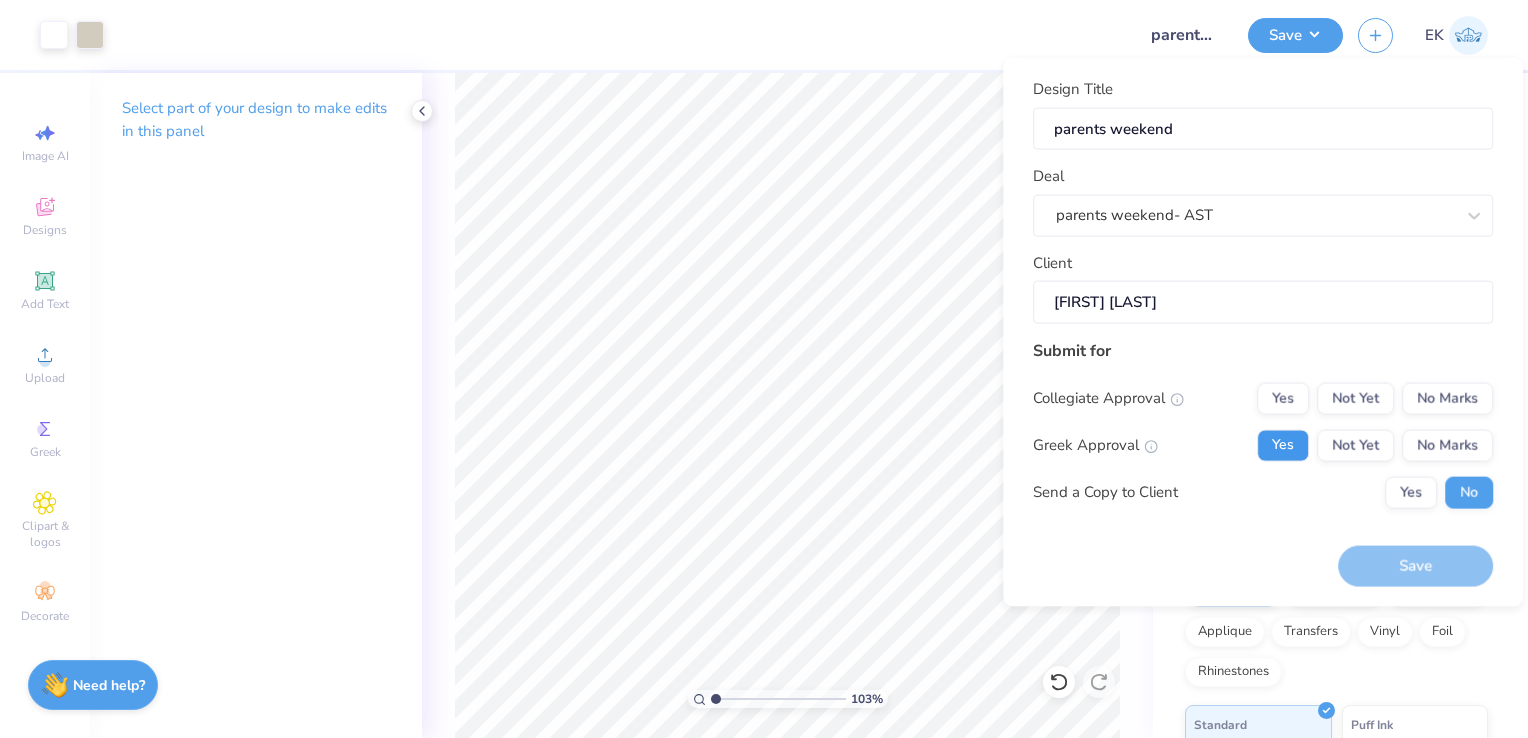 click on "Yes" at bounding box center (1283, 445) 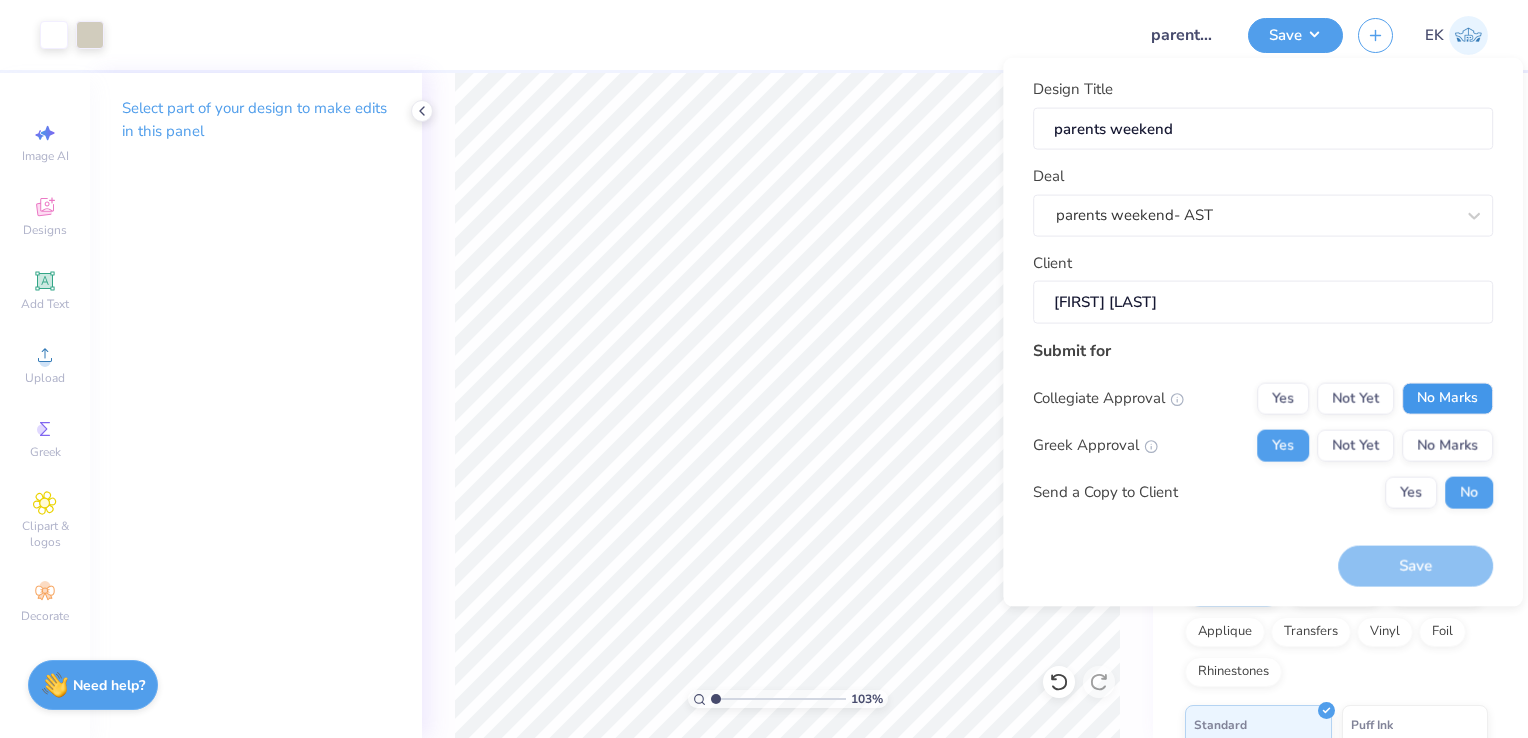 click on "No Marks" at bounding box center (1447, 398) 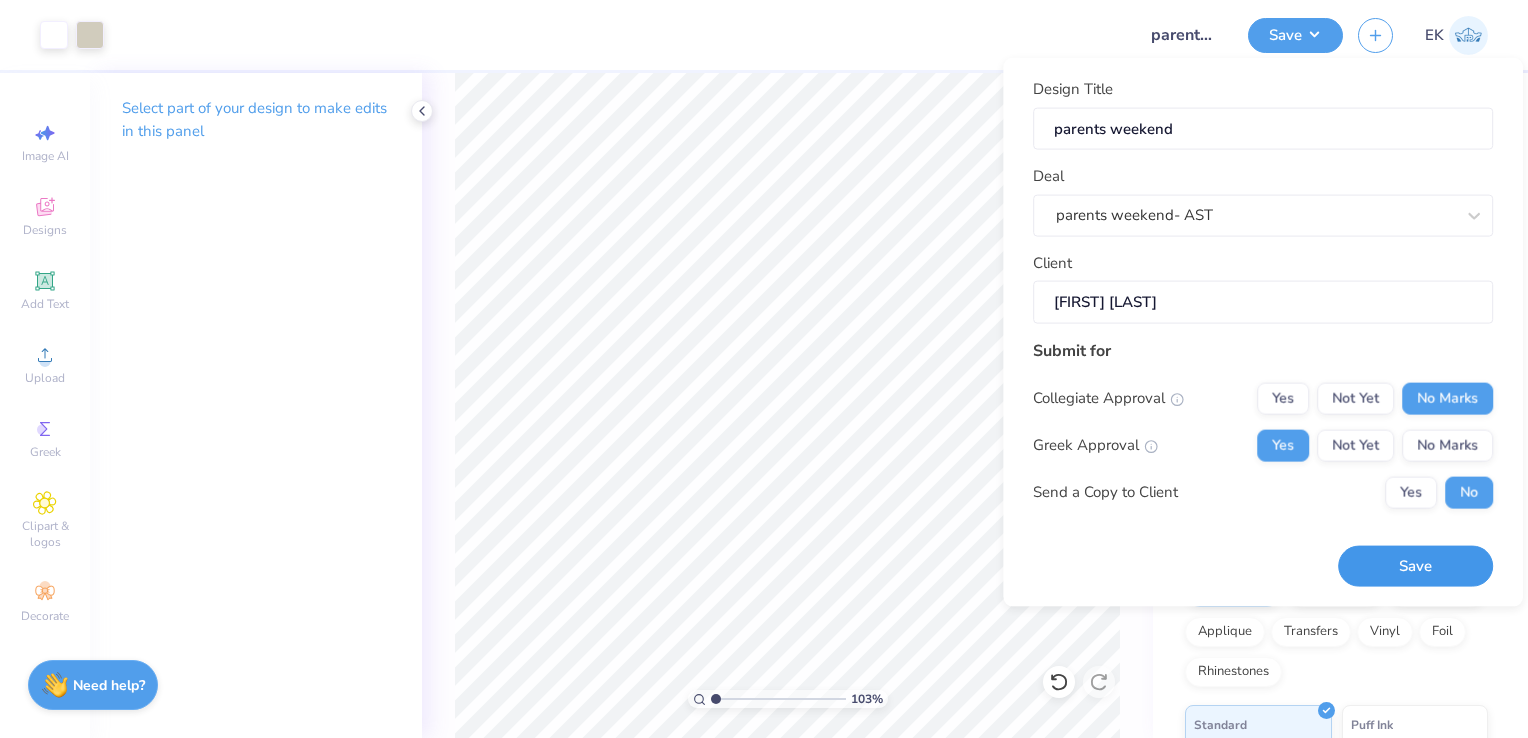 click on "Save" at bounding box center [1415, 566] 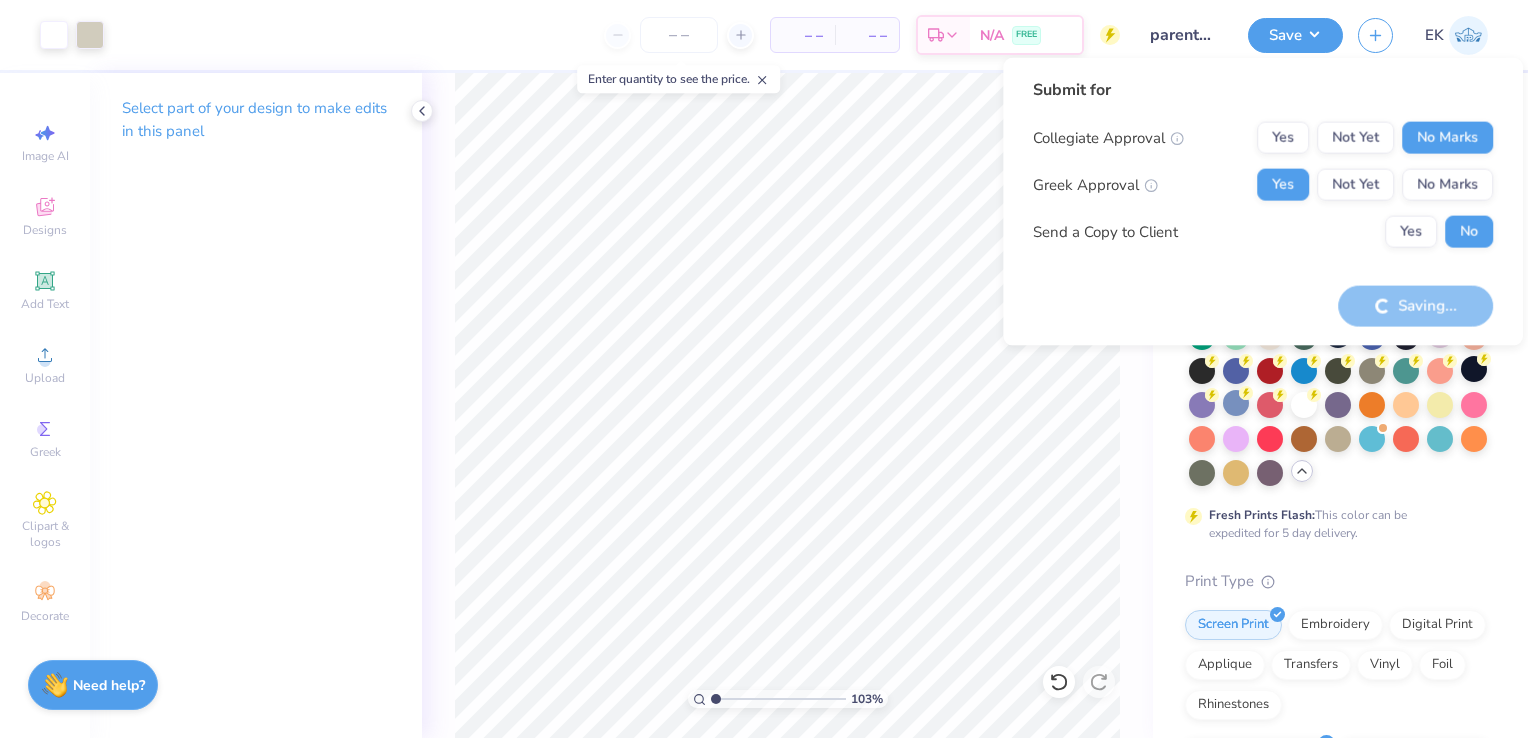 type on "1.03394989059417" 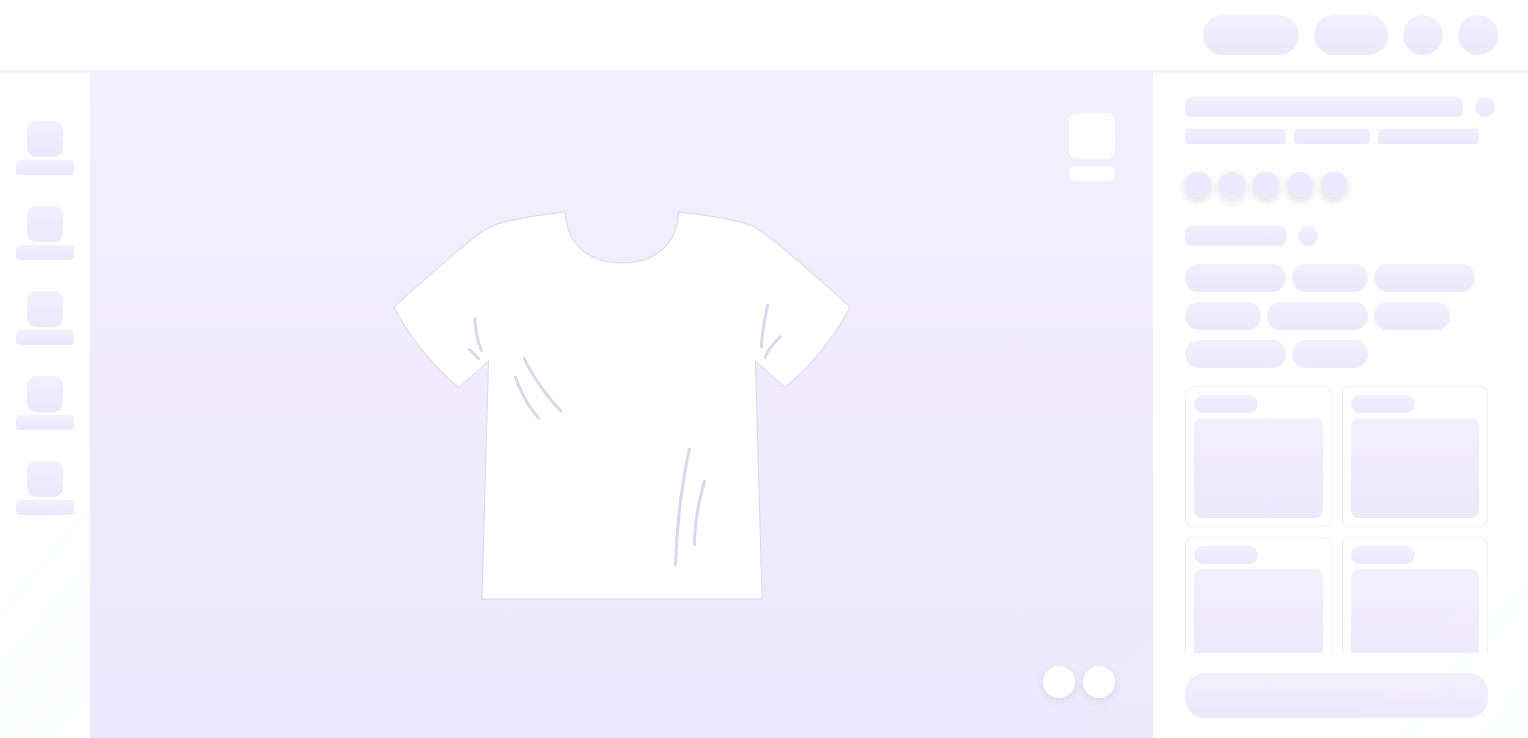 scroll, scrollTop: 0, scrollLeft: 0, axis: both 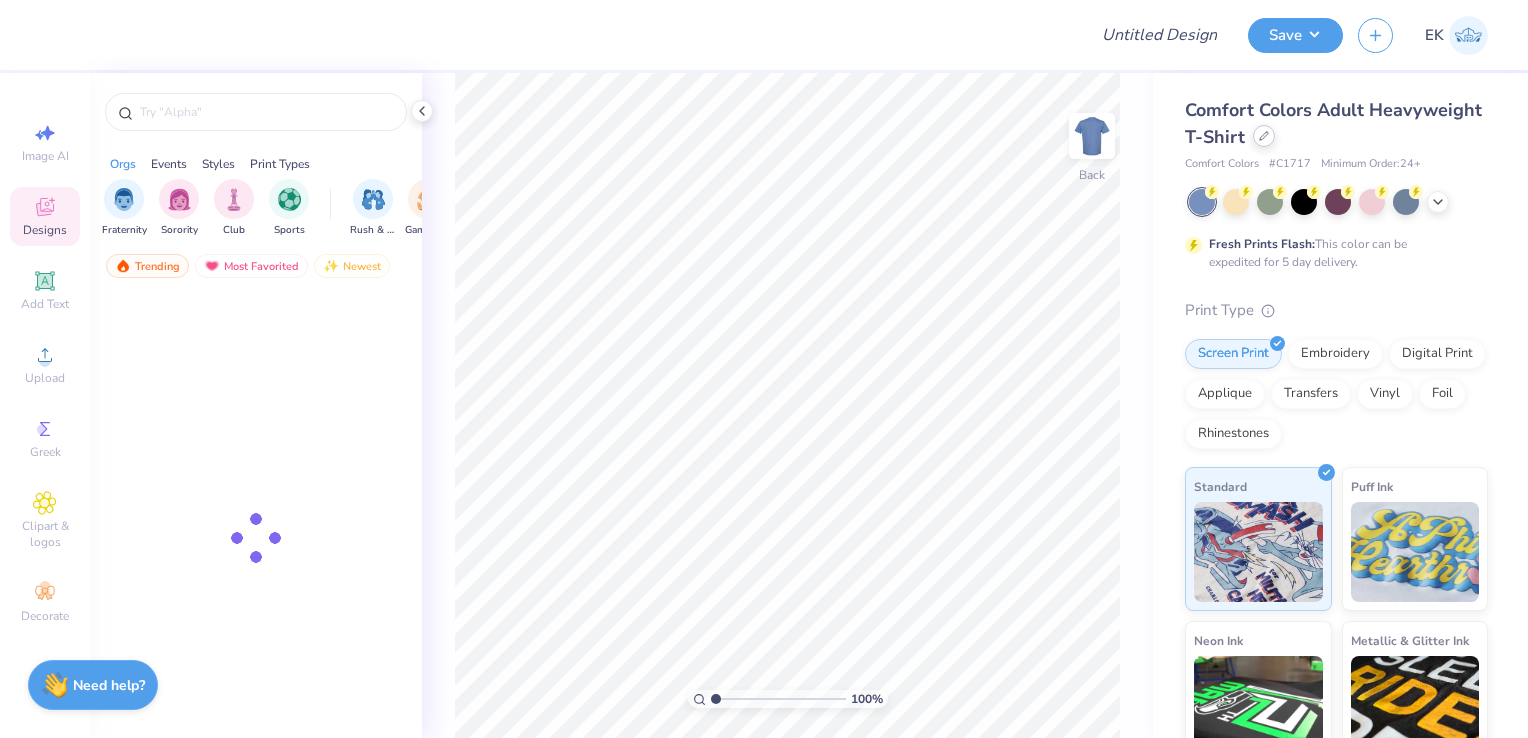click at bounding box center (1264, 136) 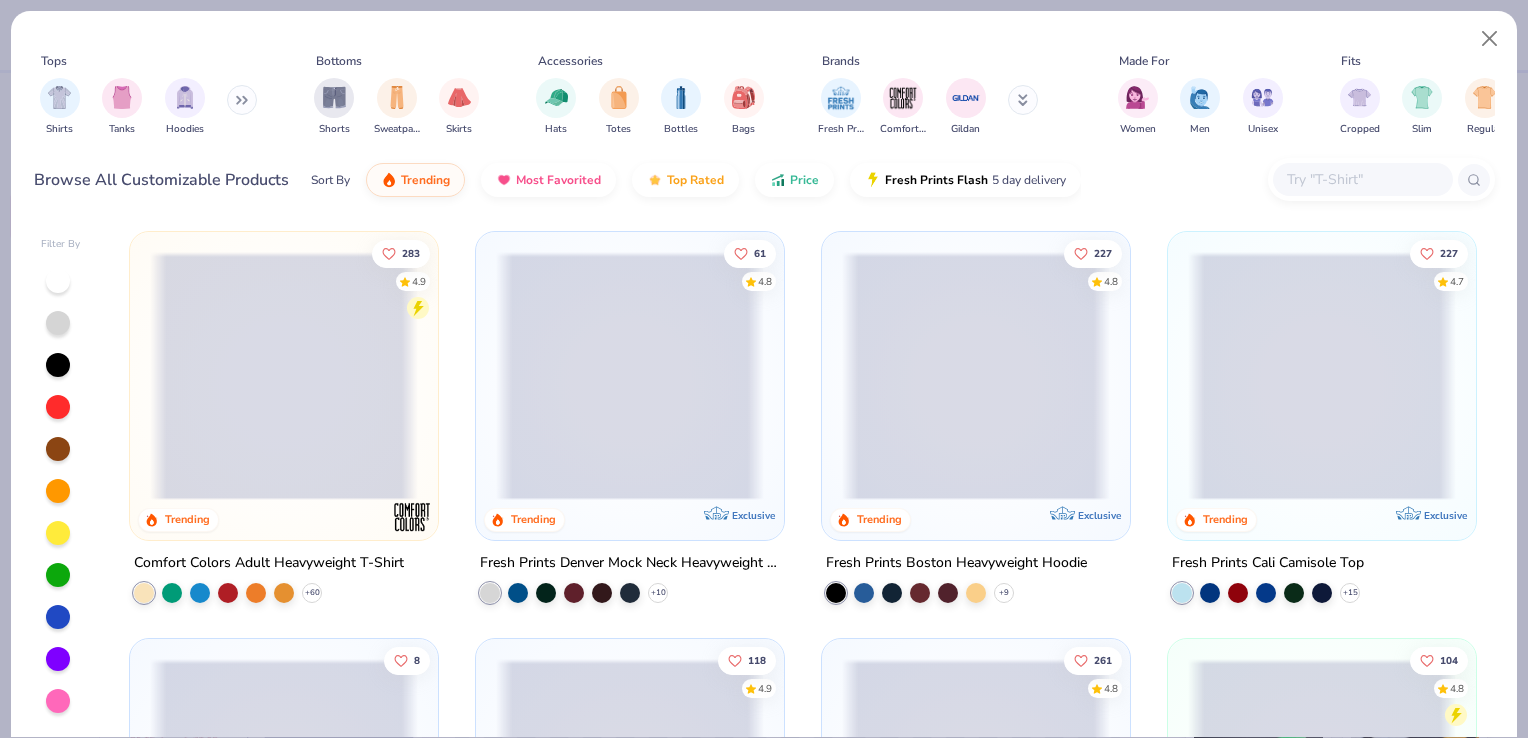 click at bounding box center [1362, 179] 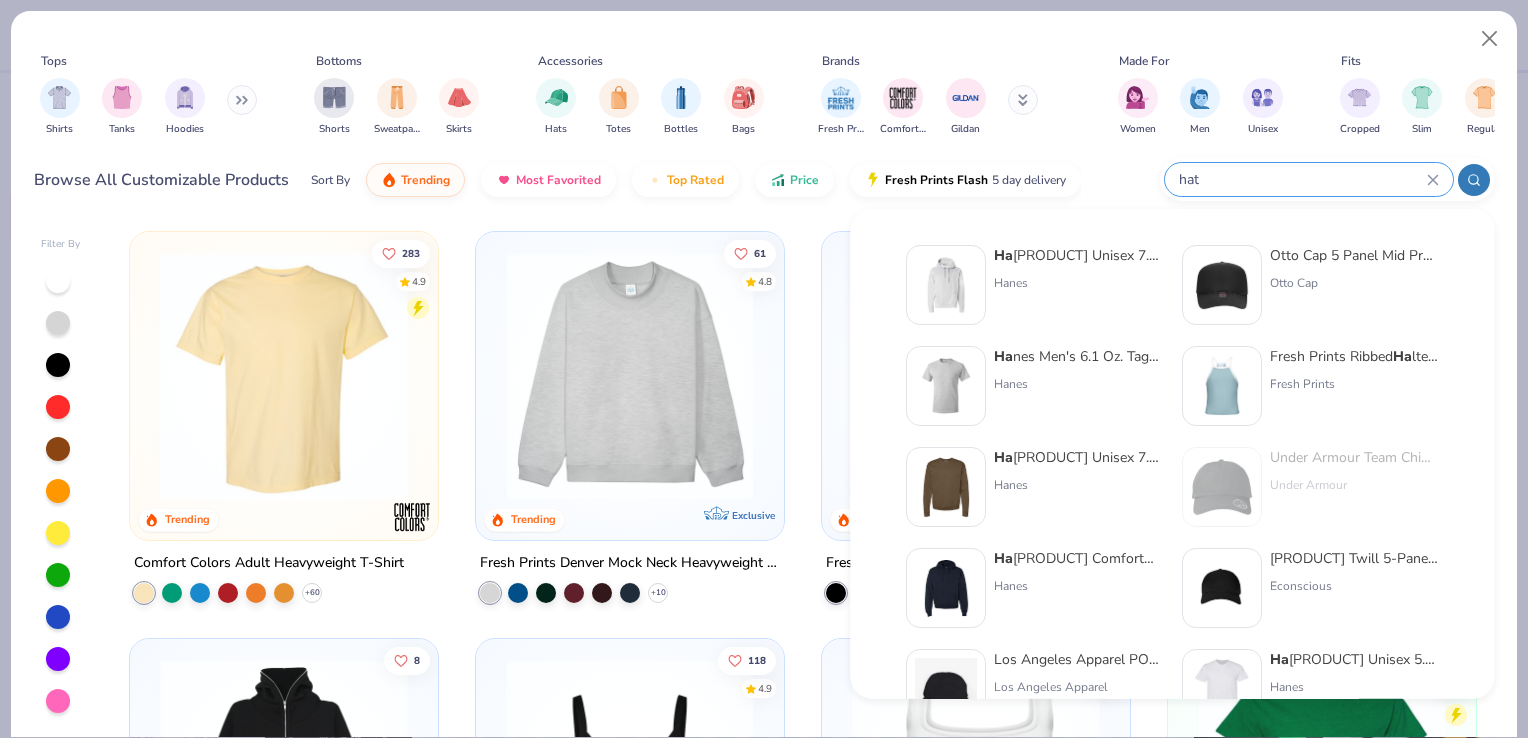 type on "hat" 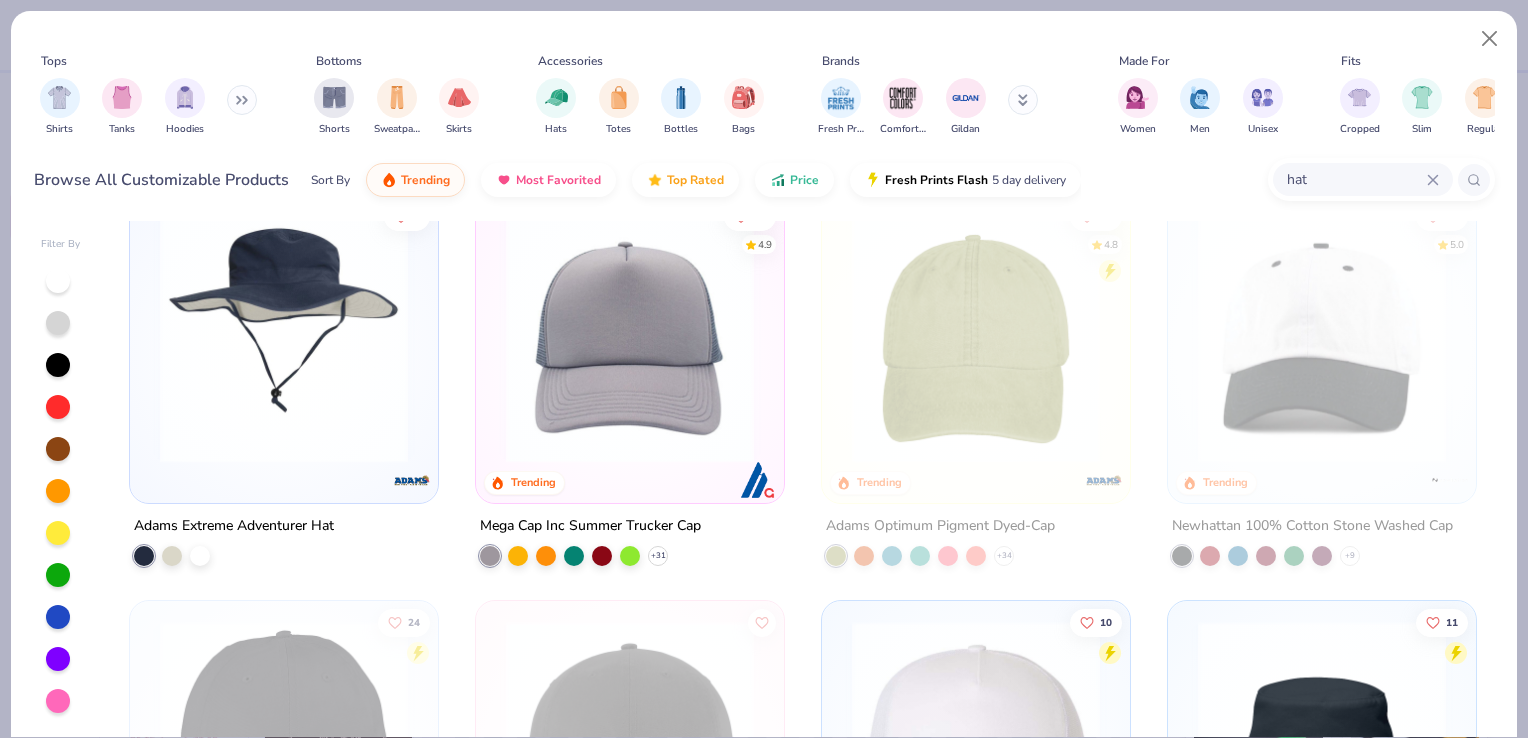 scroll, scrollTop: 2480, scrollLeft: 0, axis: vertical 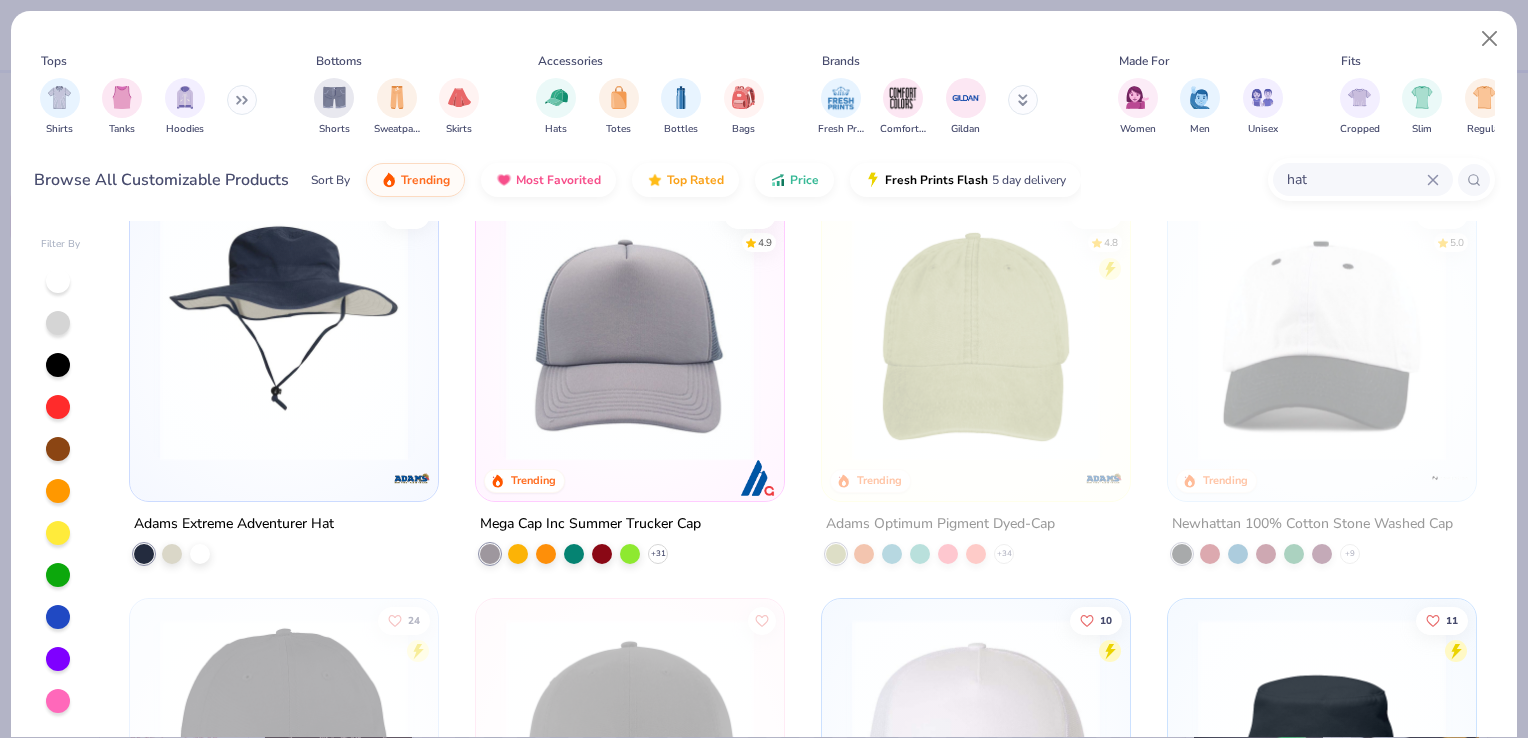 click at bounding box center [630, 336] 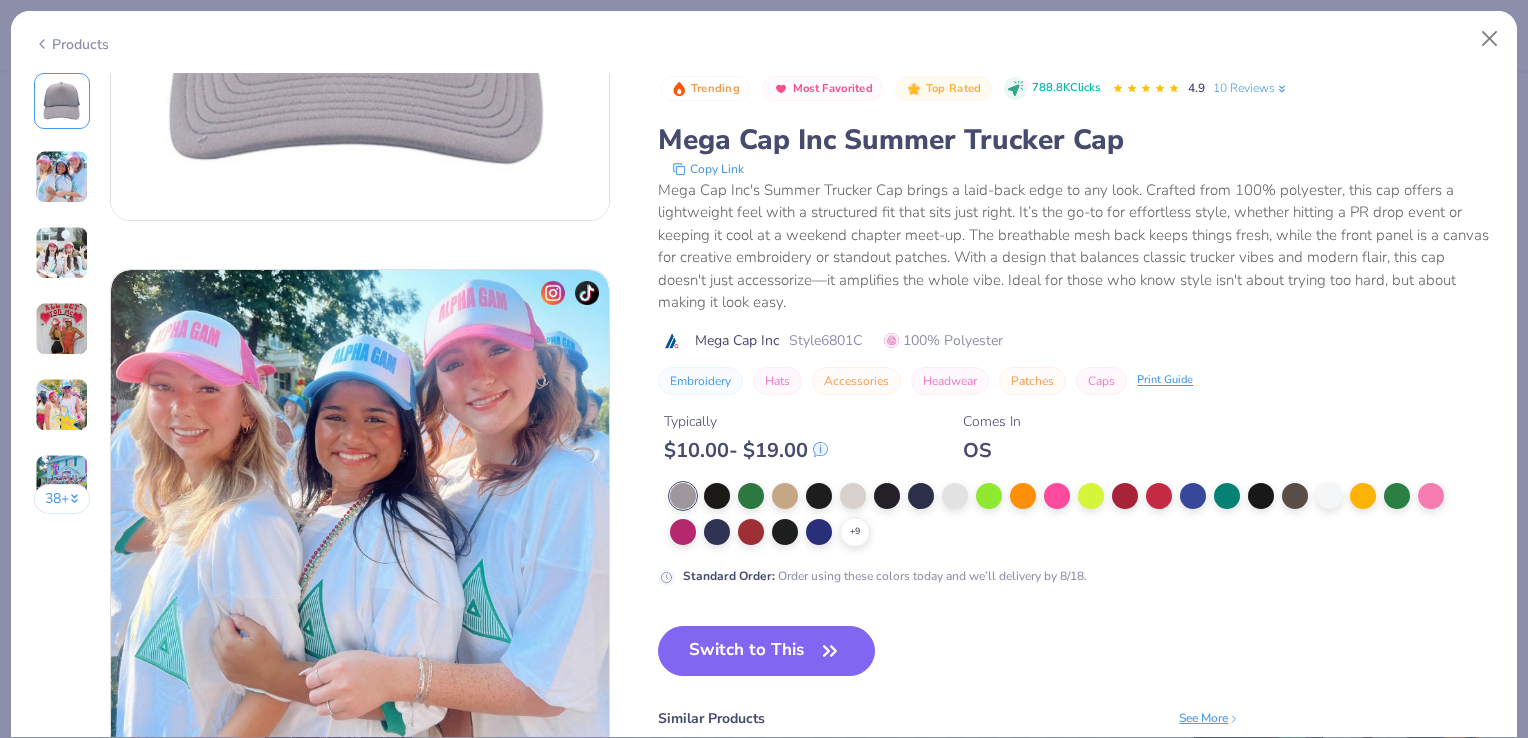 scroll, scrollTop: 0, scrollLeft: 0, axis: both 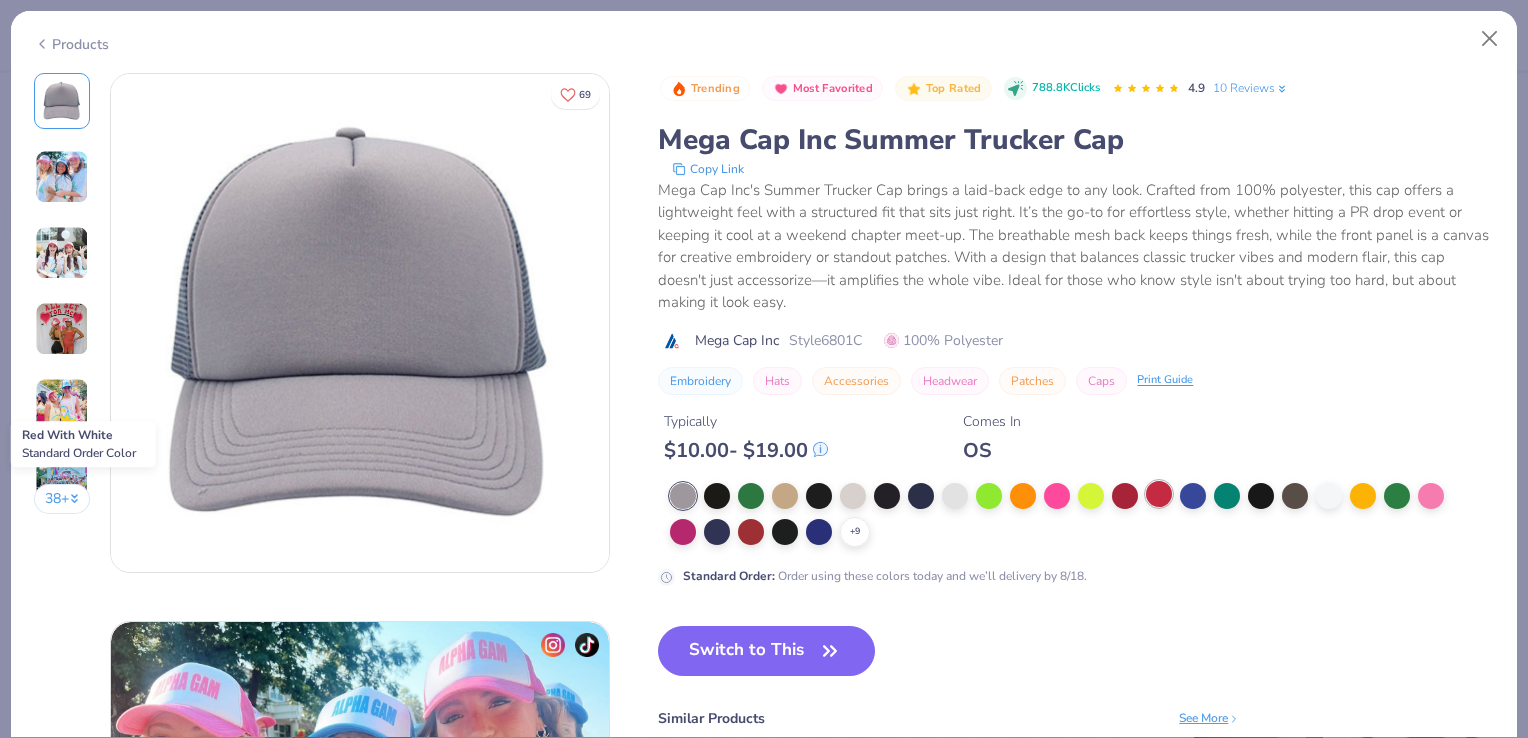 click at bounding box center (1159, 494) 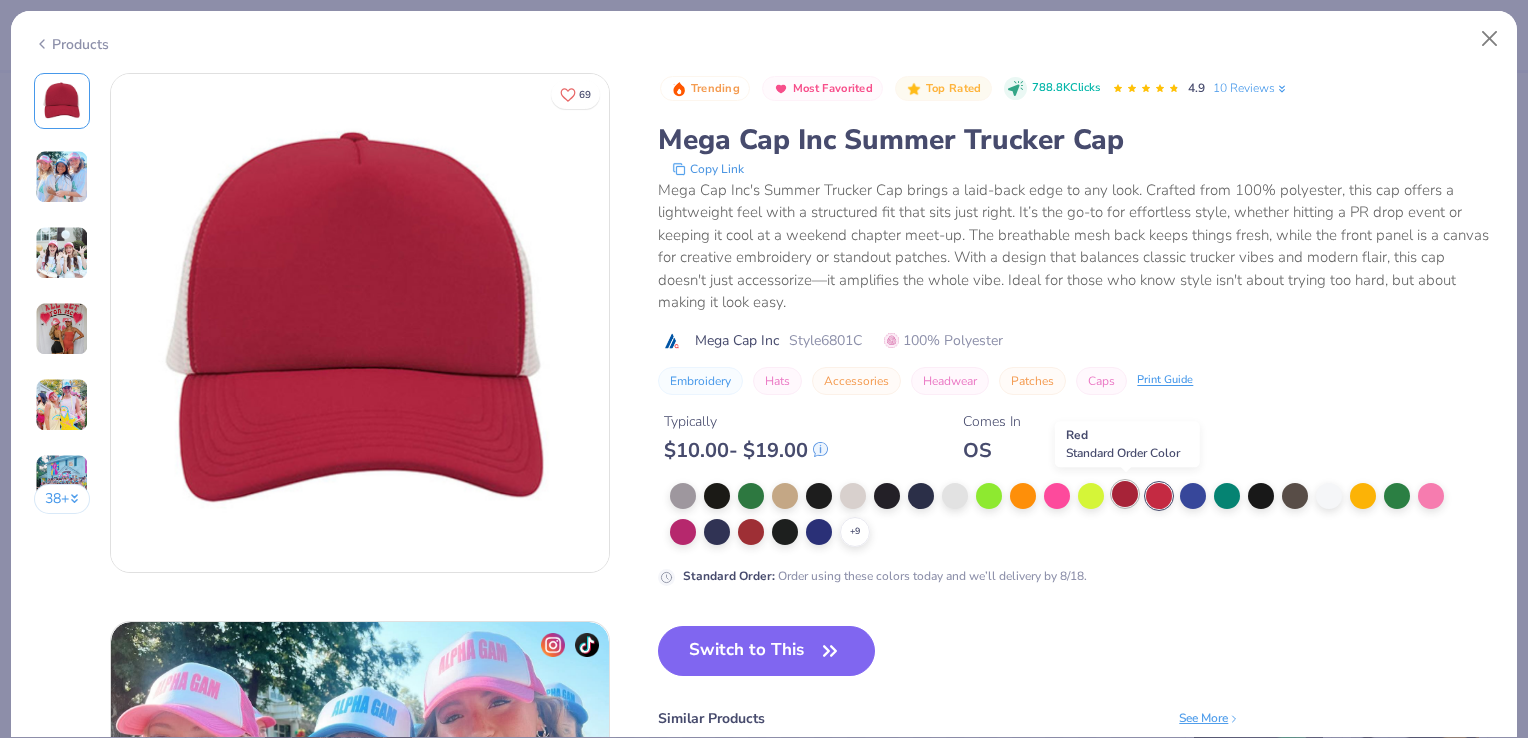 click at bounding box center [1125, 494] 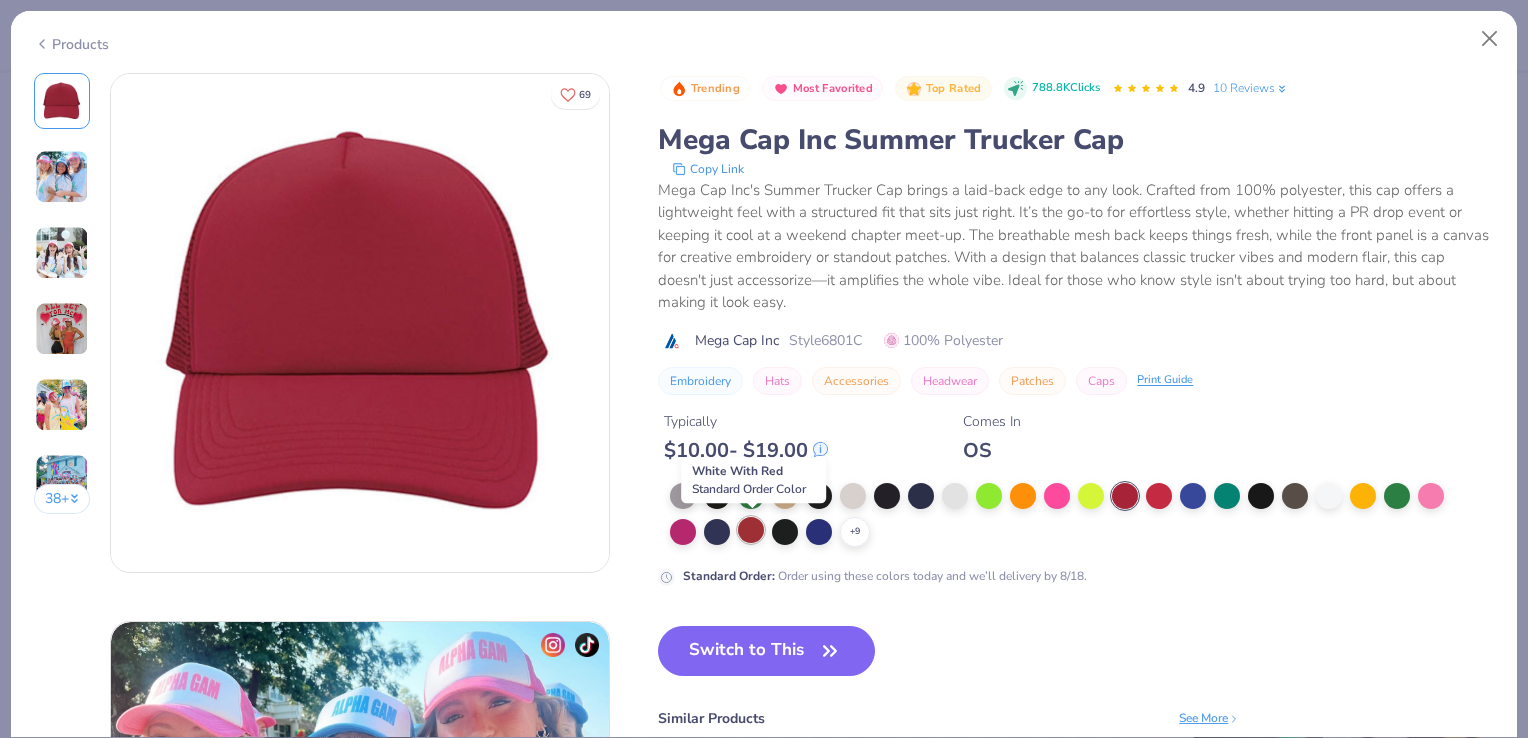 click at bounding box center [751, 530] 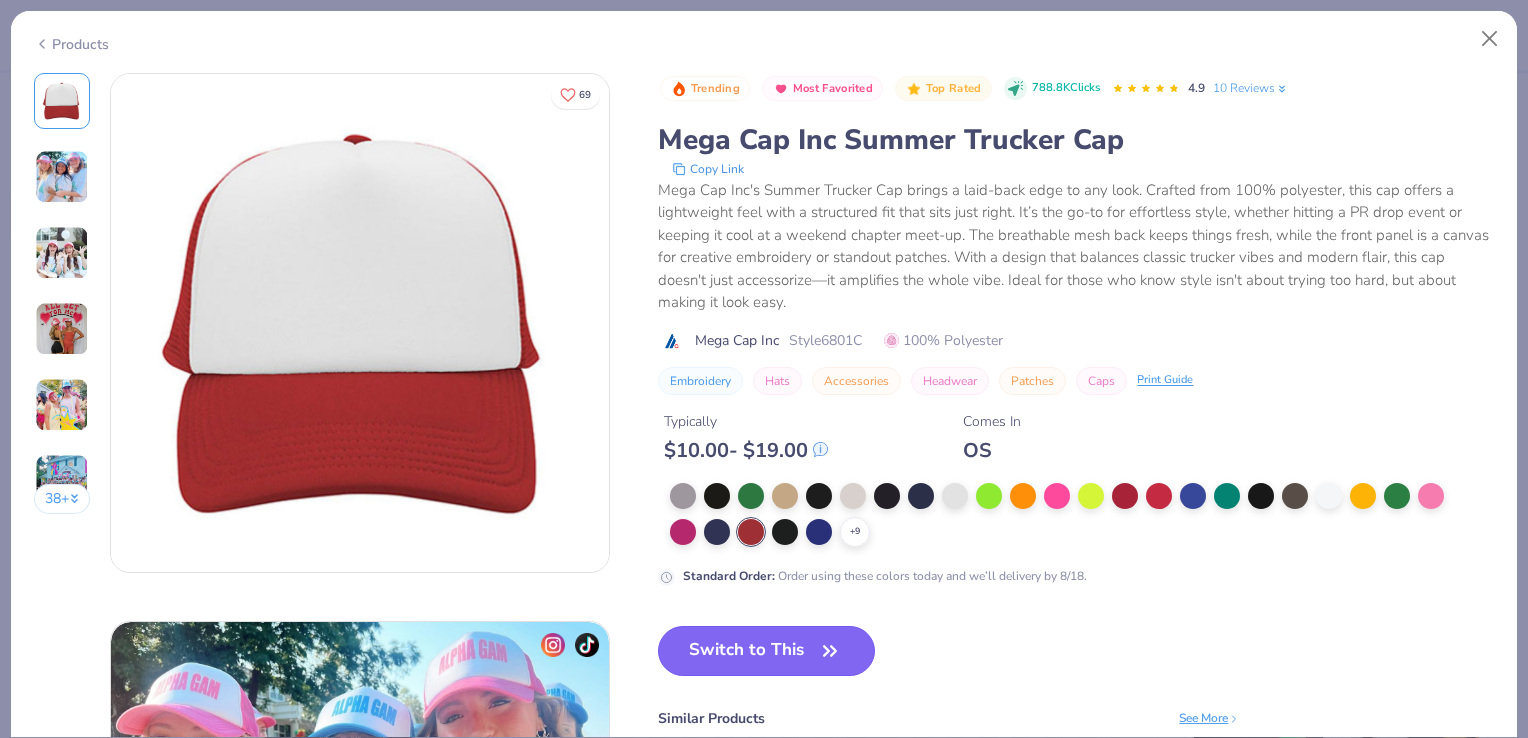 click on "Switch to This" at bounding box center [766, 651] 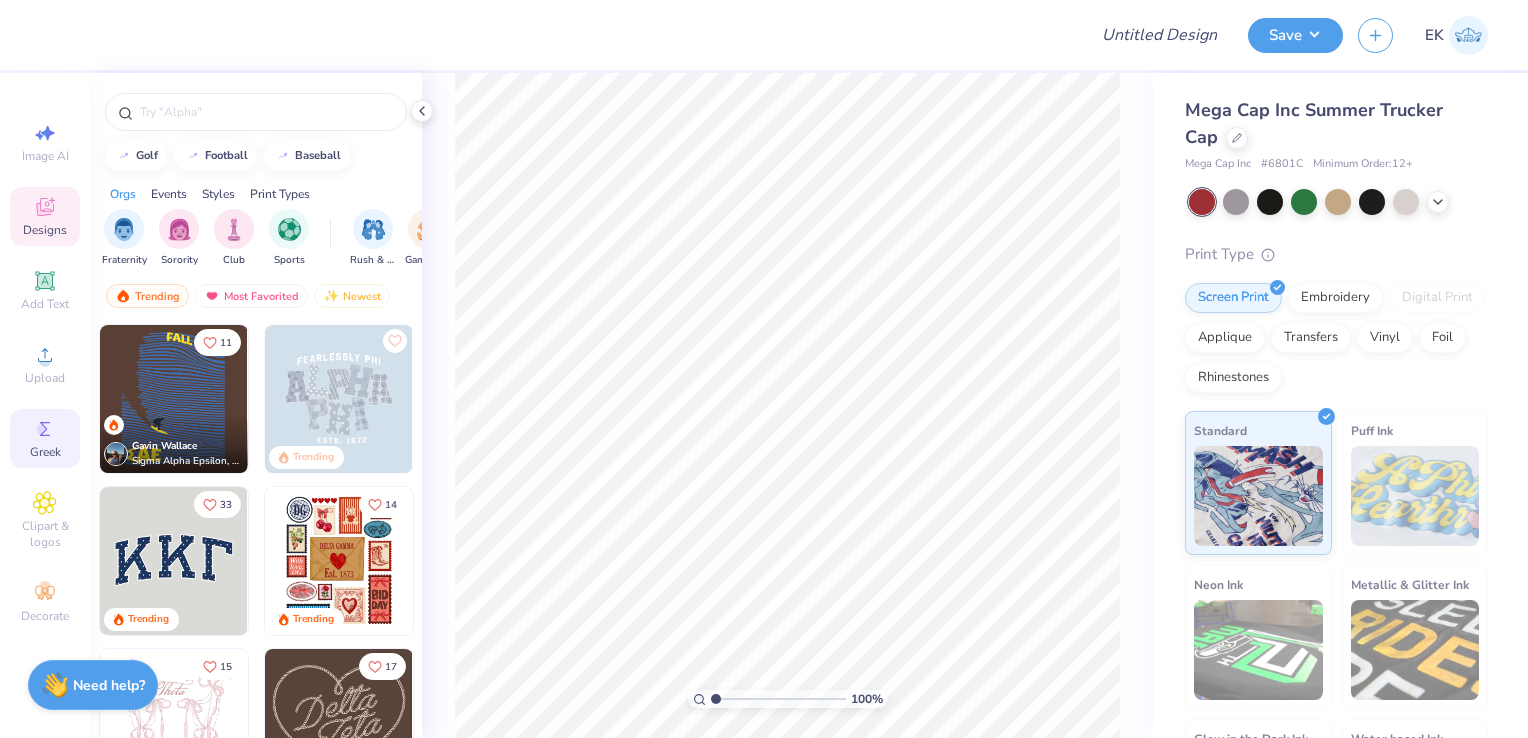 click 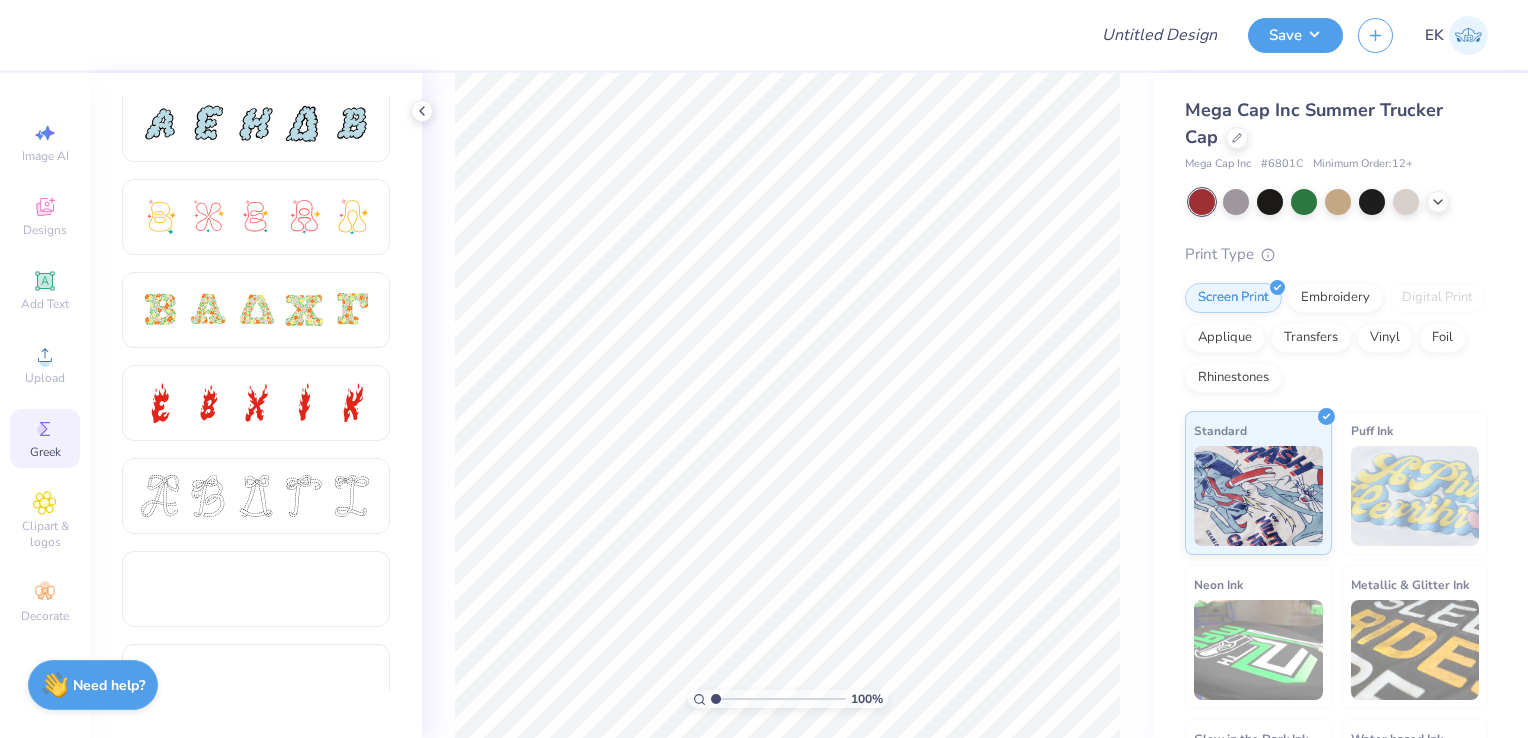 scroll, scrollTop: 478, scrollLeft: 0, axis: vertical 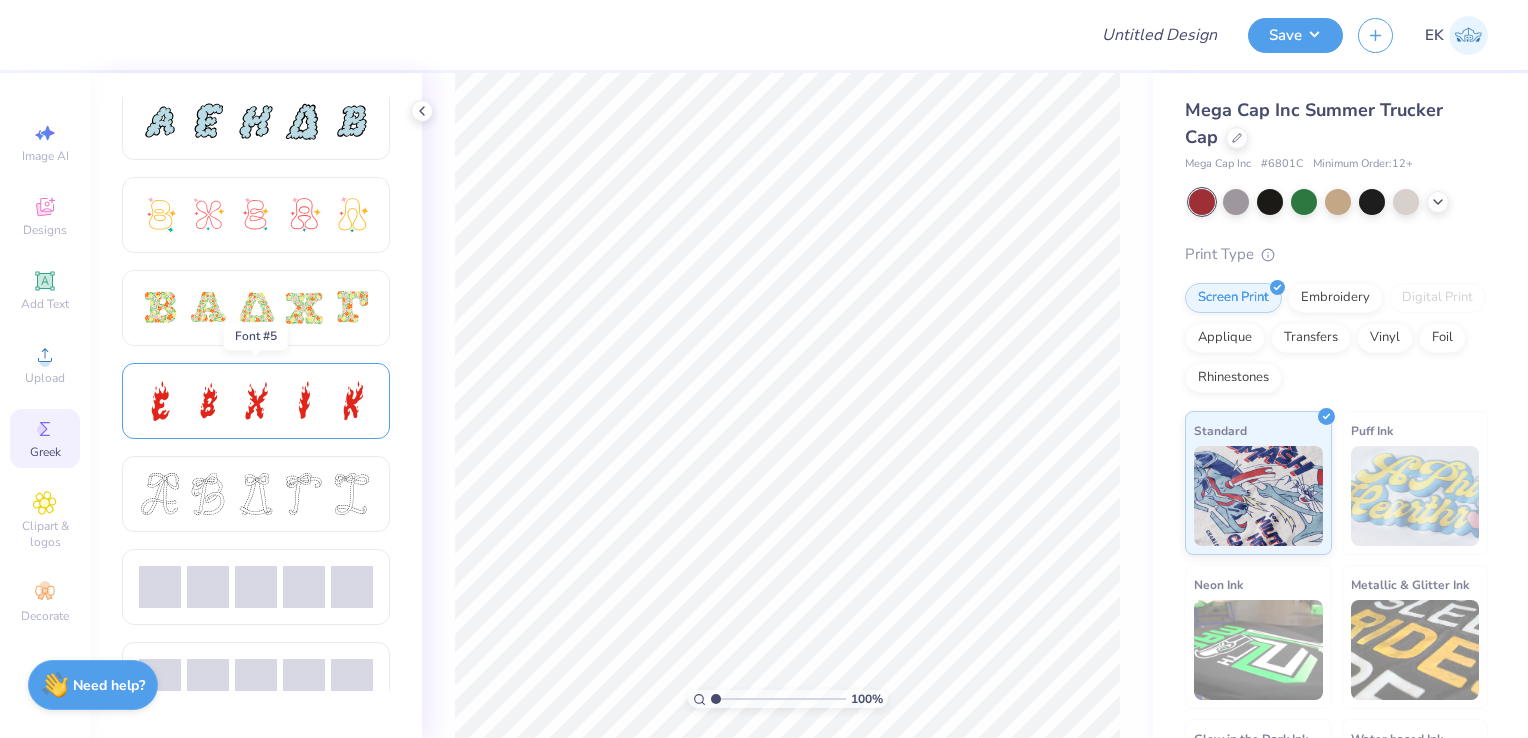 click at bounding box center (256, 401) 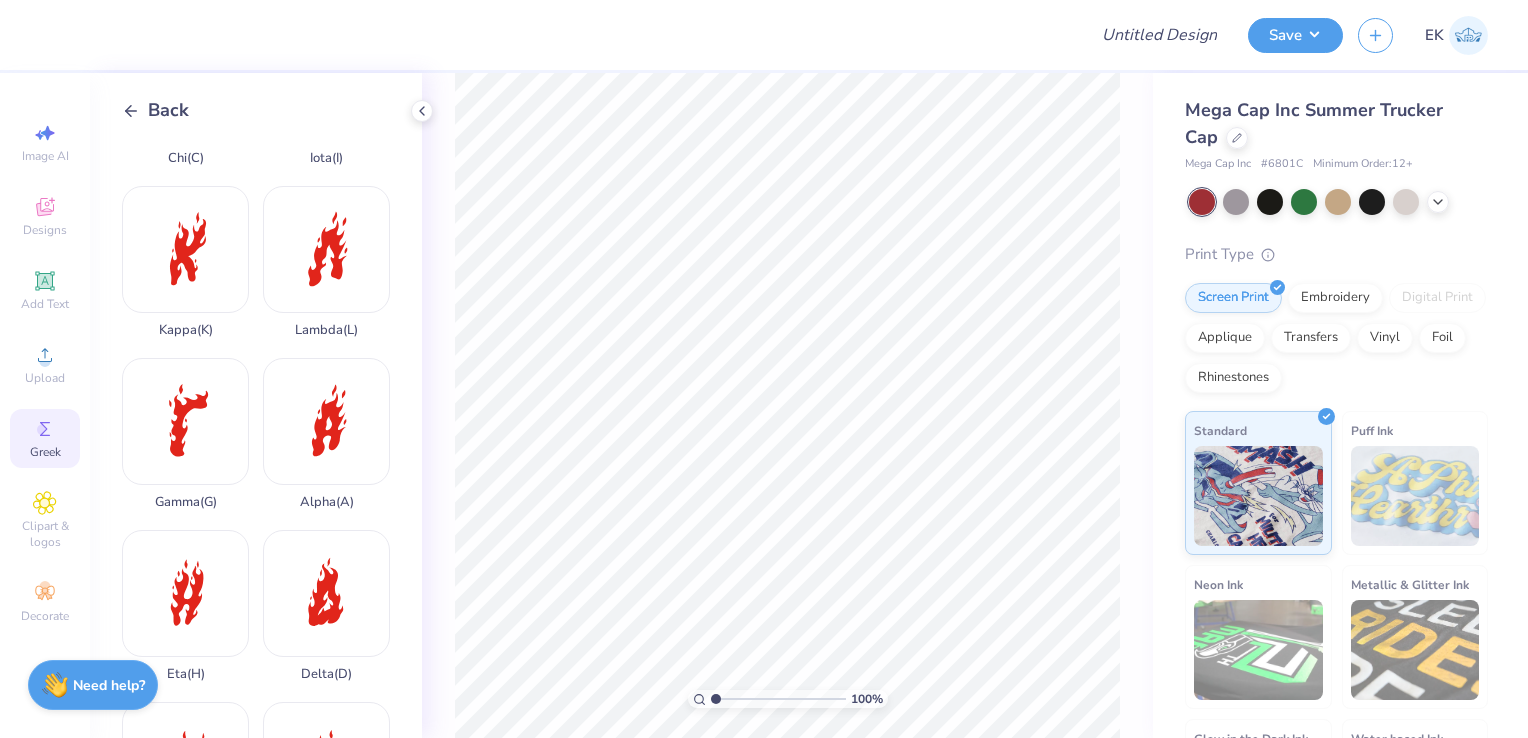 scroll, scrollTop: 300, scrollLeft: 0, axis: vertical 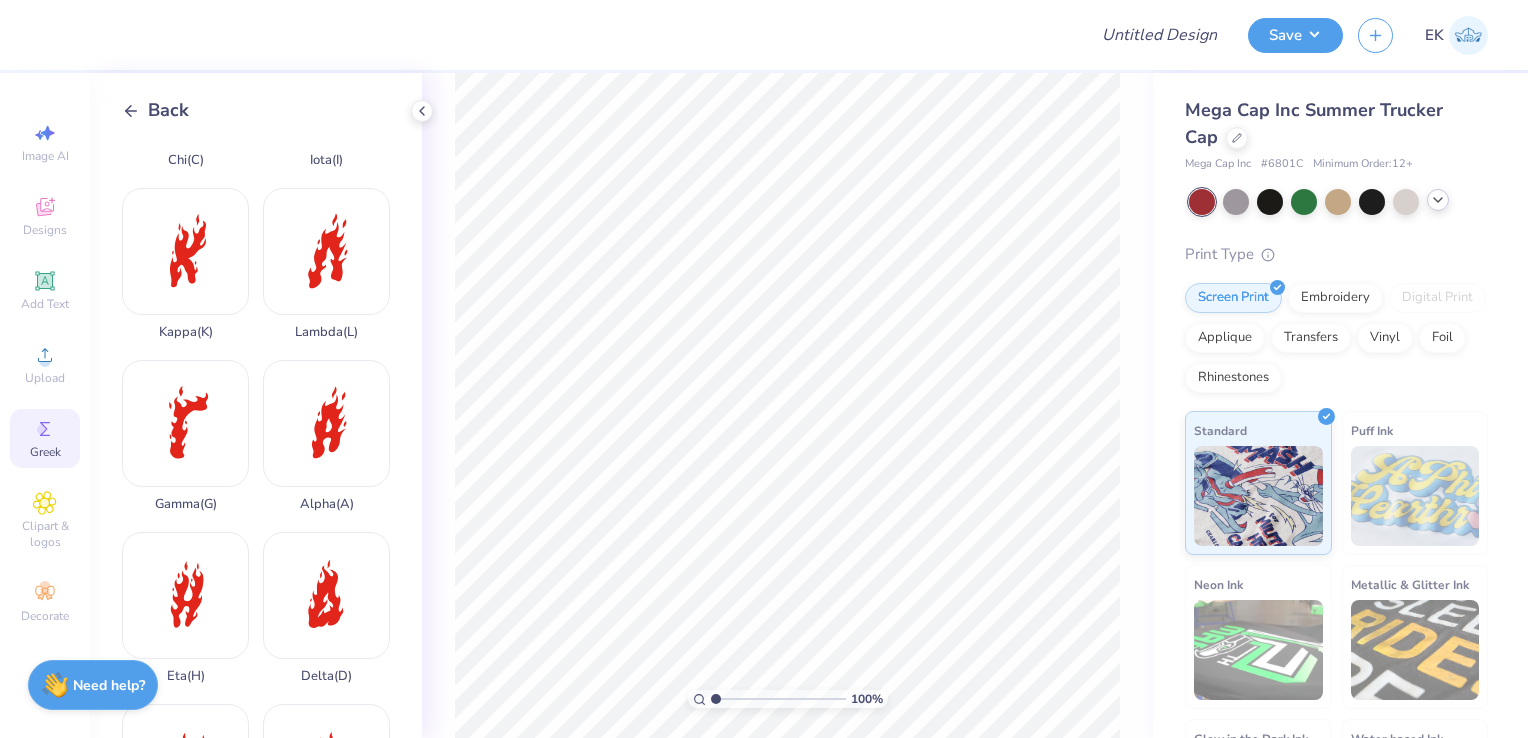 click 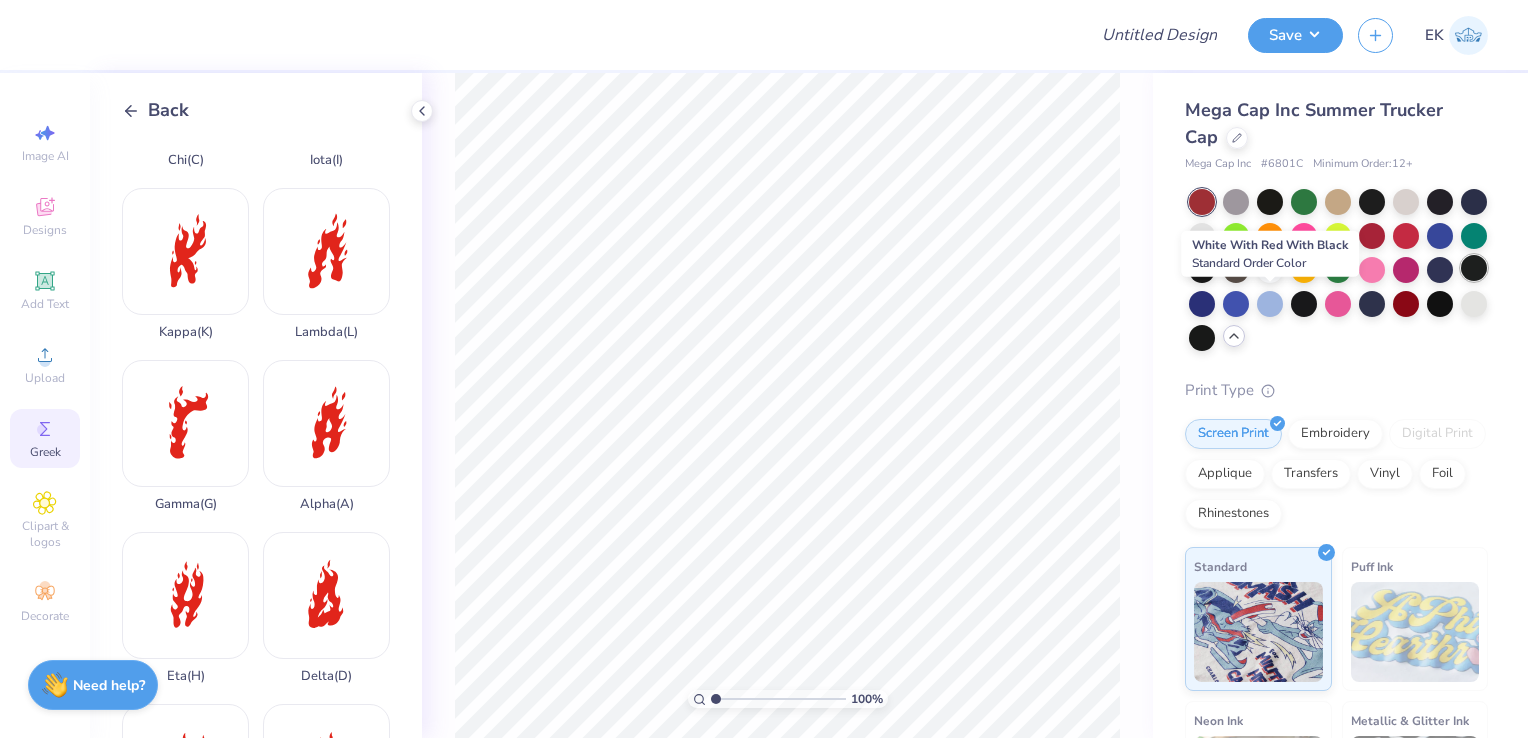 click at bounding box center (1474, 268) 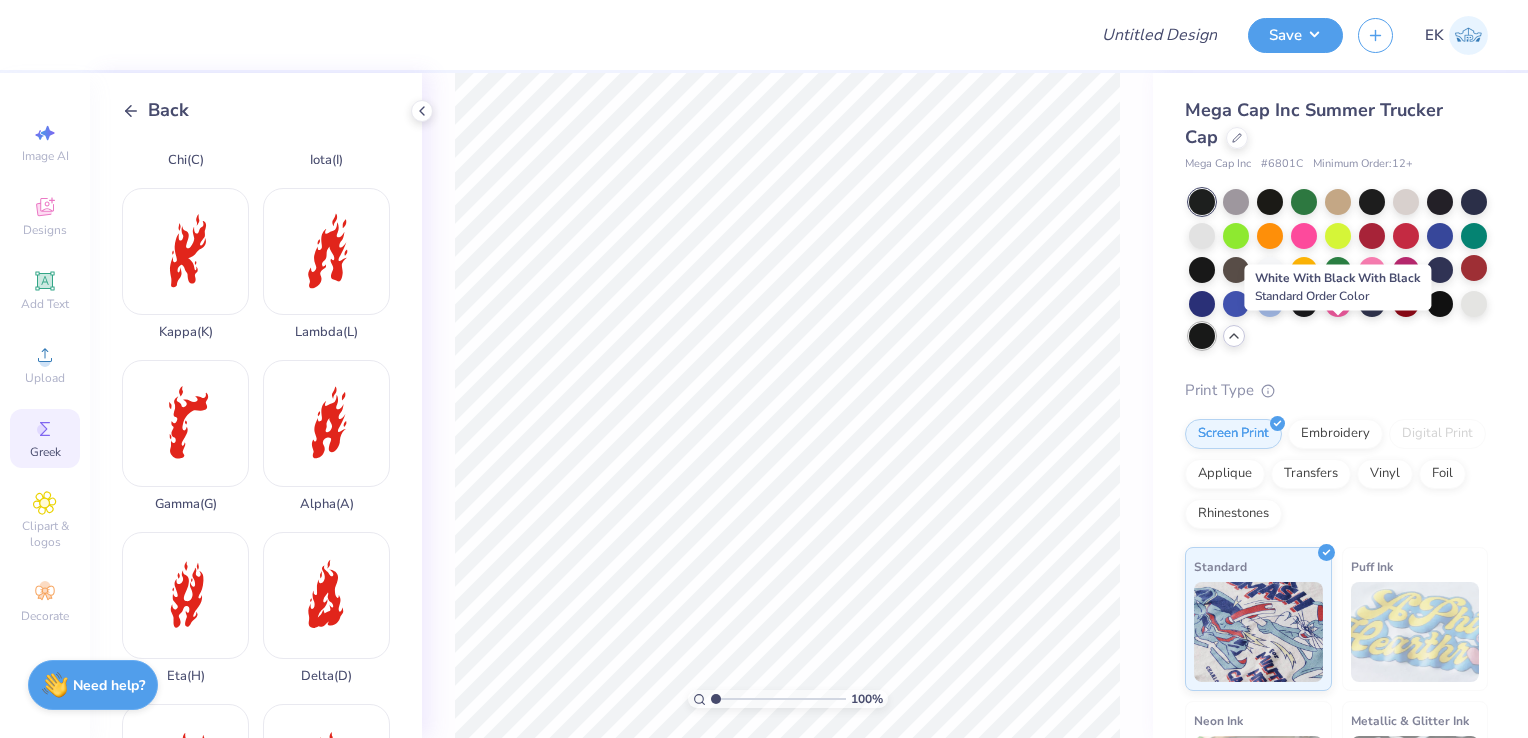 click at bounding box center [1202, 336] 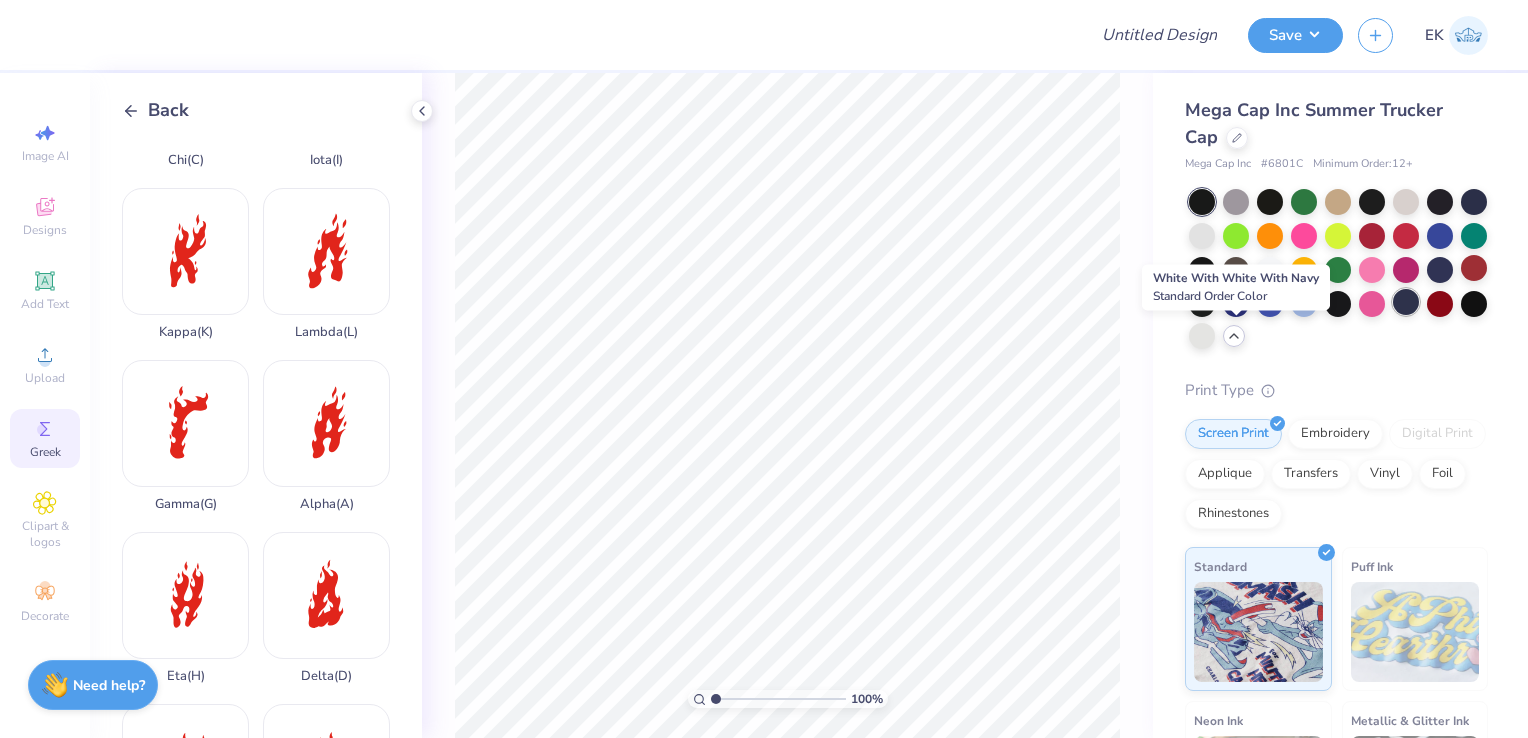 click at bounding box center (1406, 302) 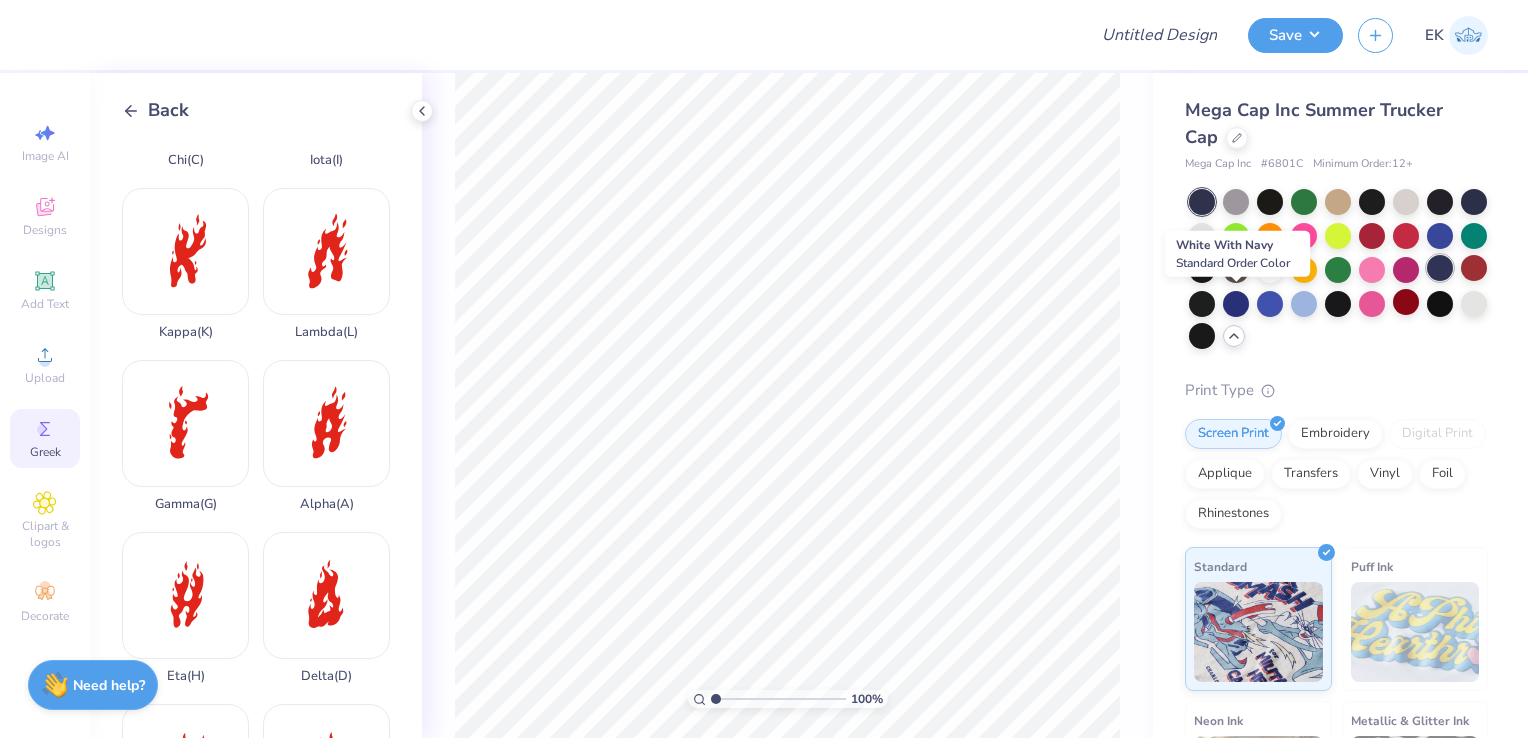 click at bounding box center (1440, 268) 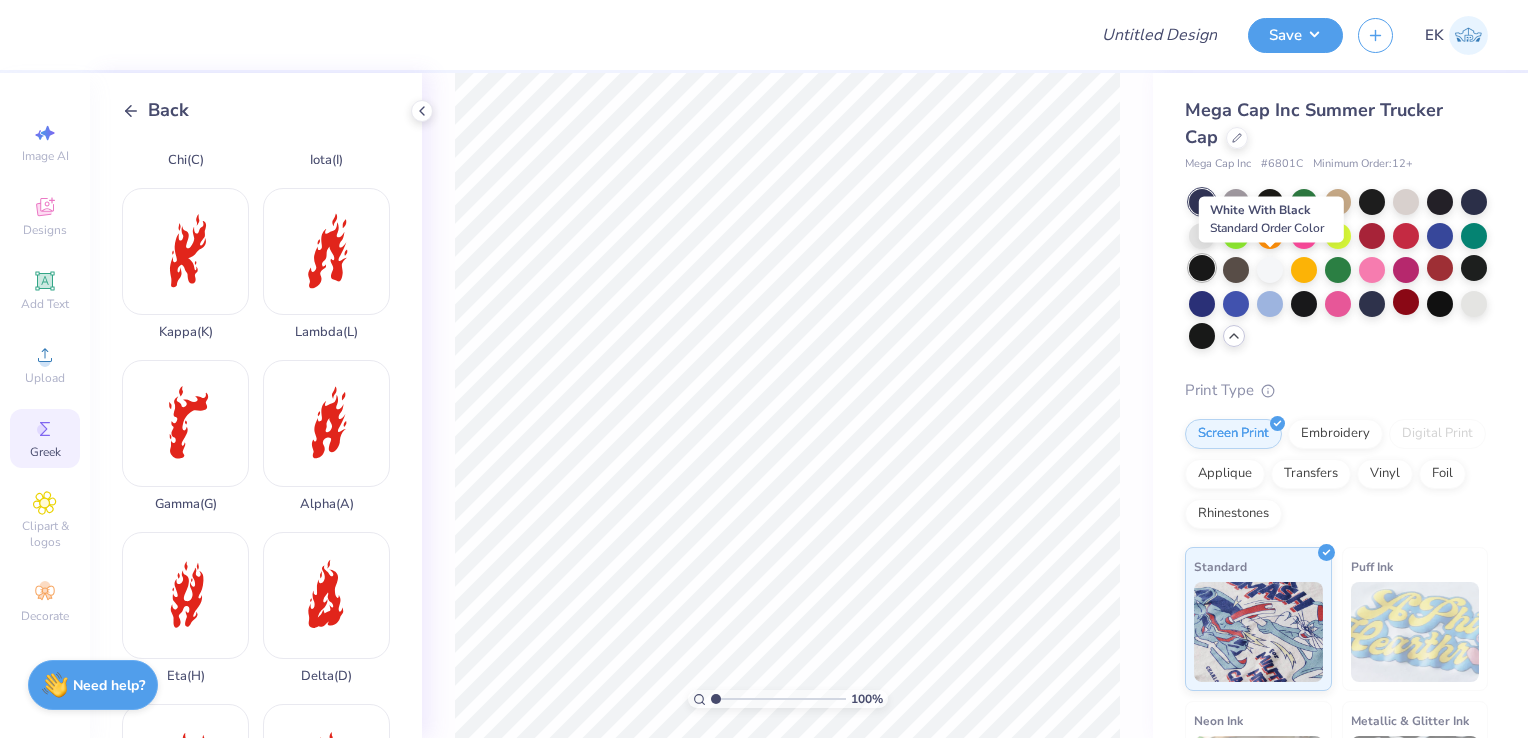 click at bounding box center [1202, 268] 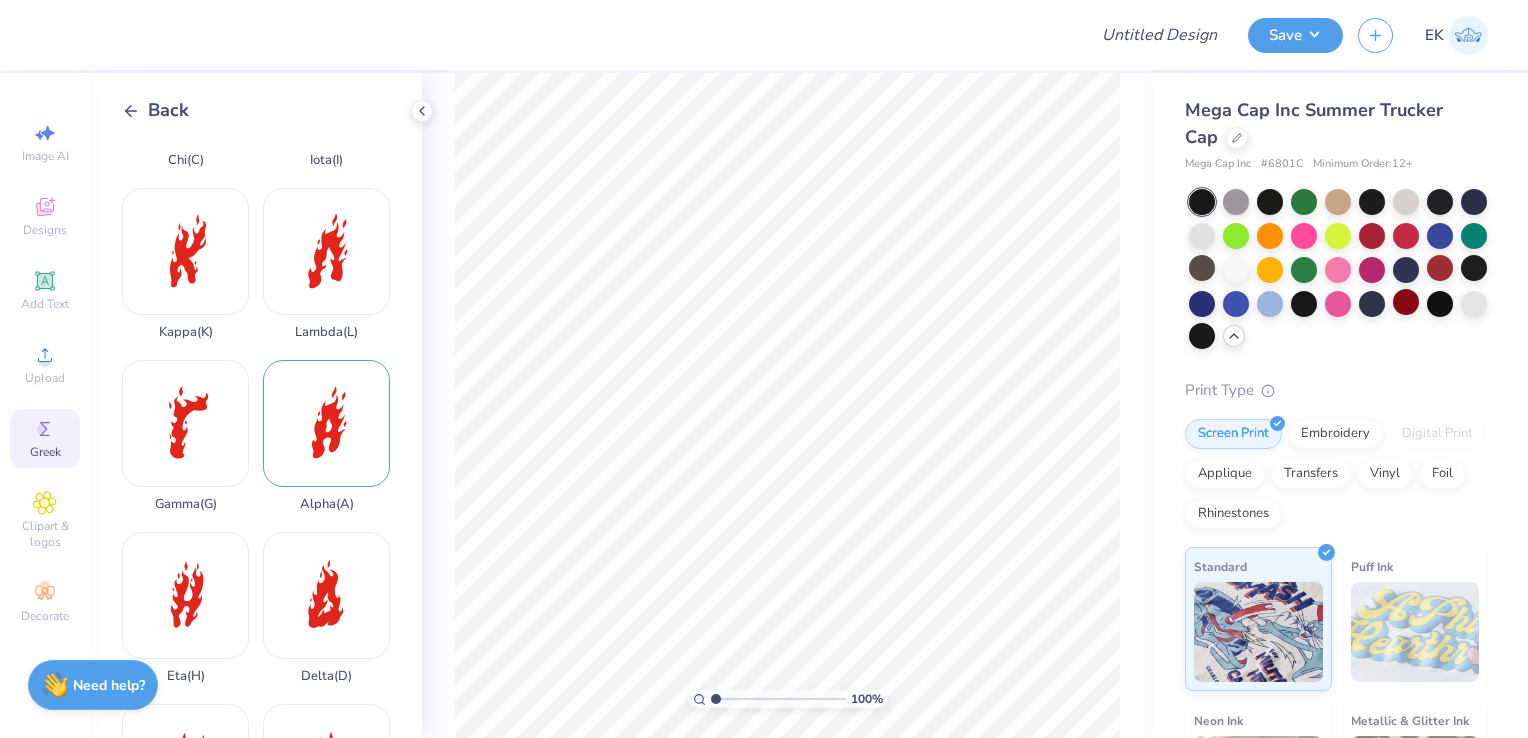 click on "Alpha  ( A )" at bounding box center (326, 436) 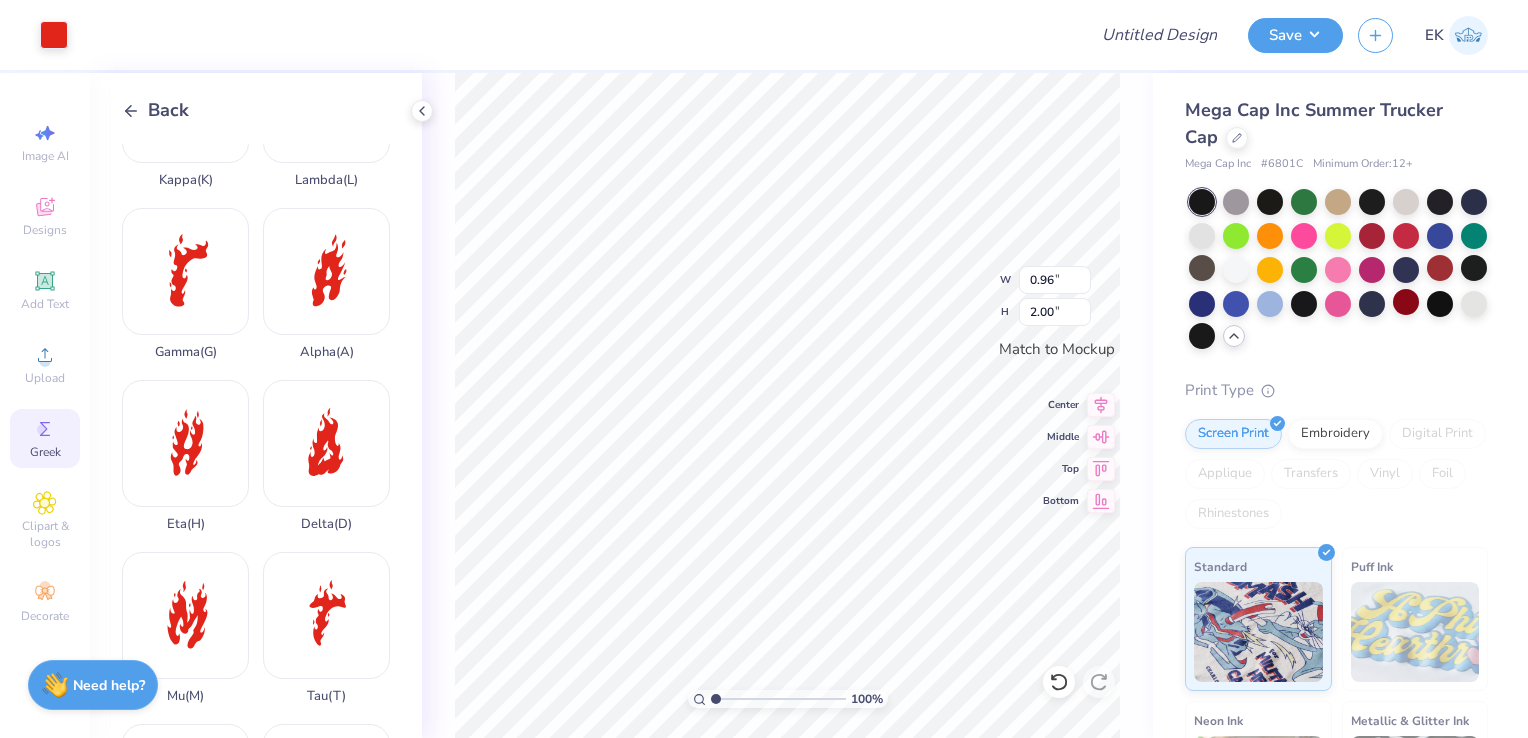 scroll, scrollTop: 452, scrollLeft: 0, axis: vertical 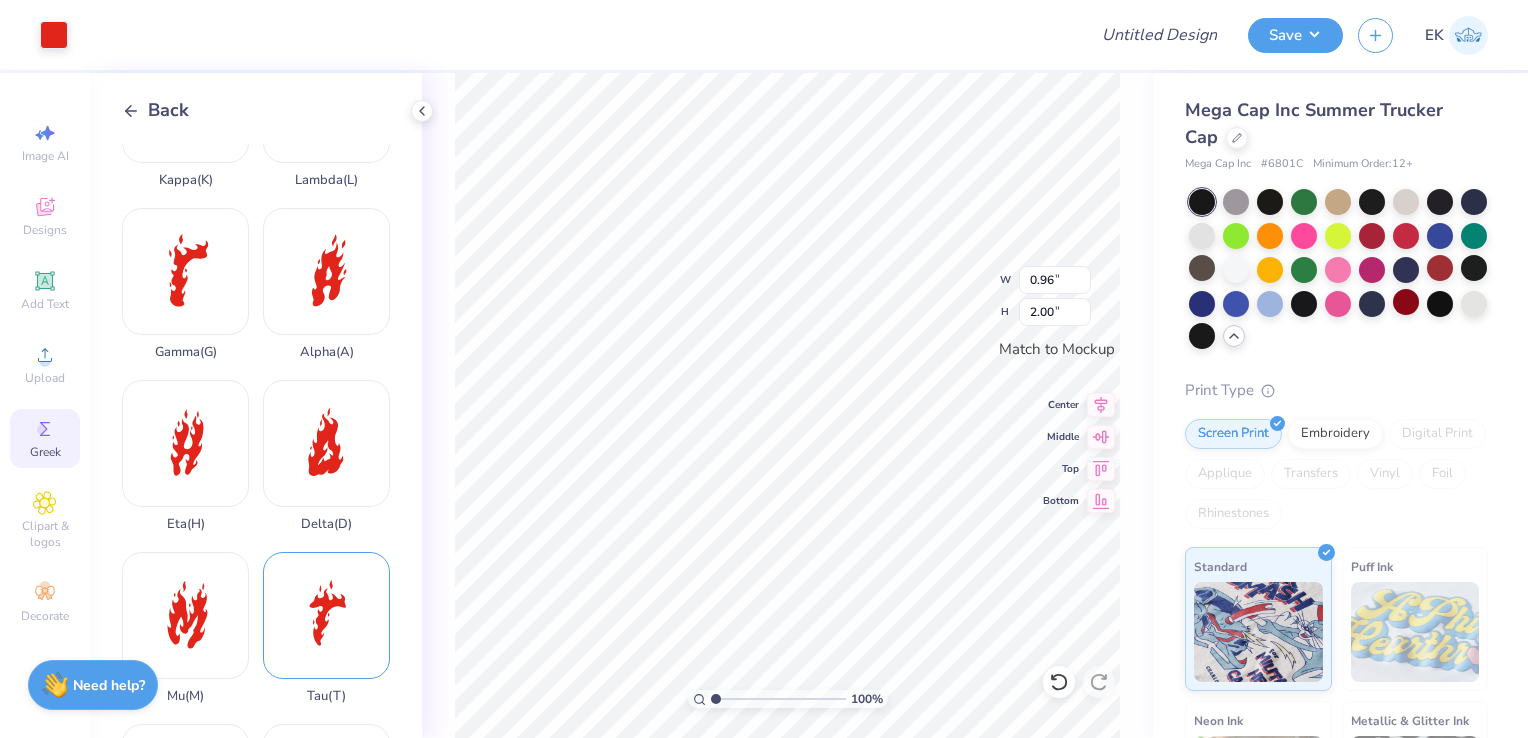 click on "Tau  ( T )" at bounding box center (326, 628) 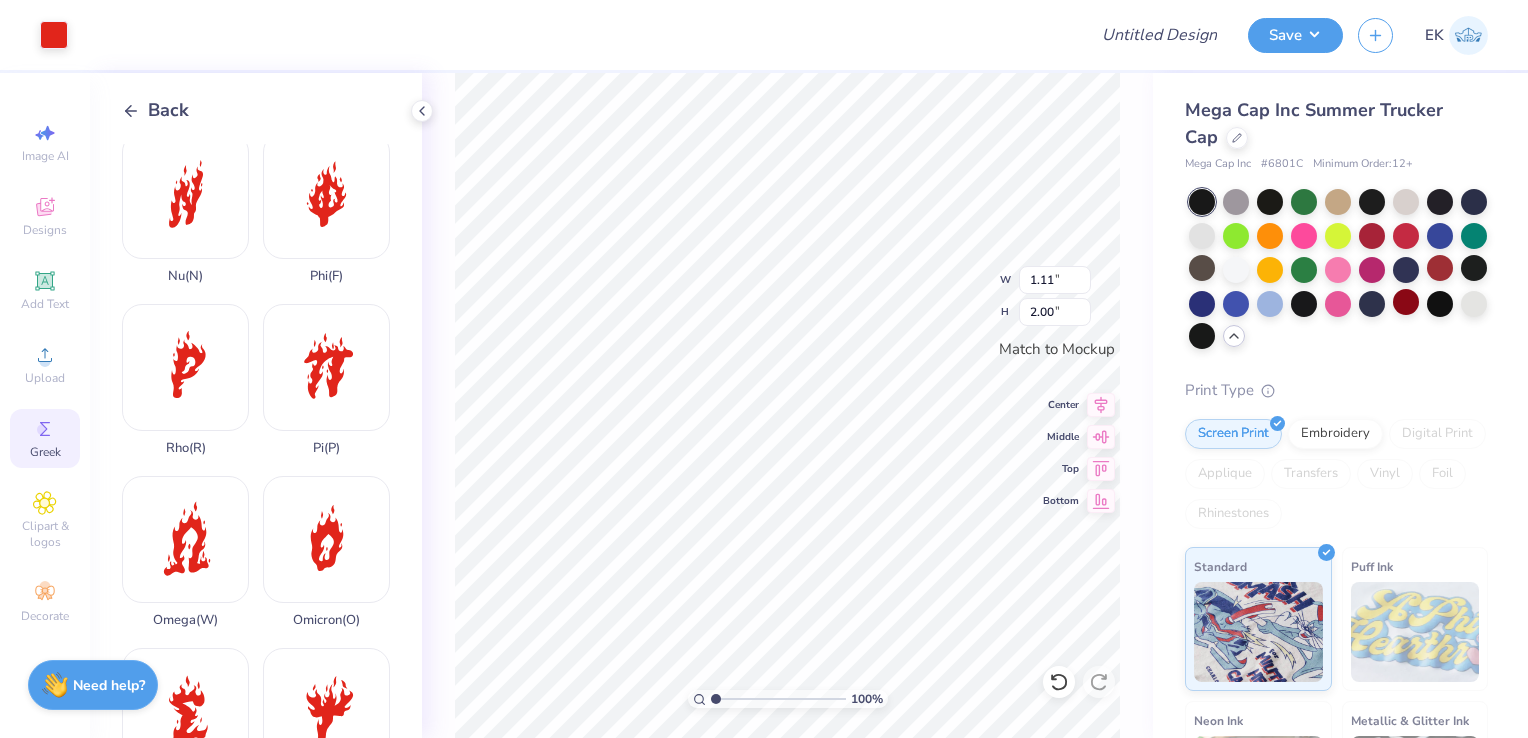scroll, scrollTop: 1100, scrollLeft: 0, axis: vertical 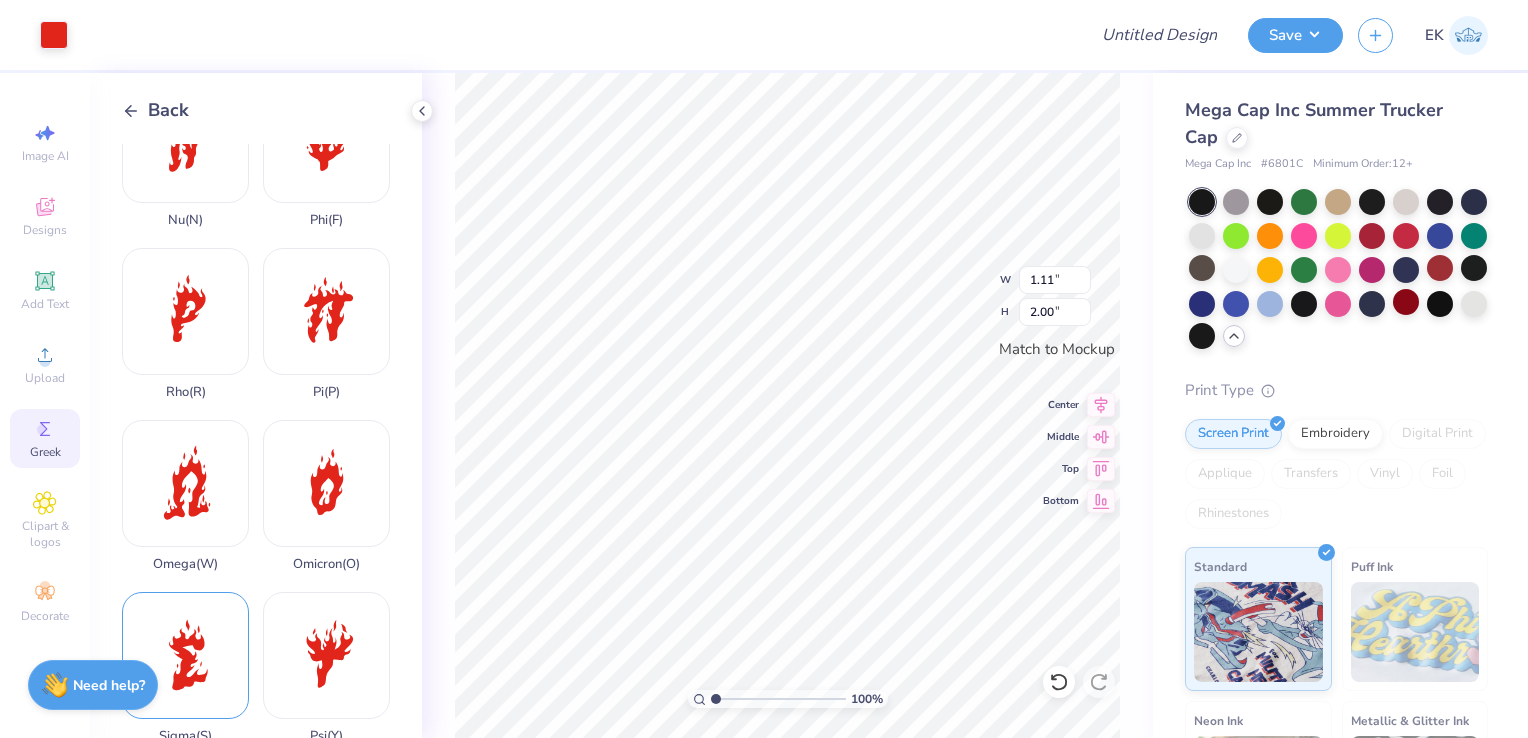 click on "Sigma  ( S )" at bounding box center [185, 668] 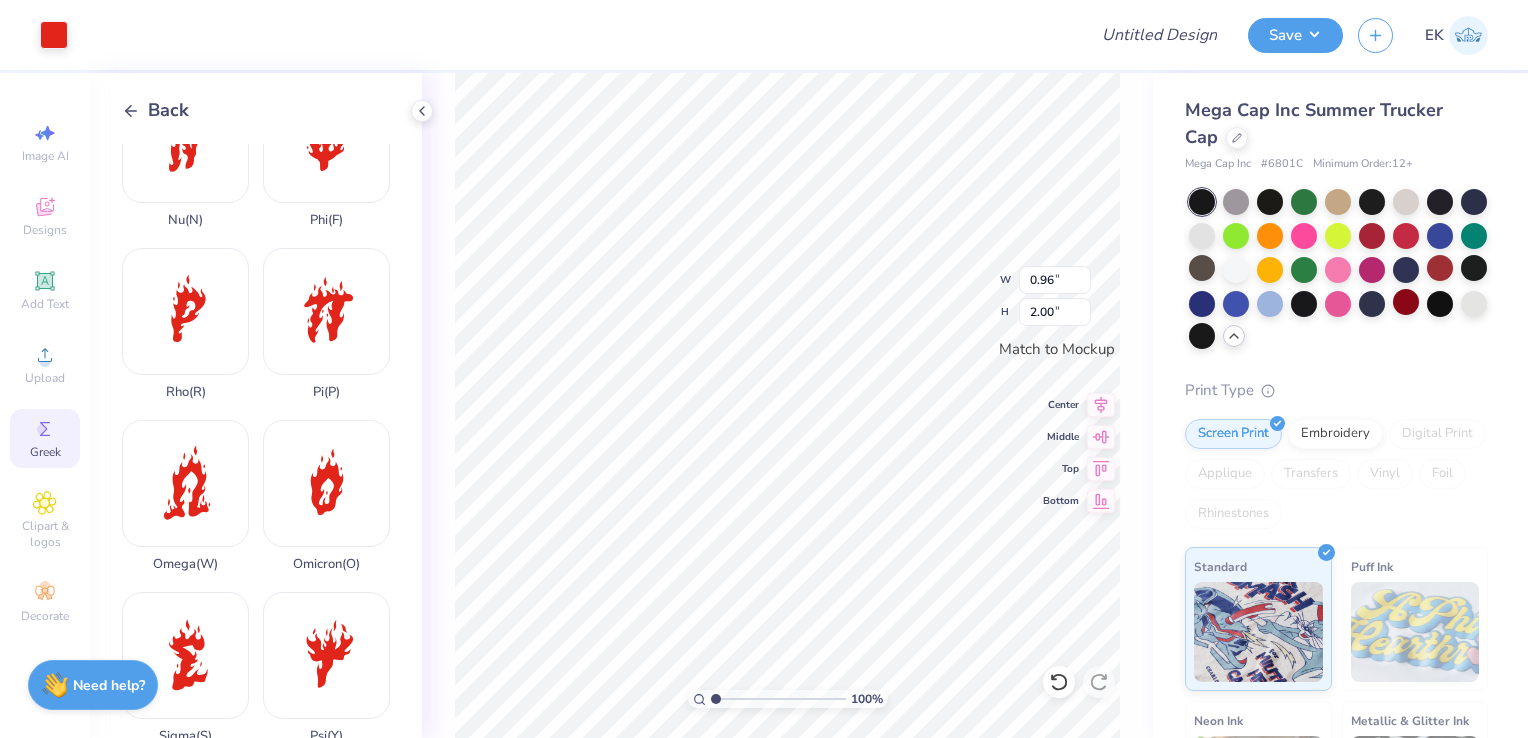 type on "1.11" 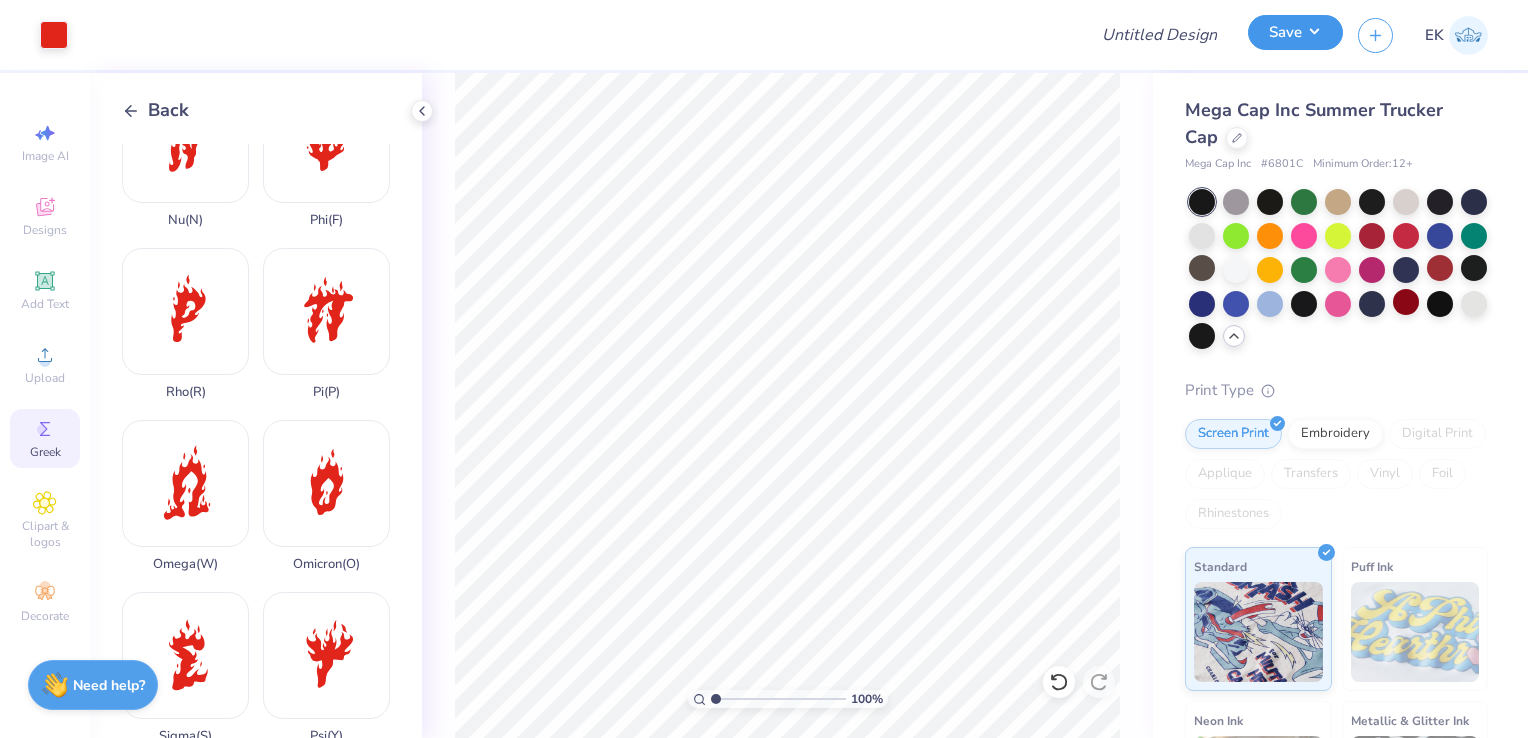click on "Save" at bounding box center [1295, 32] 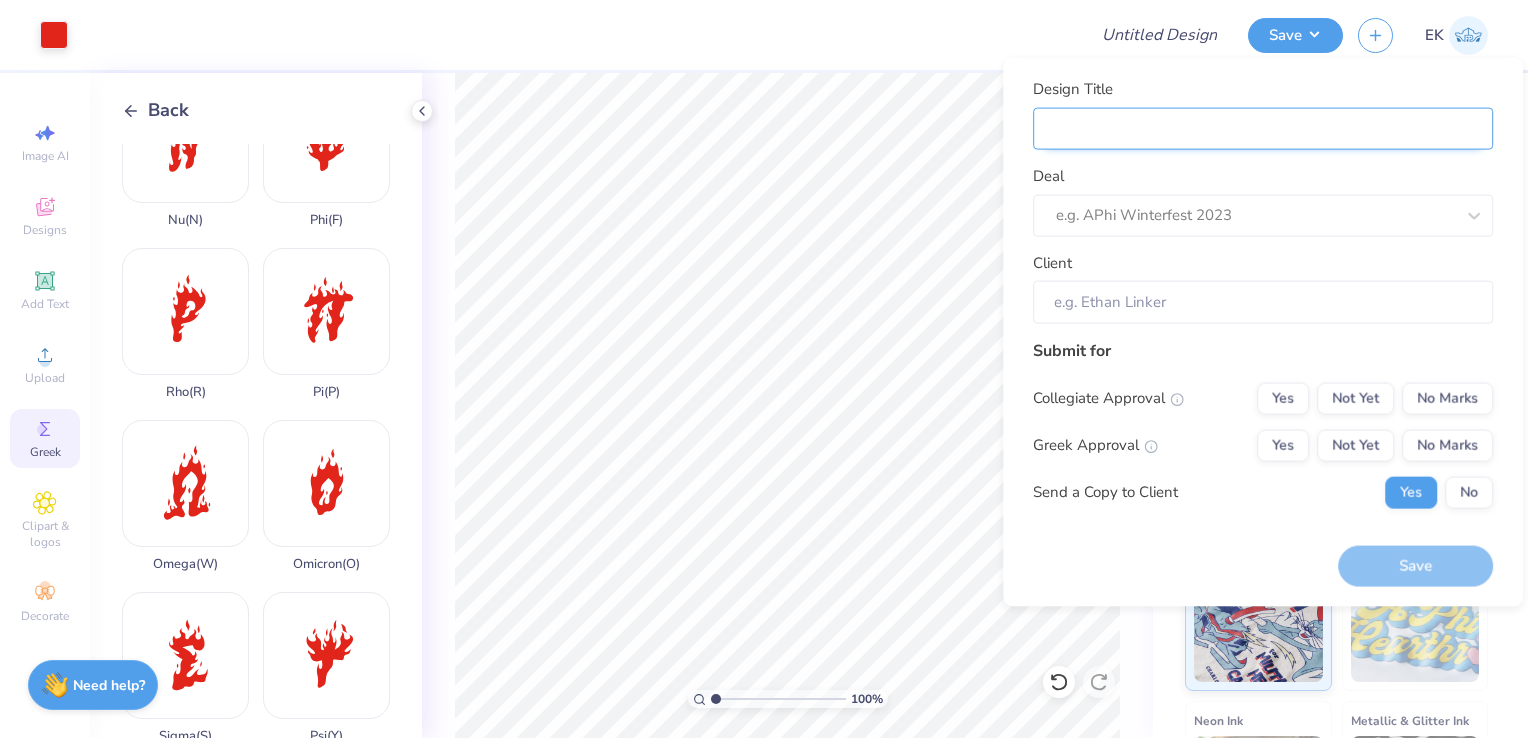 click on "Design Title" at bounding box center (1263, 128) 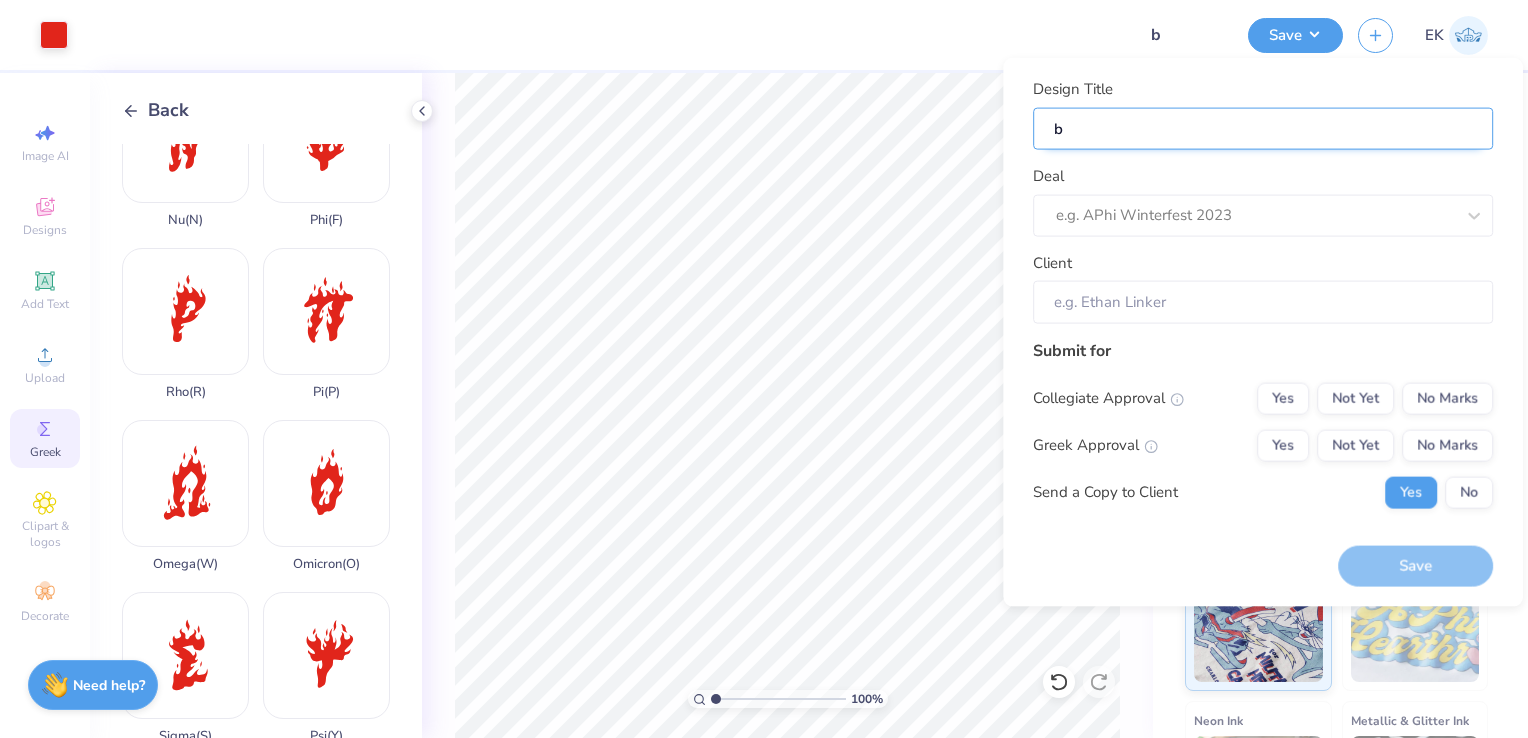 type on "bi" 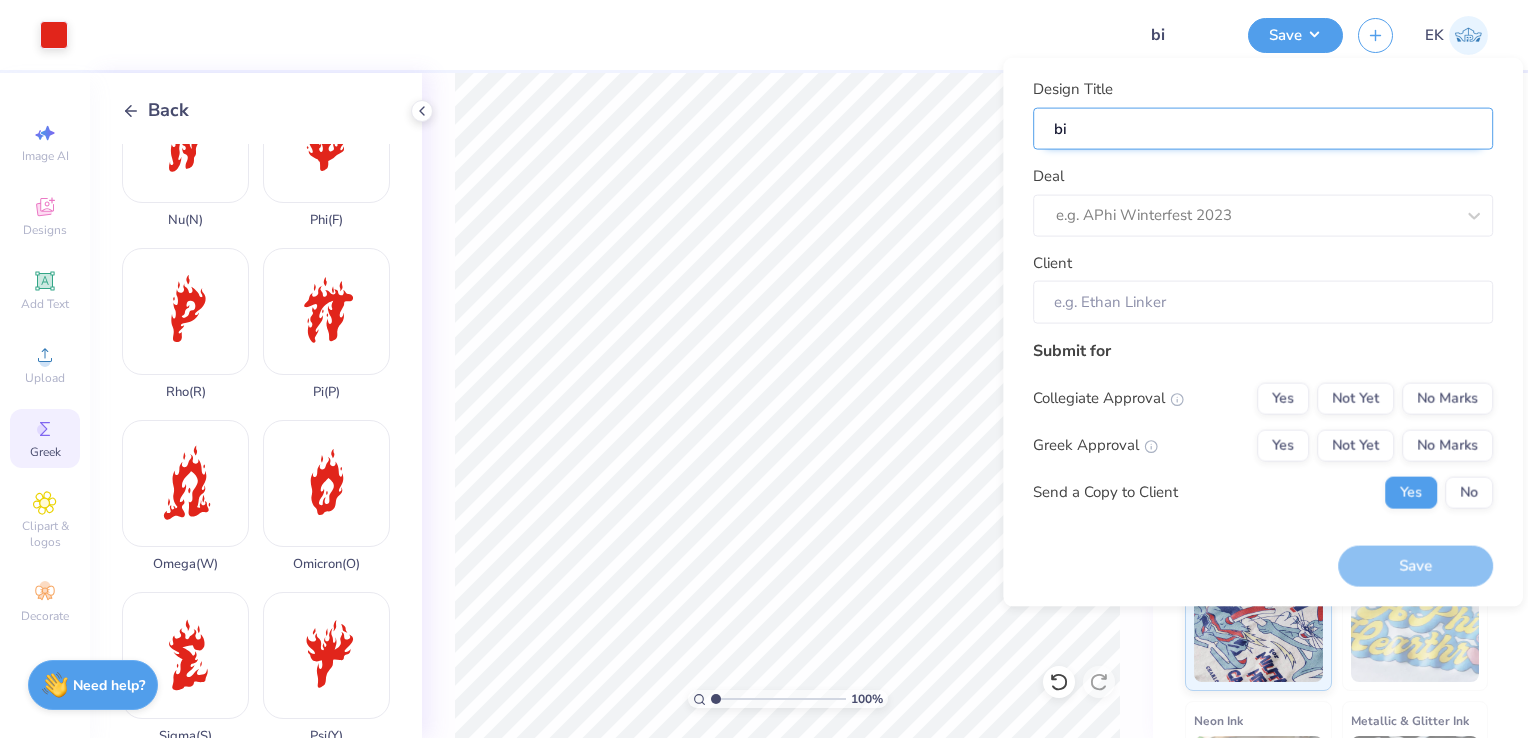 type on "bid" 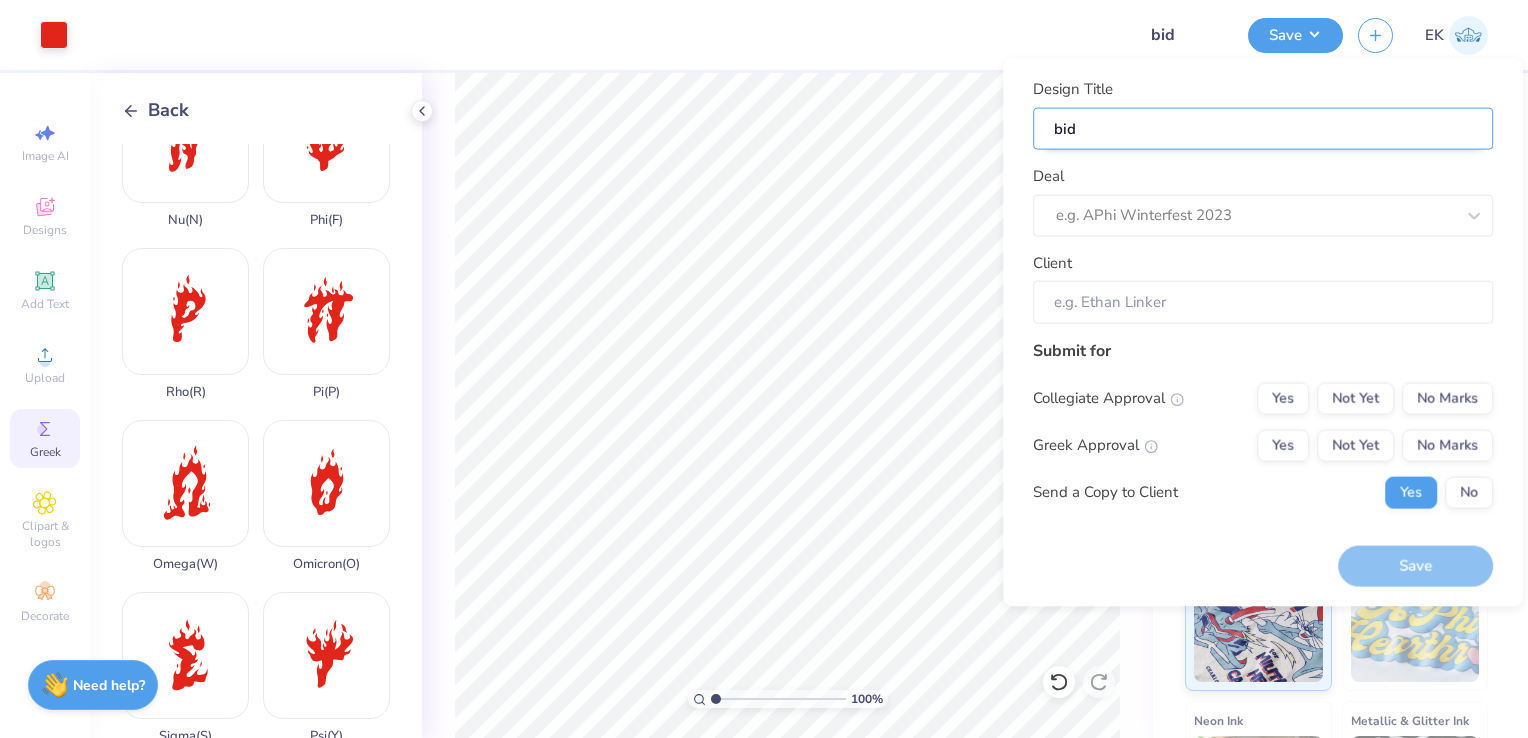 type on "bid" 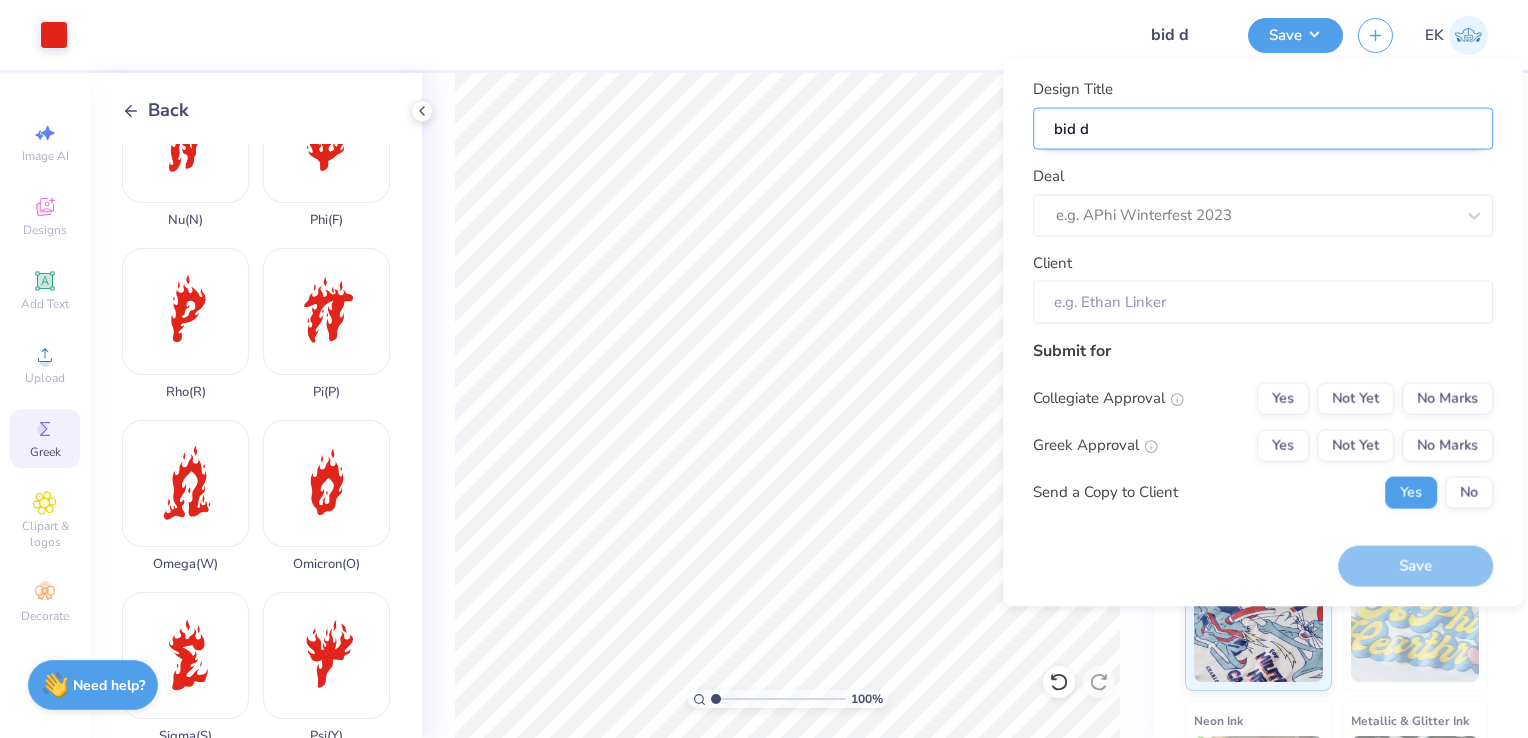 type on "bid da" 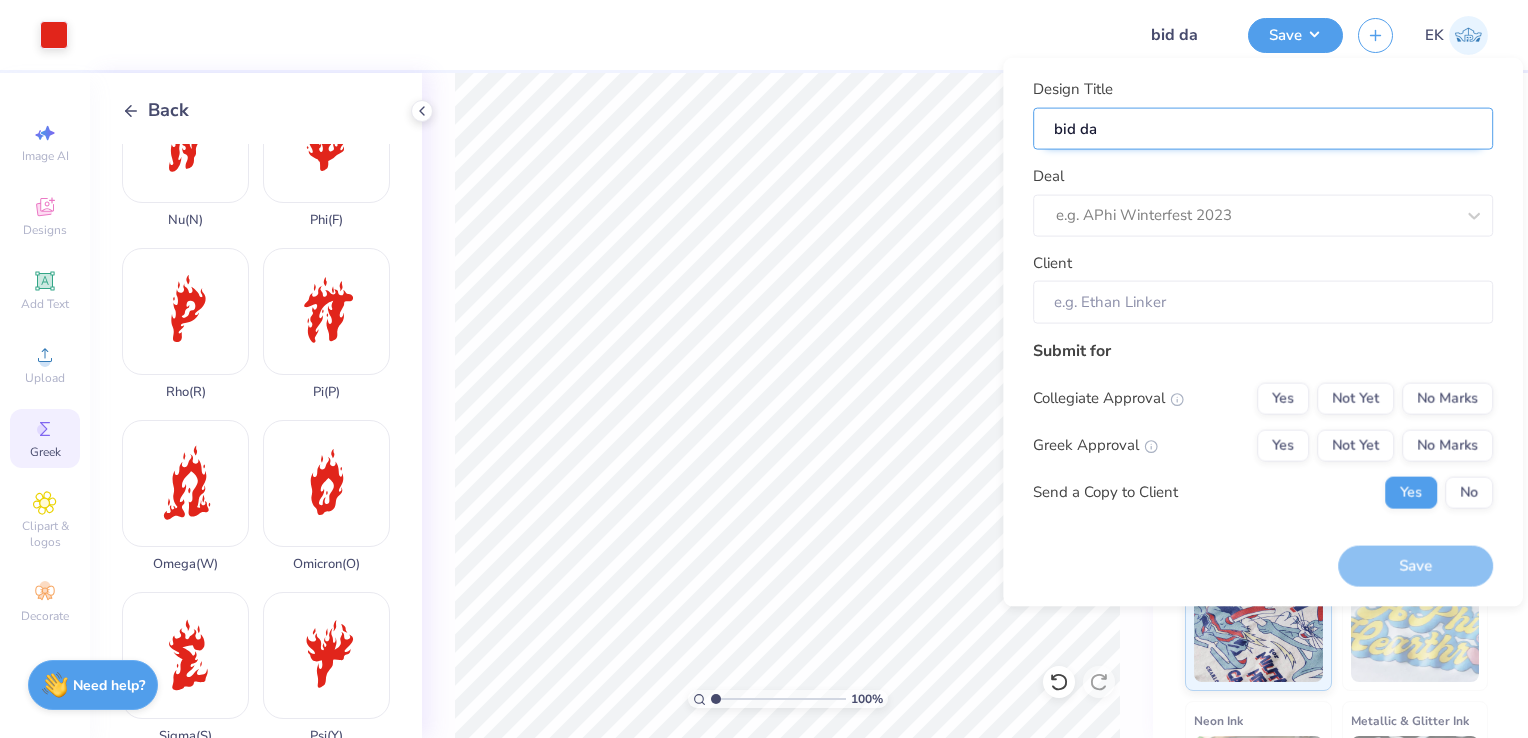 type on "bid day" 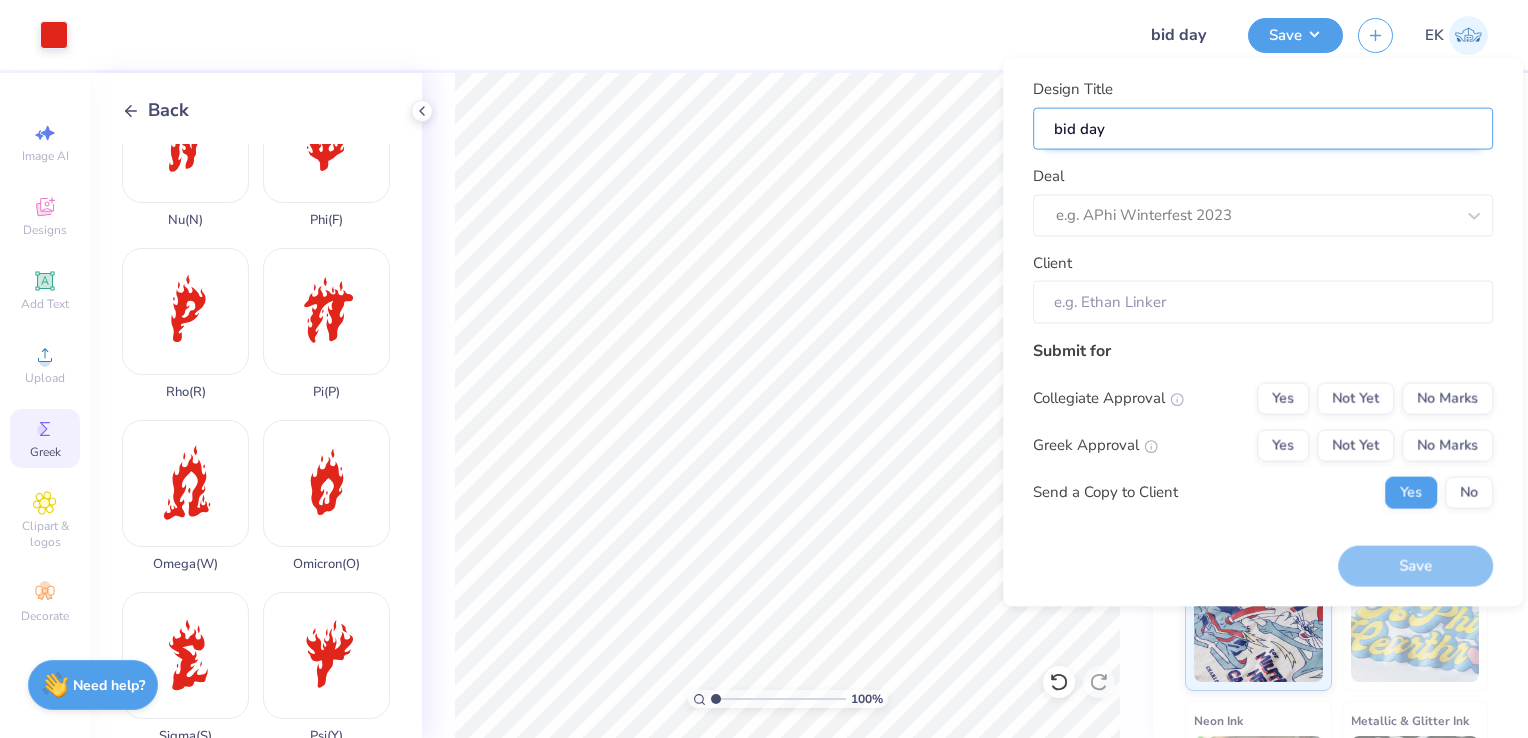 type on "bid dayn" 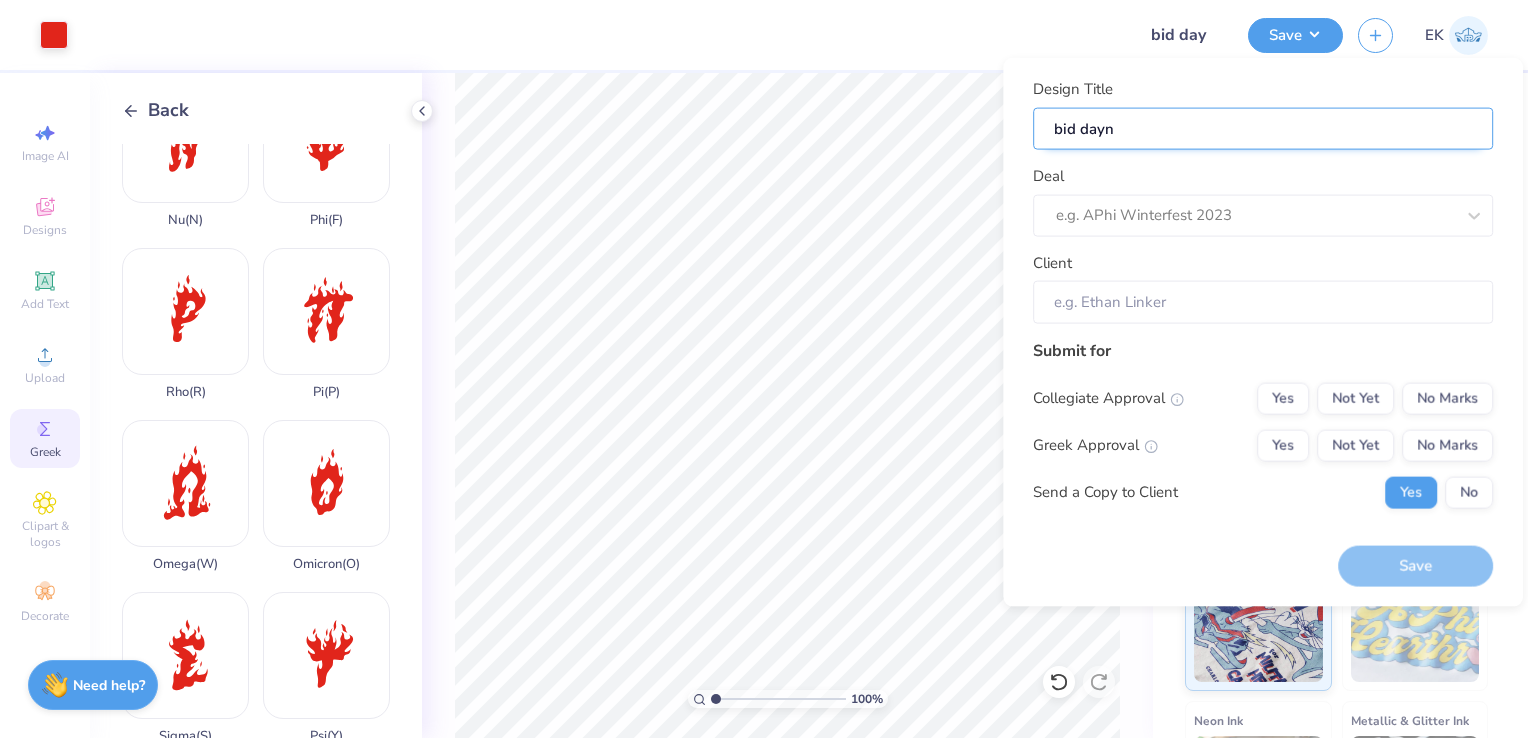 type on "bid dayn" 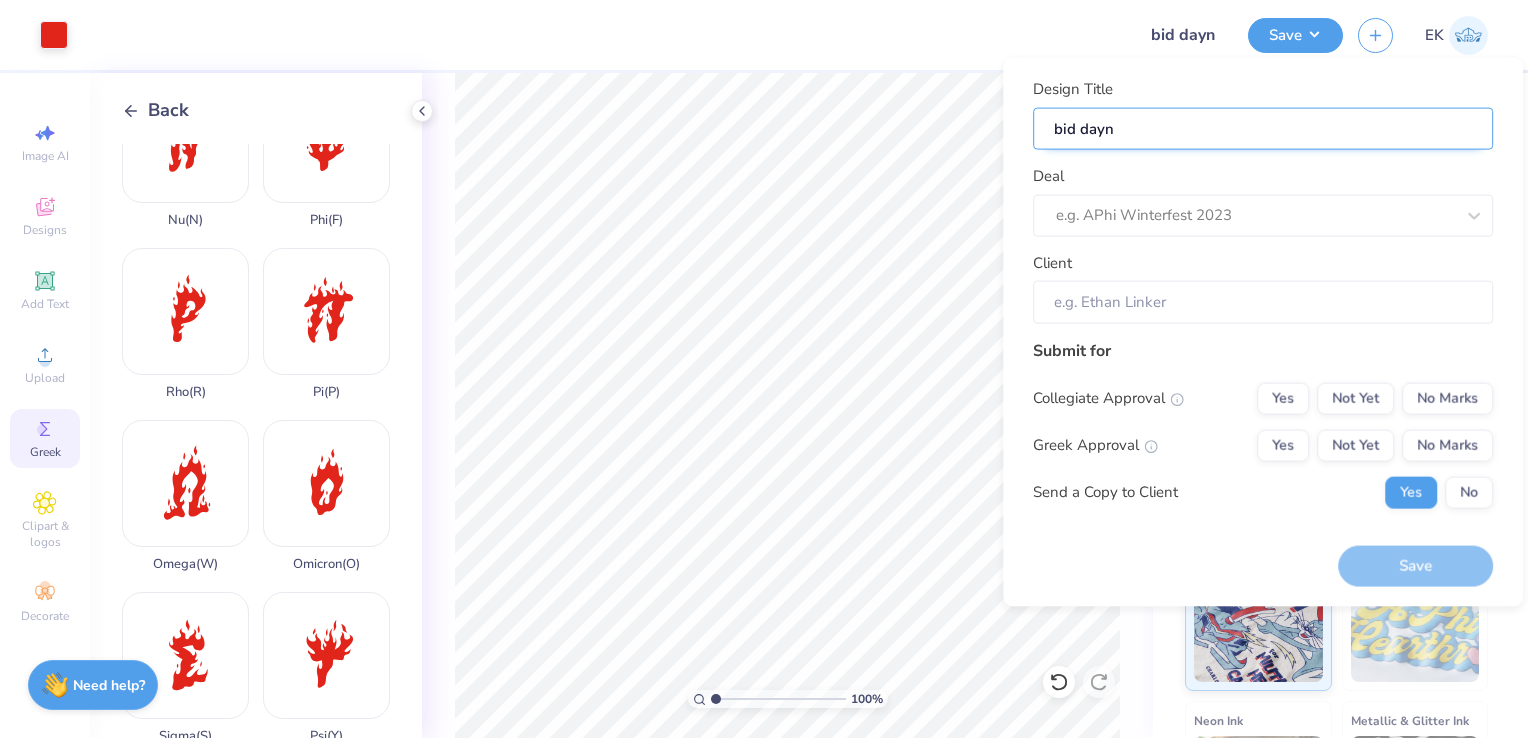type on "bid dayn h" 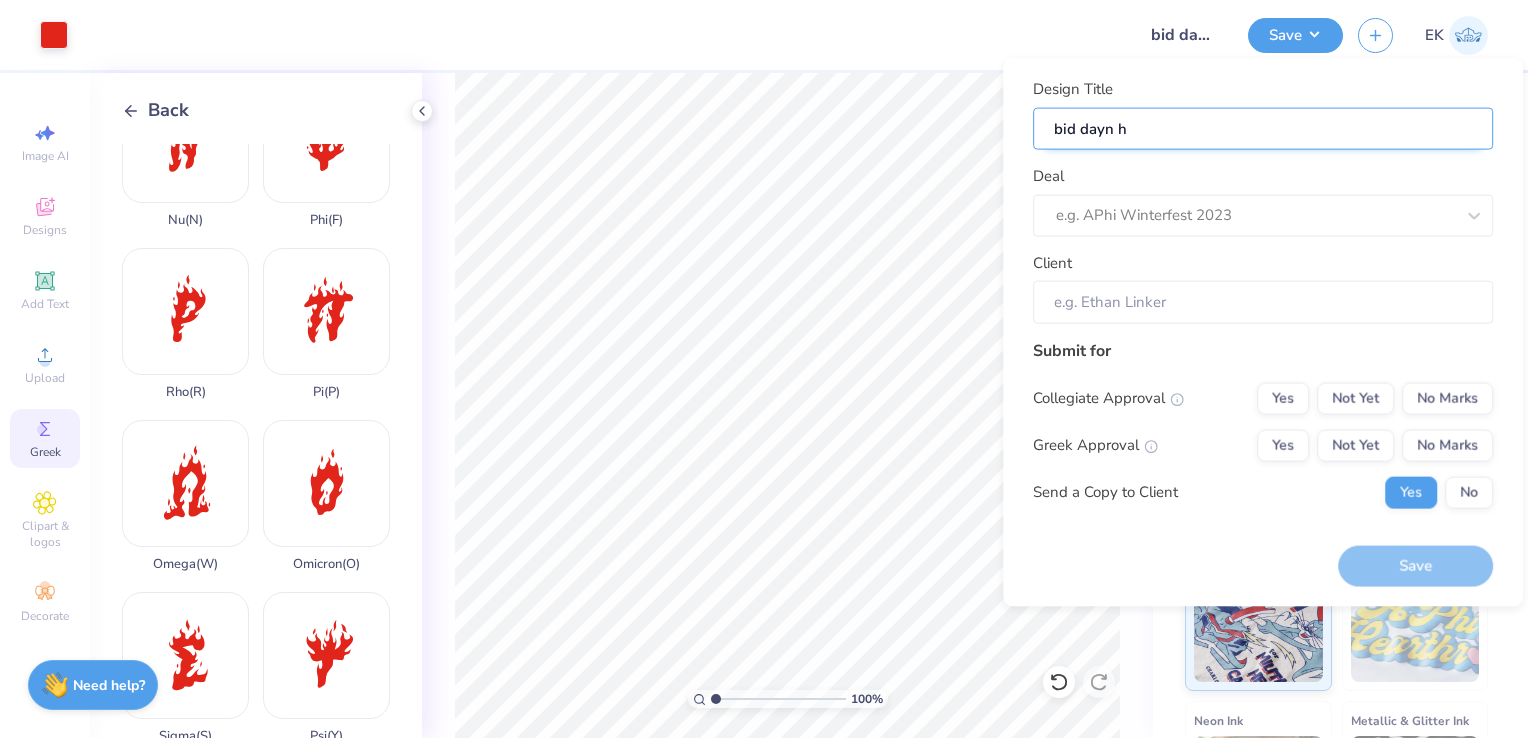 type on "bid dayn ha" 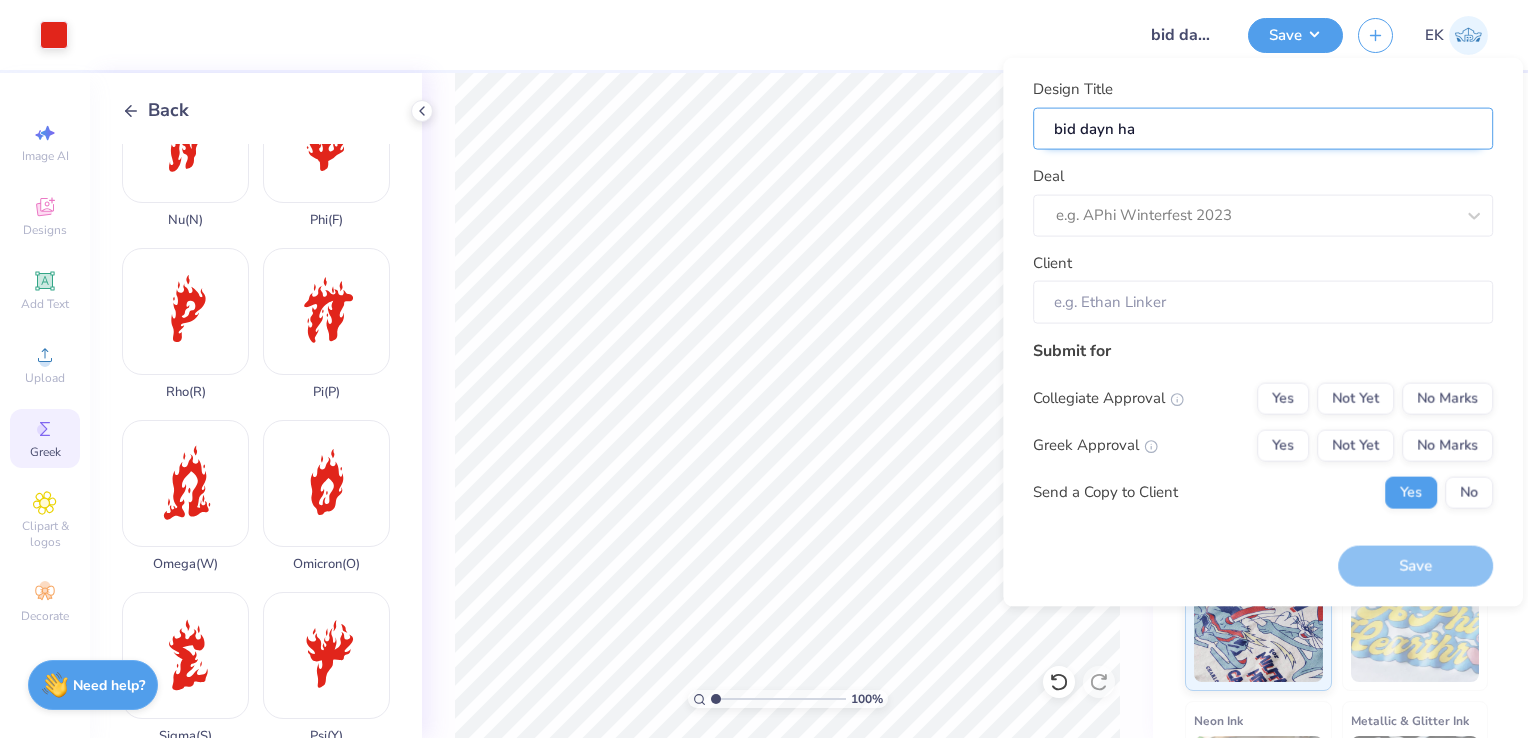 type on "bid dayn hat" 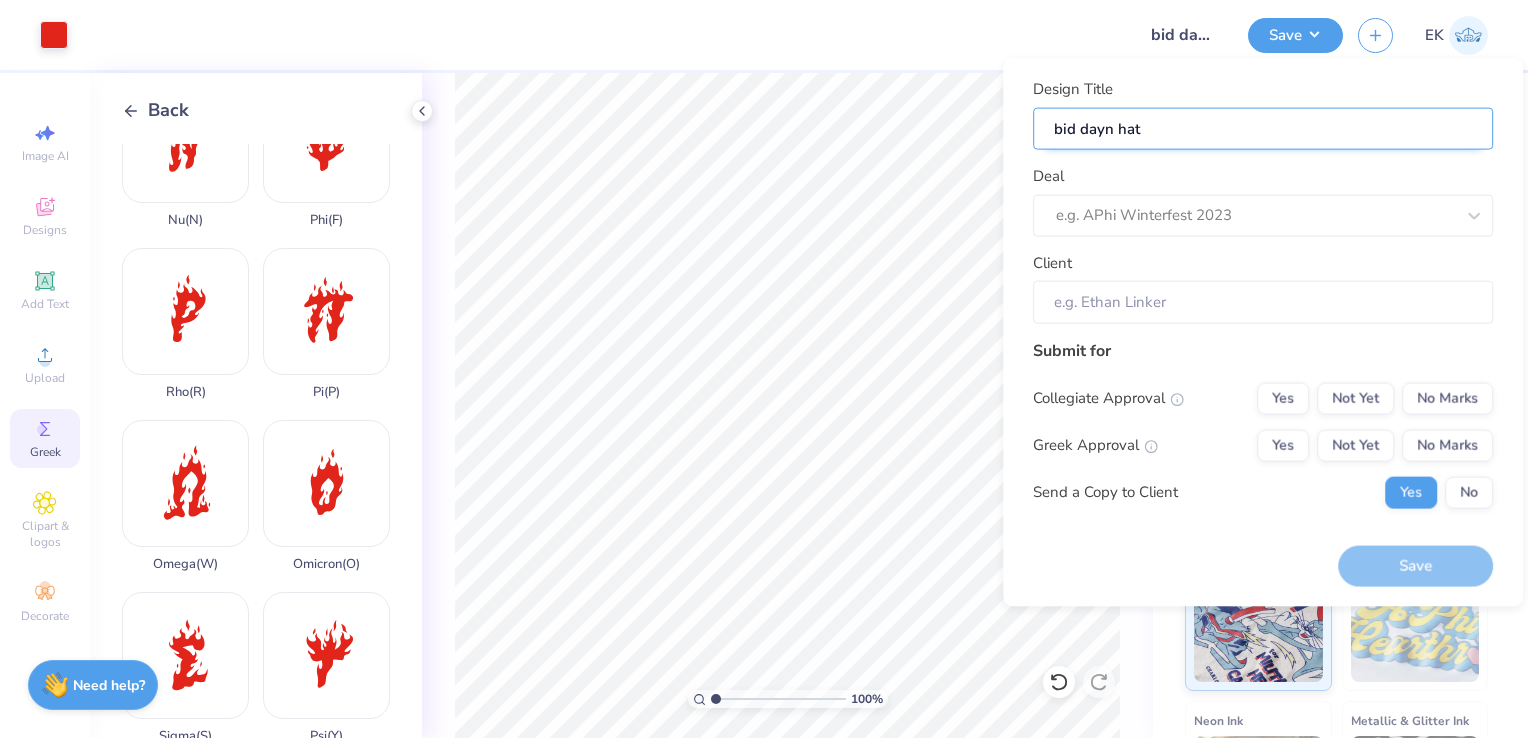 type on "bid dayn hats" 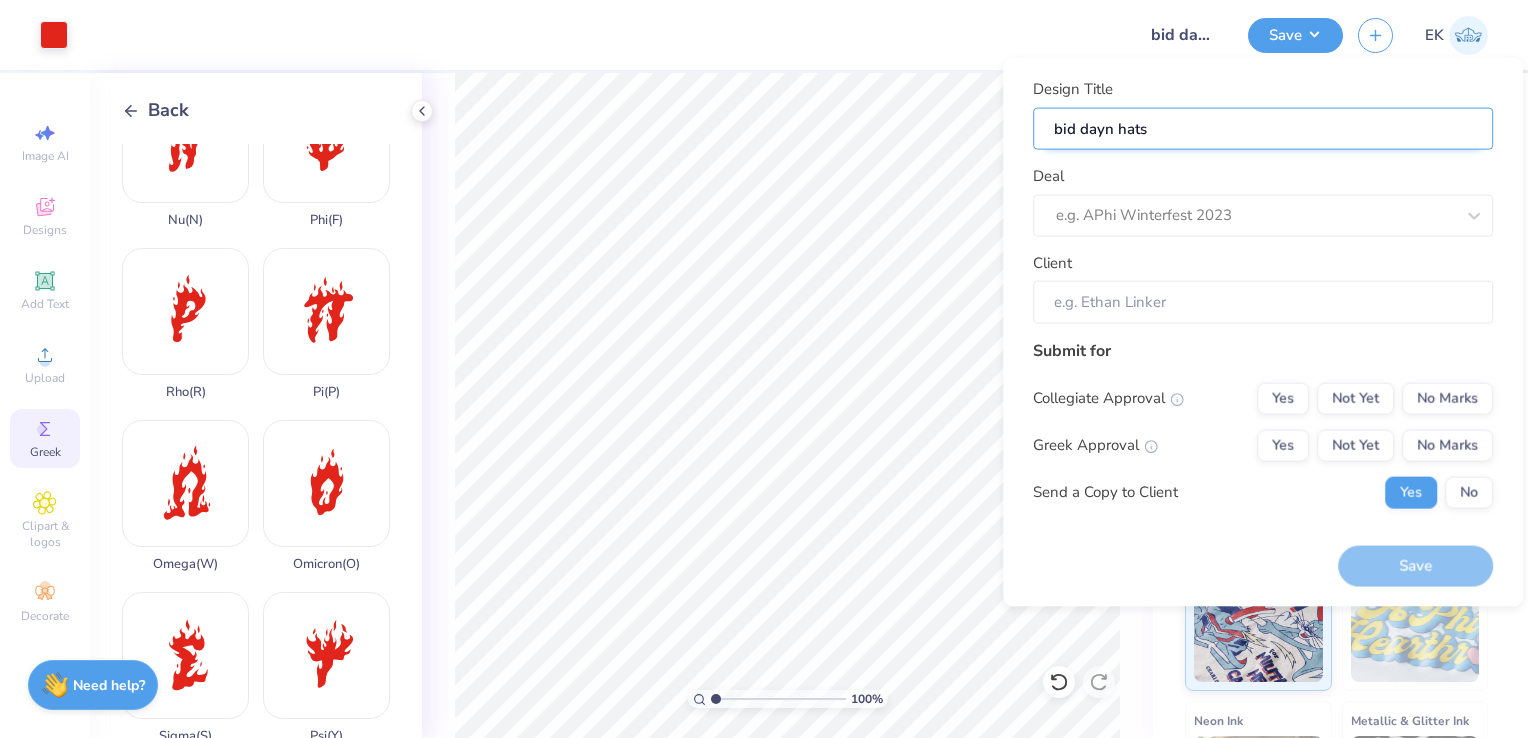 type on "bid day hats" 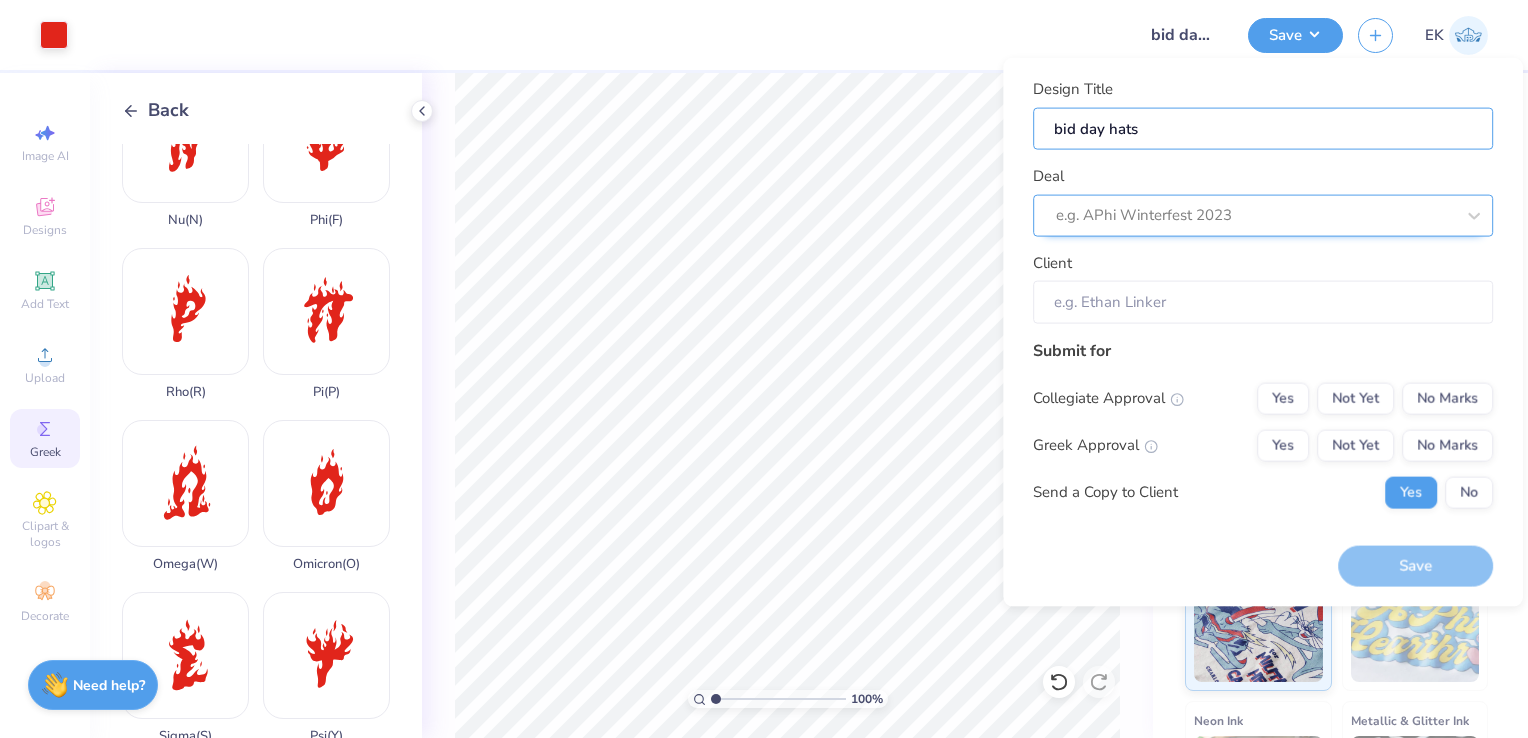 type on "bid day hats" 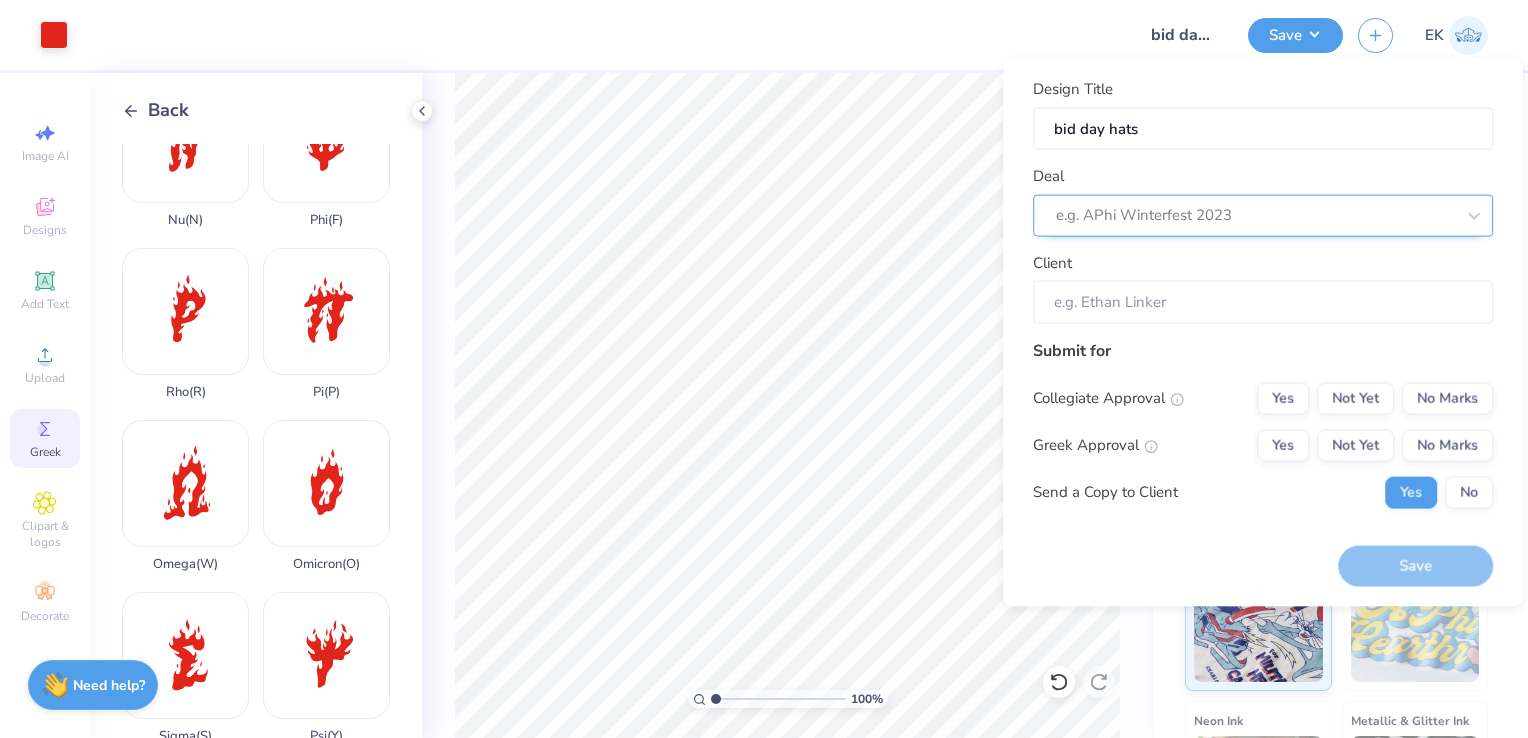 click at bounding box center (1255, 215) 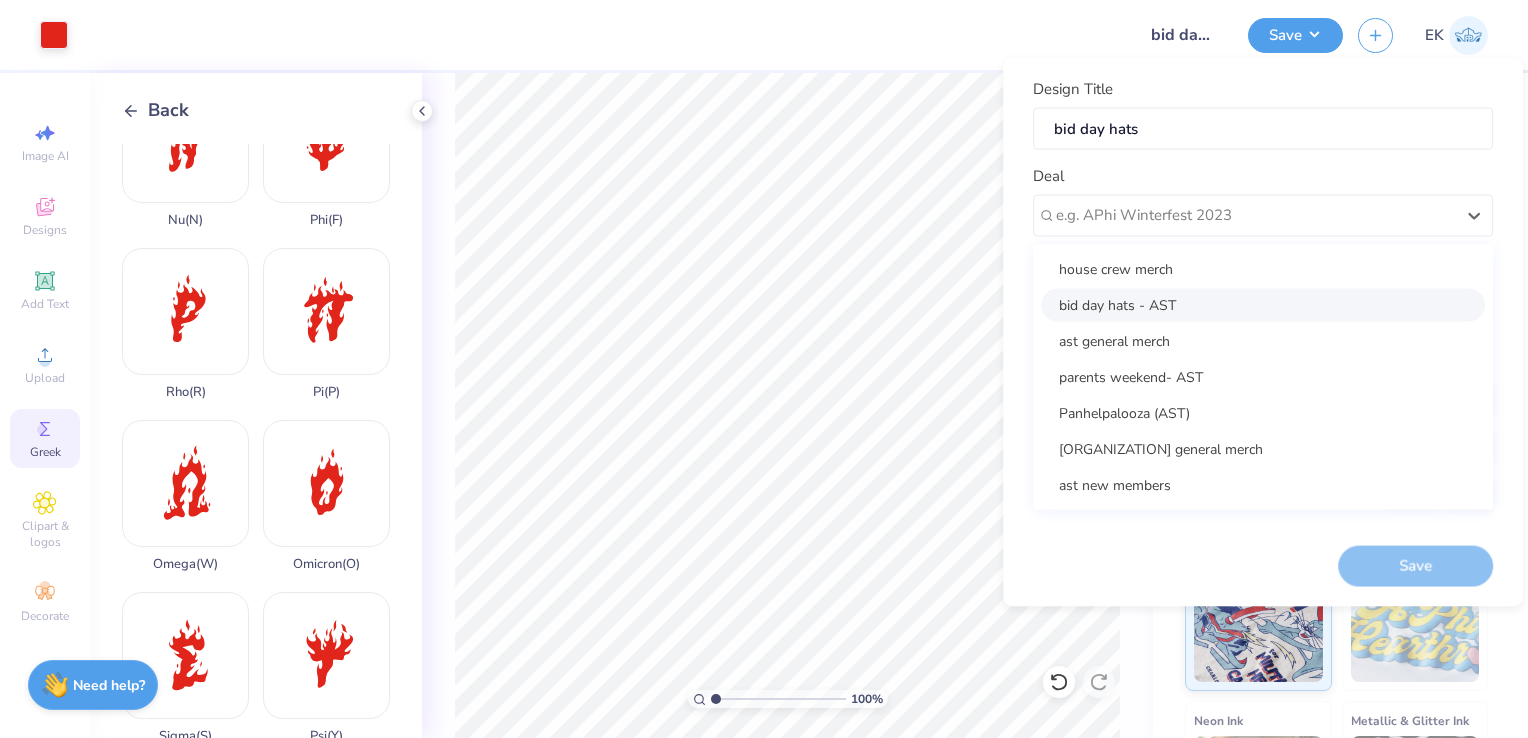 click on "bid day hats - AST" at bounding box center [1263, 304] 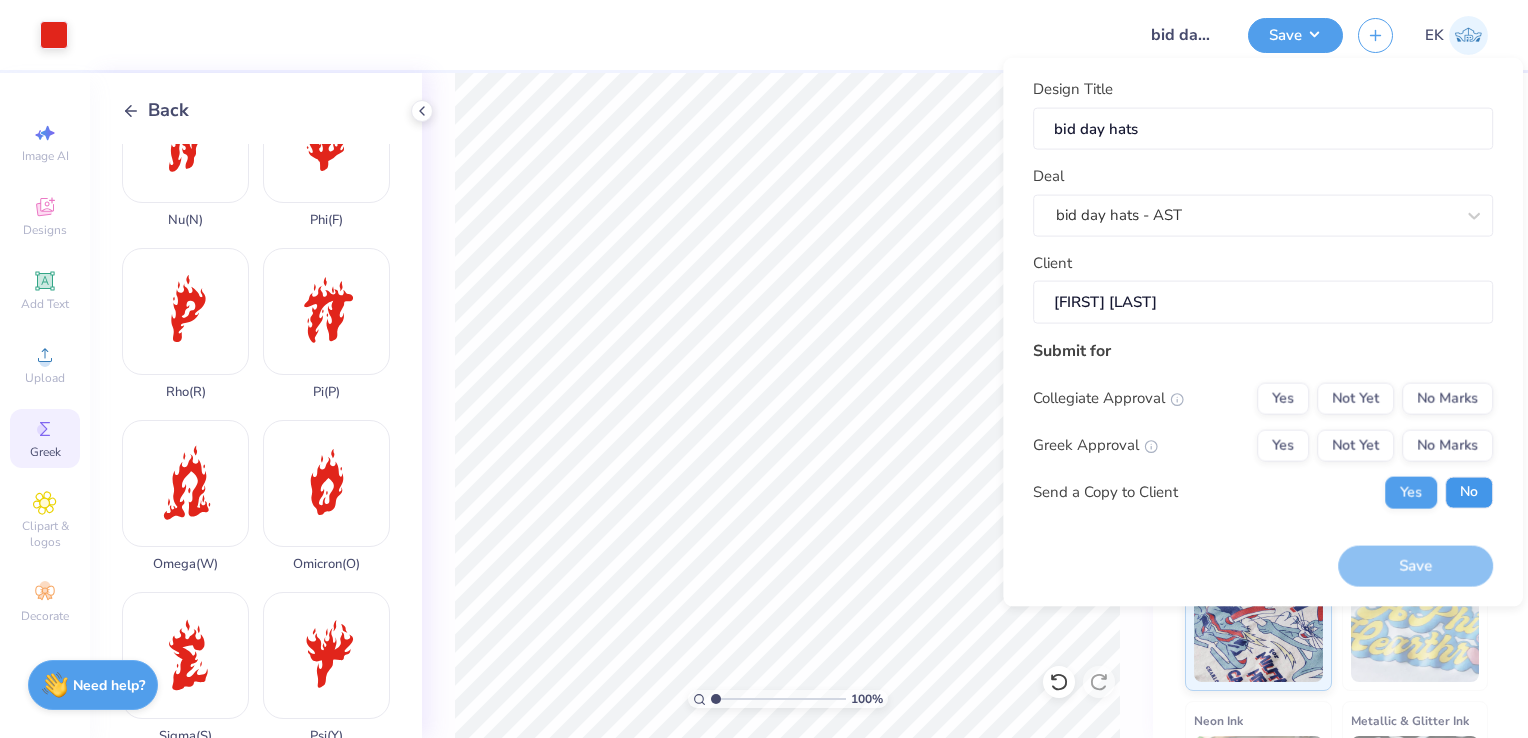 click on "No" at bounding box center [1469, 492] 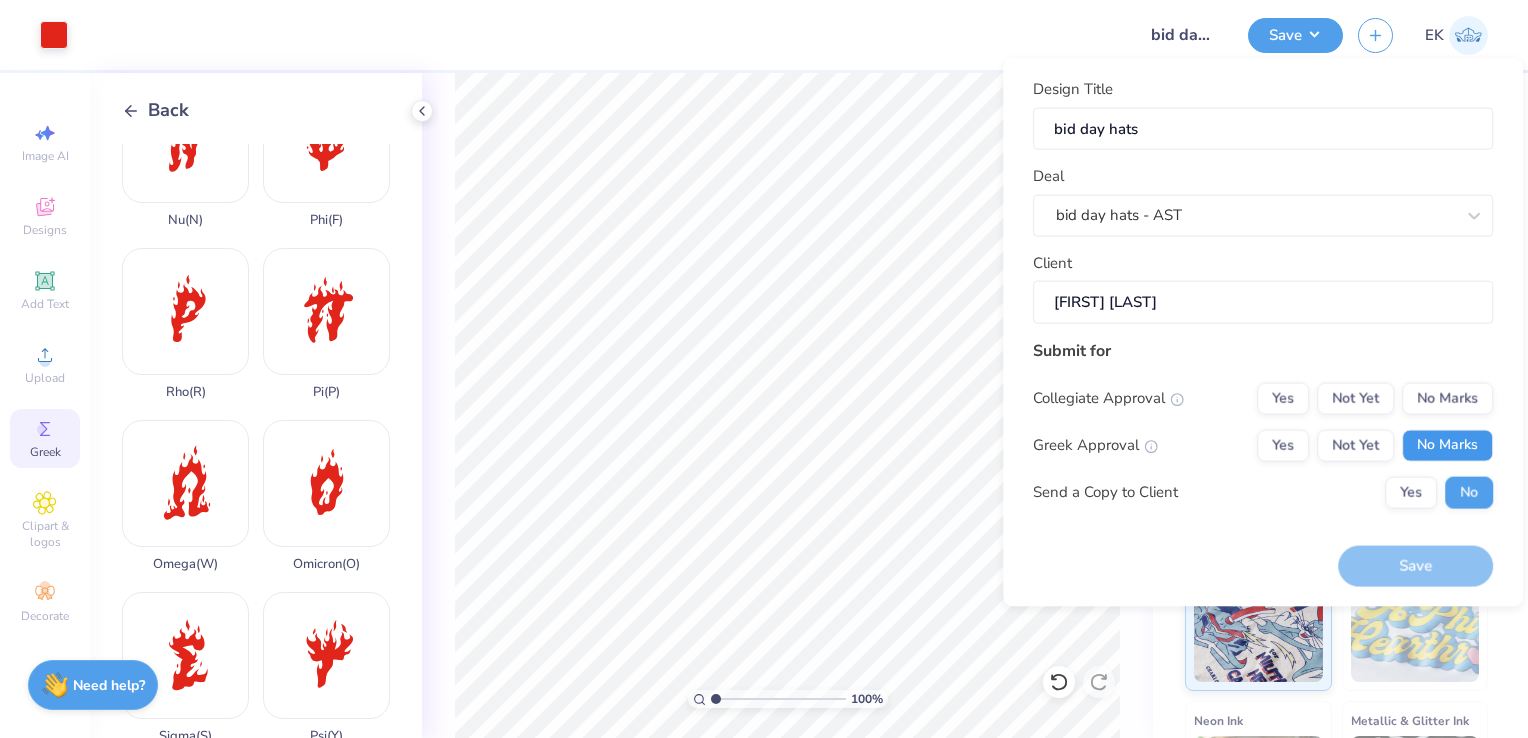 click on "No Marks" at bounding box center (1447, 445) 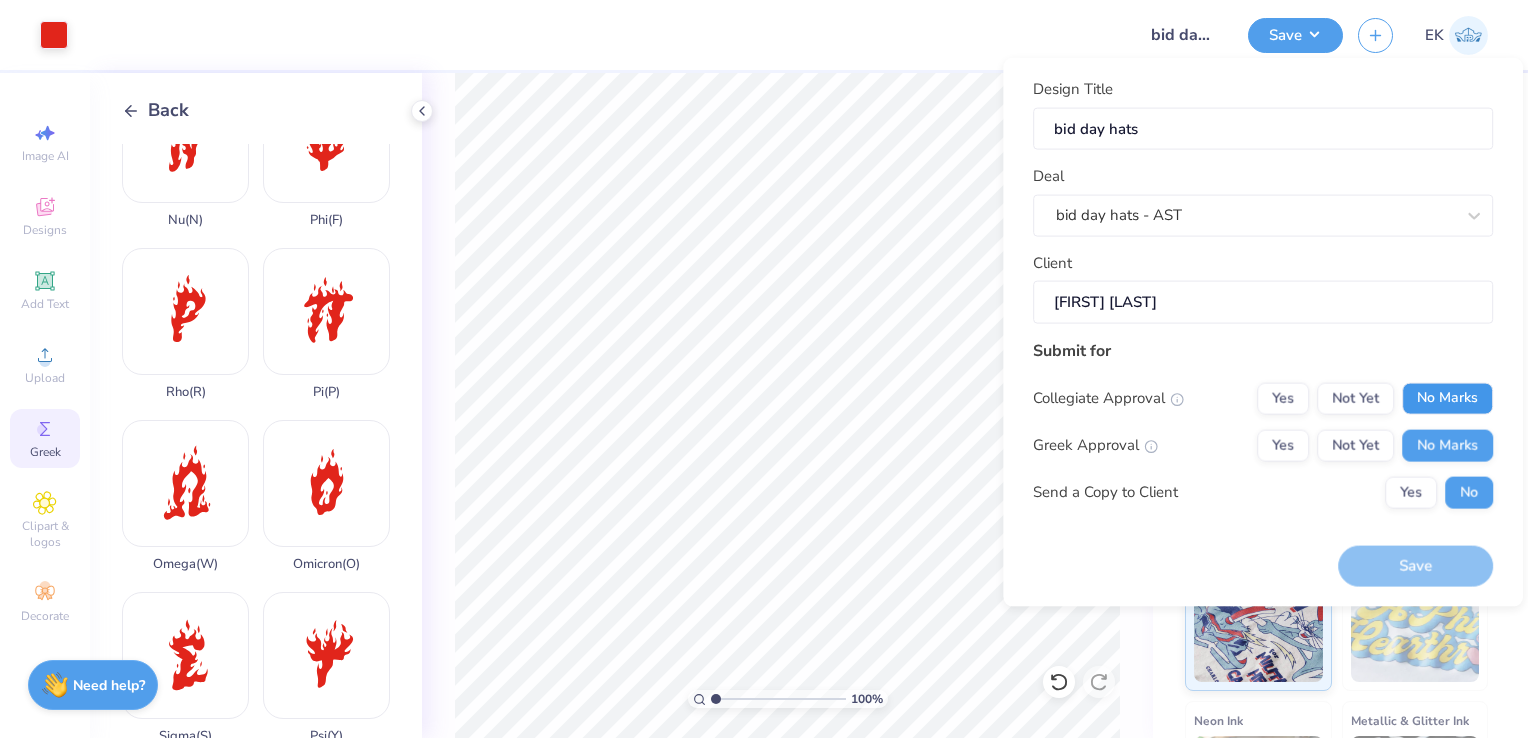 click on "No Marks" at bounding box center [1447, 398] 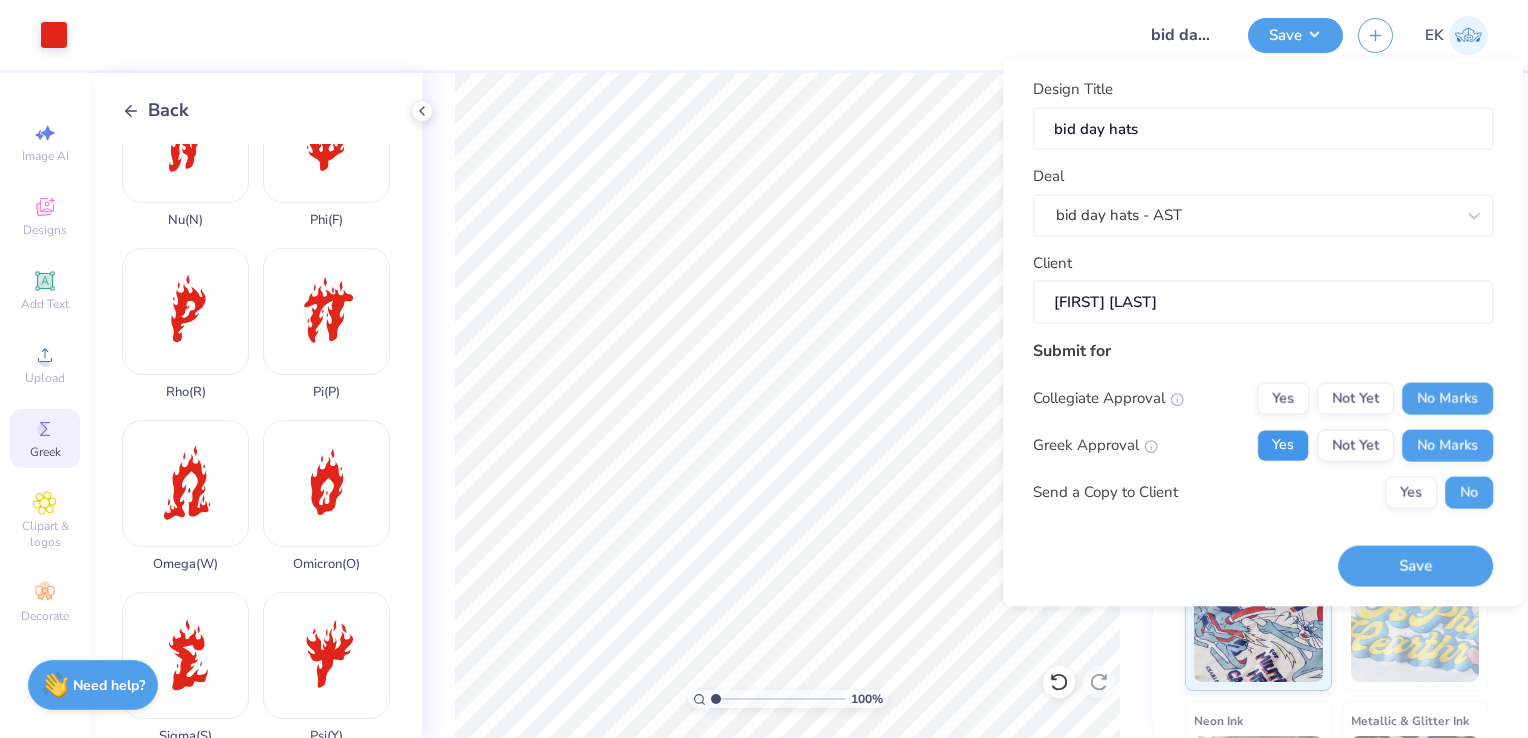 click on "Yes" at bounding box center (1283, 445) 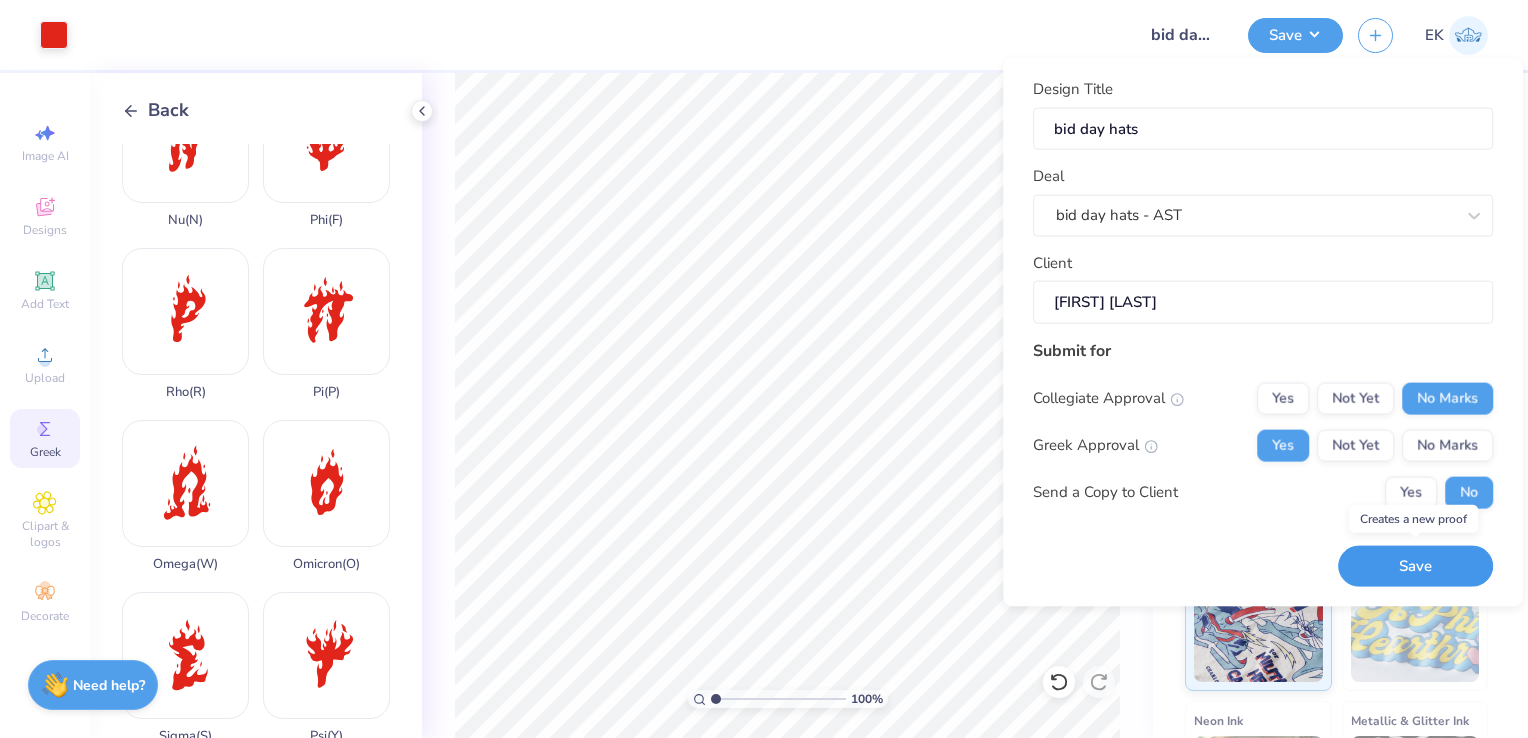 click on "Save" at bounding box center [1415, 566] 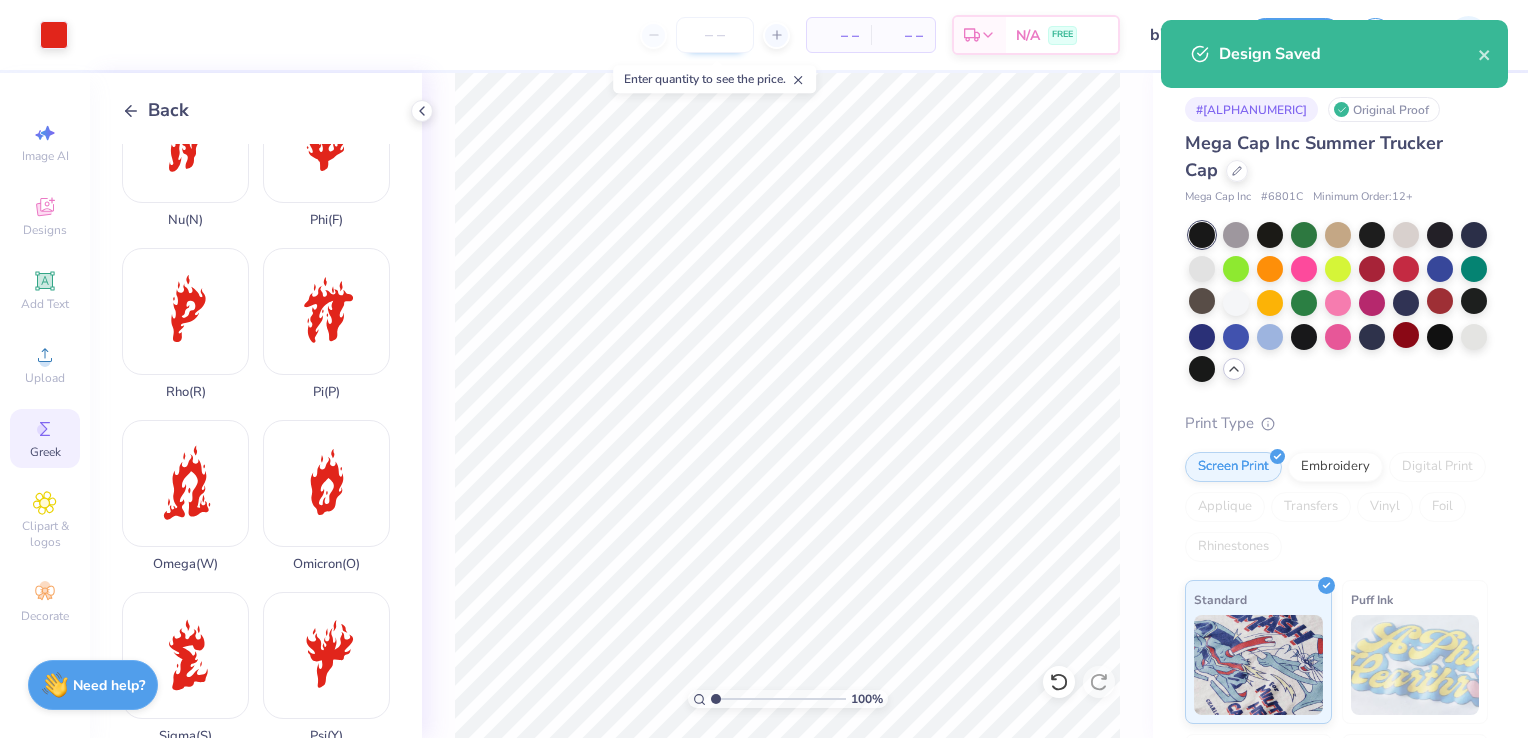 click at bounding box center [715, 35] 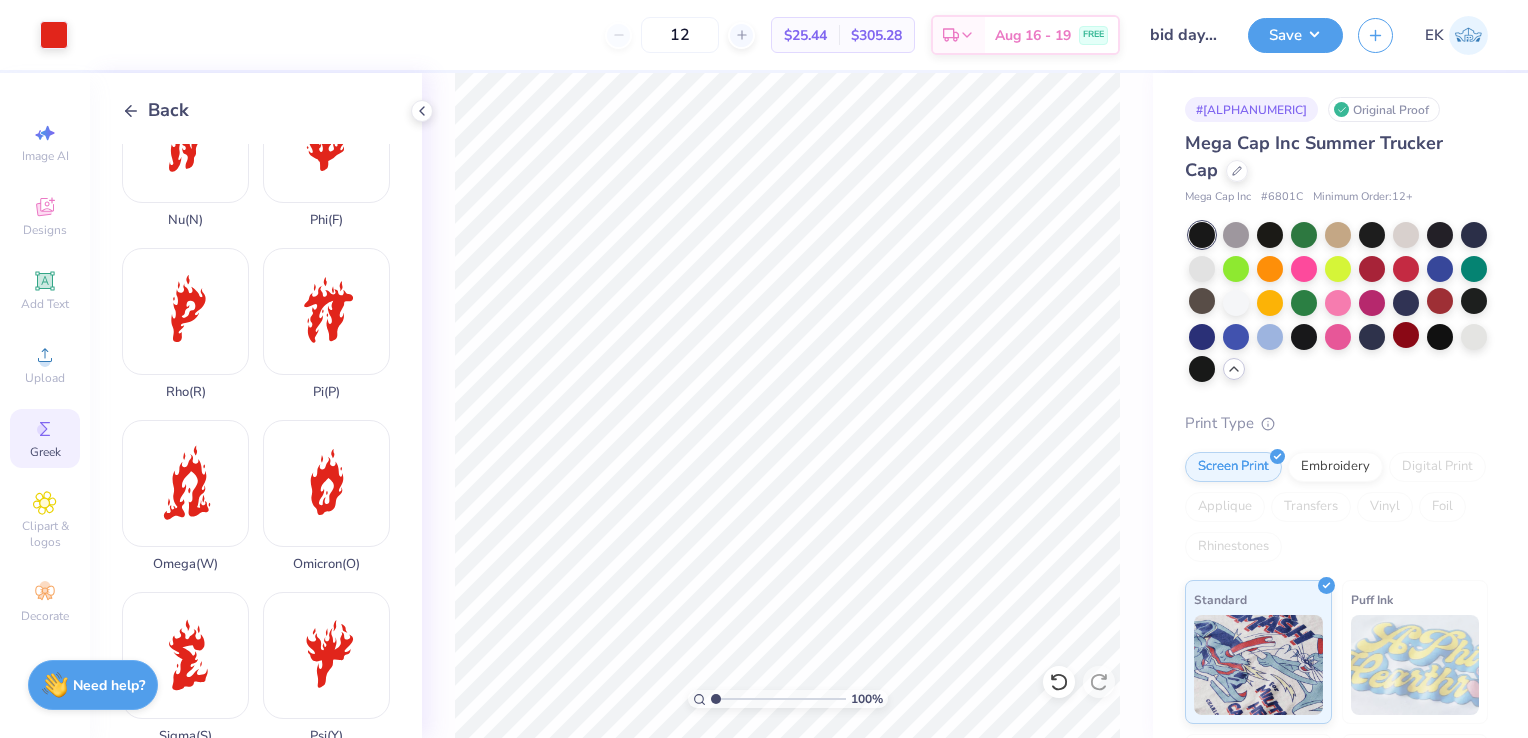 type on "12" 